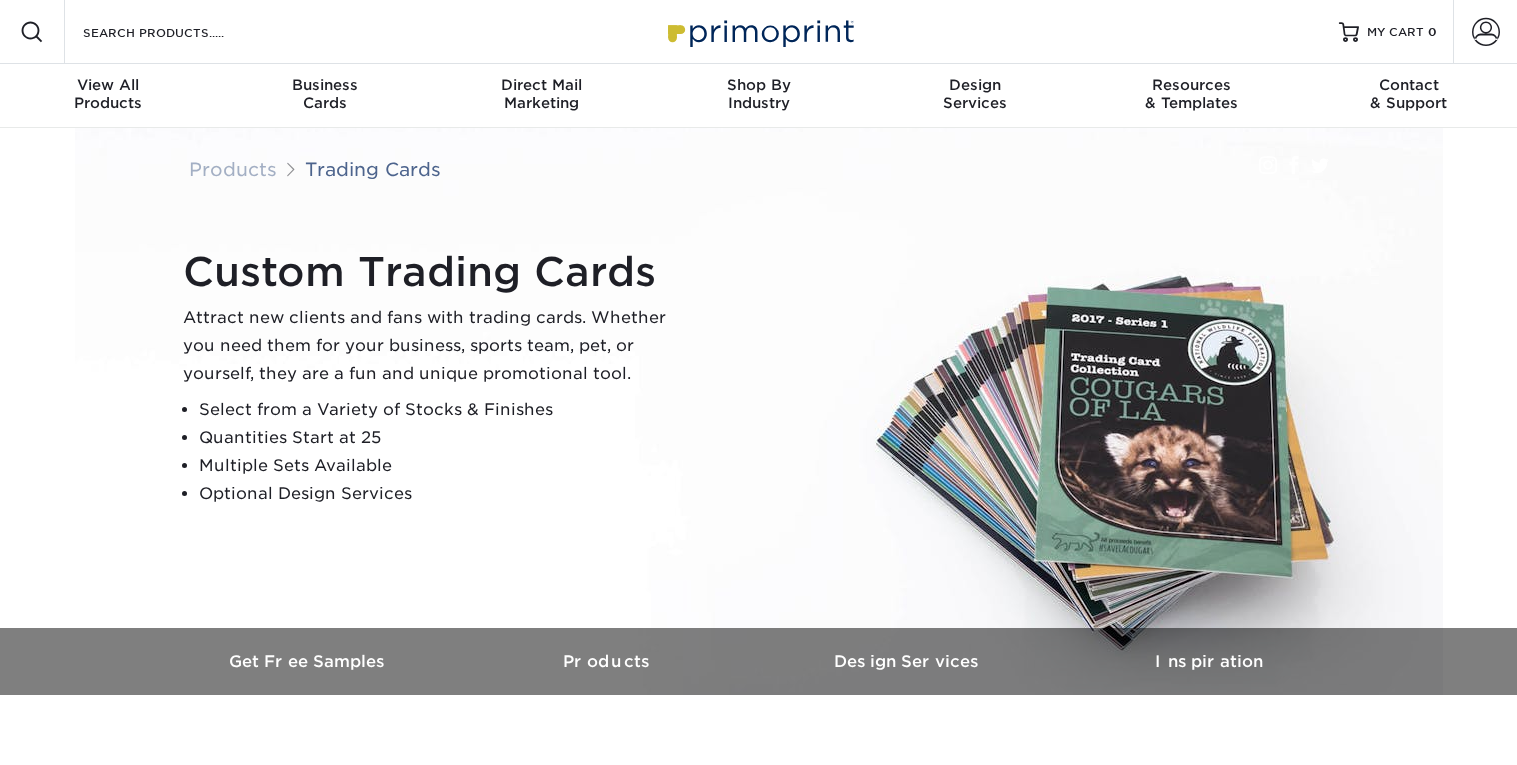 scroll, scrollTop: 0, scrollLeft: 0, axis: both 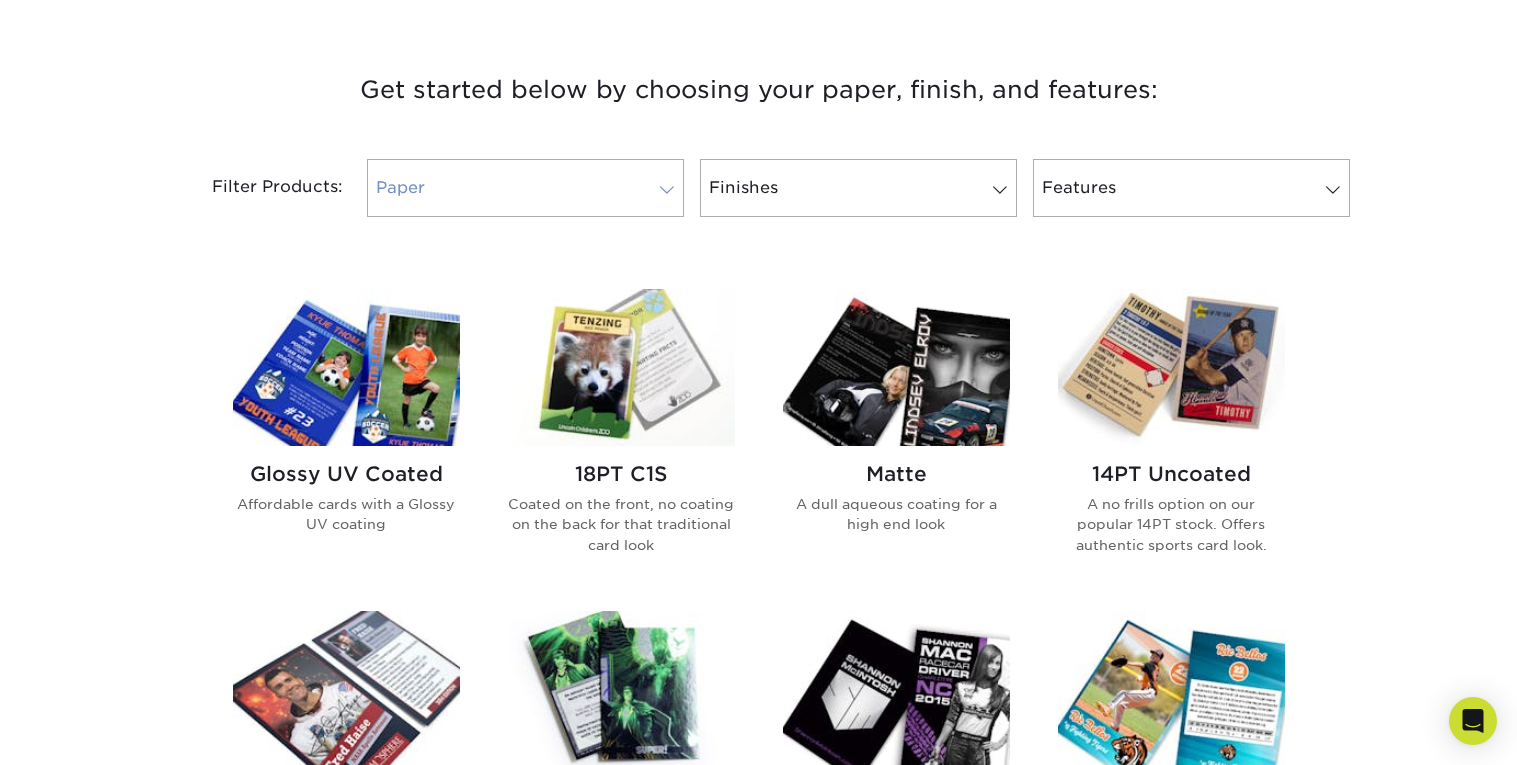 click on "Paper" at bounding box center (525, 188) 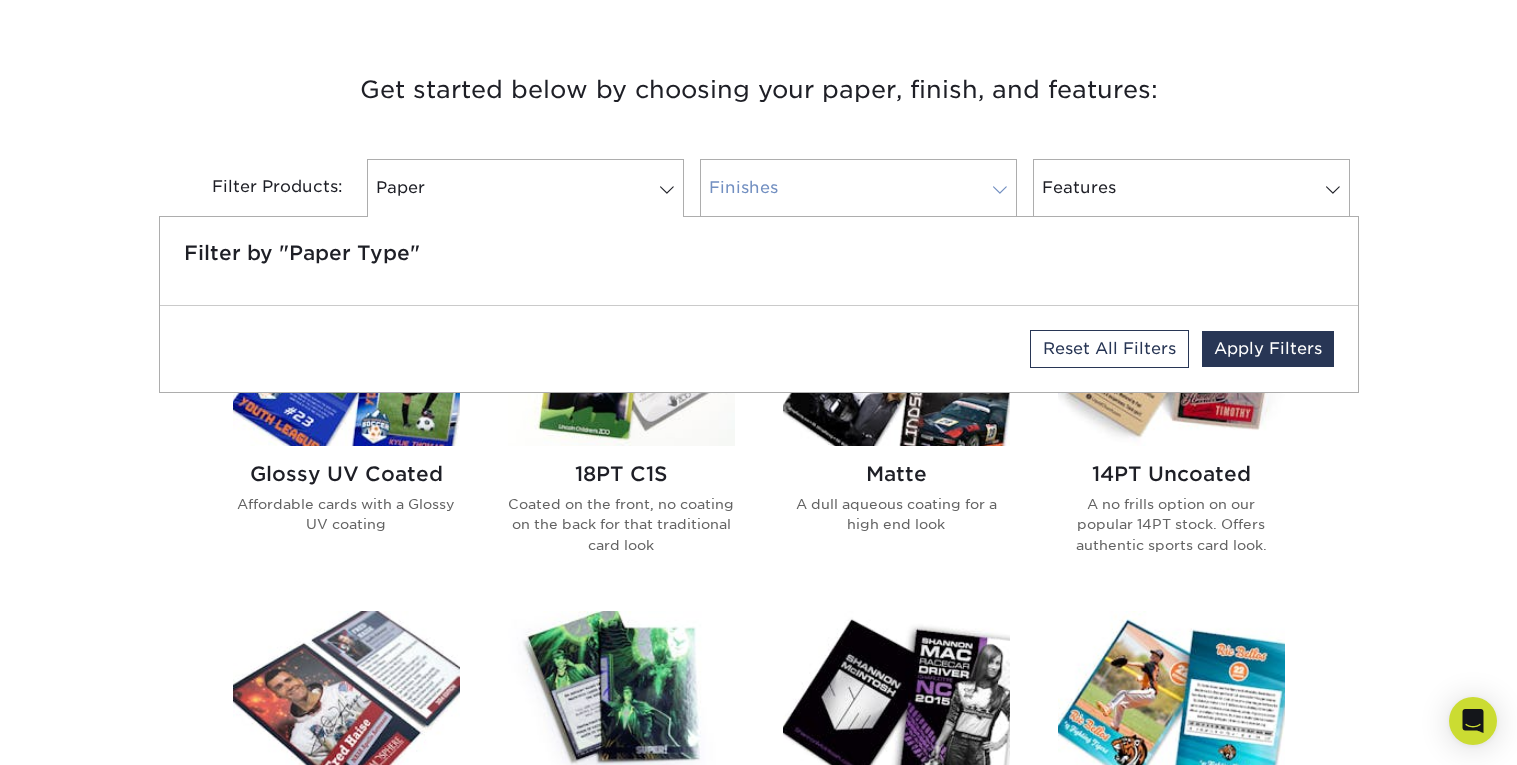 click on "Finishes" at bounding box center [858, 188] 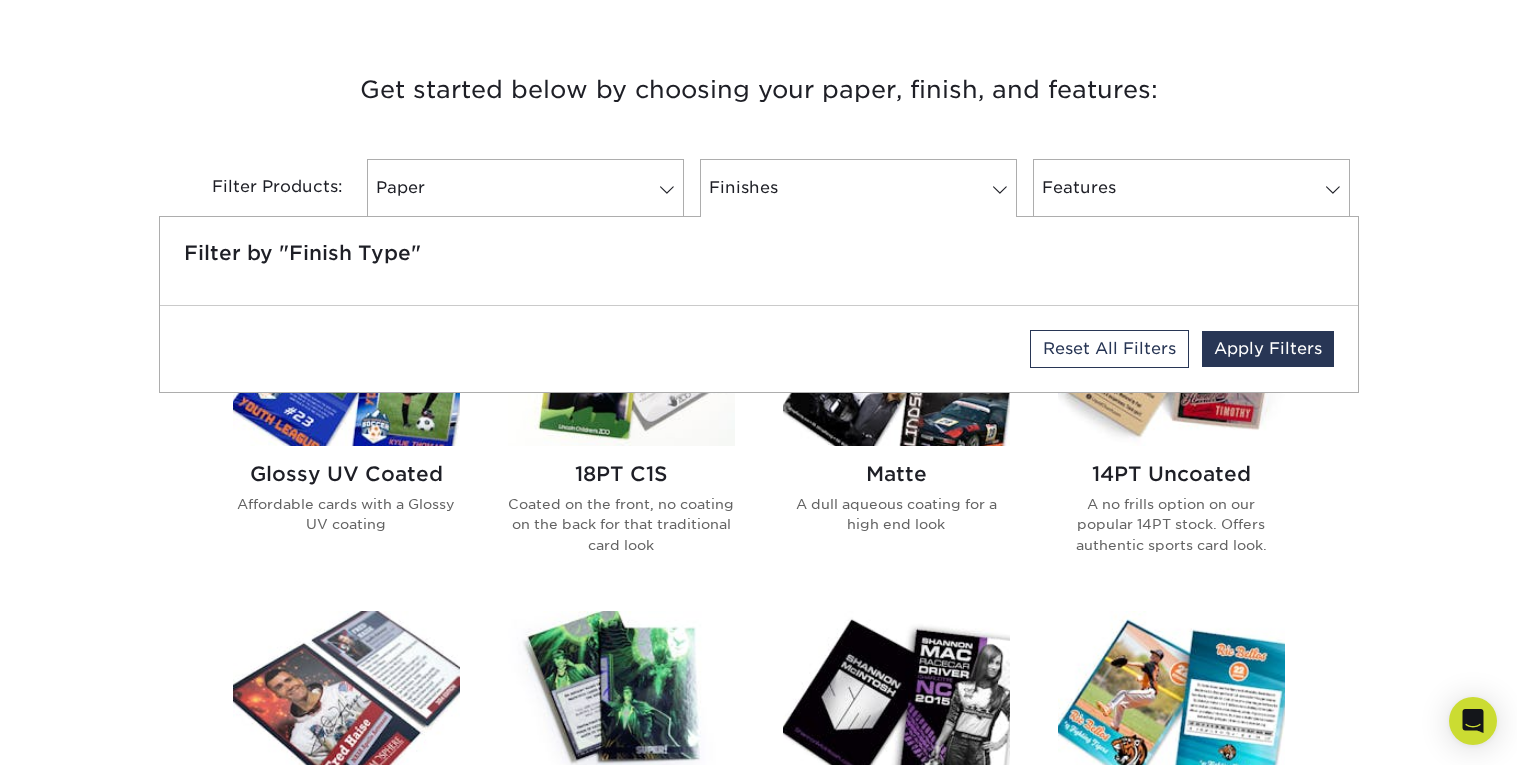 click on "Get started below by choosing your paper, finish, and features:
Filtered Matches
Reset Filters
Filter Products:
Paper
Filter by "Paper Type"
Reset All Filters
Apply Filters" at bounding box center [758, 802] 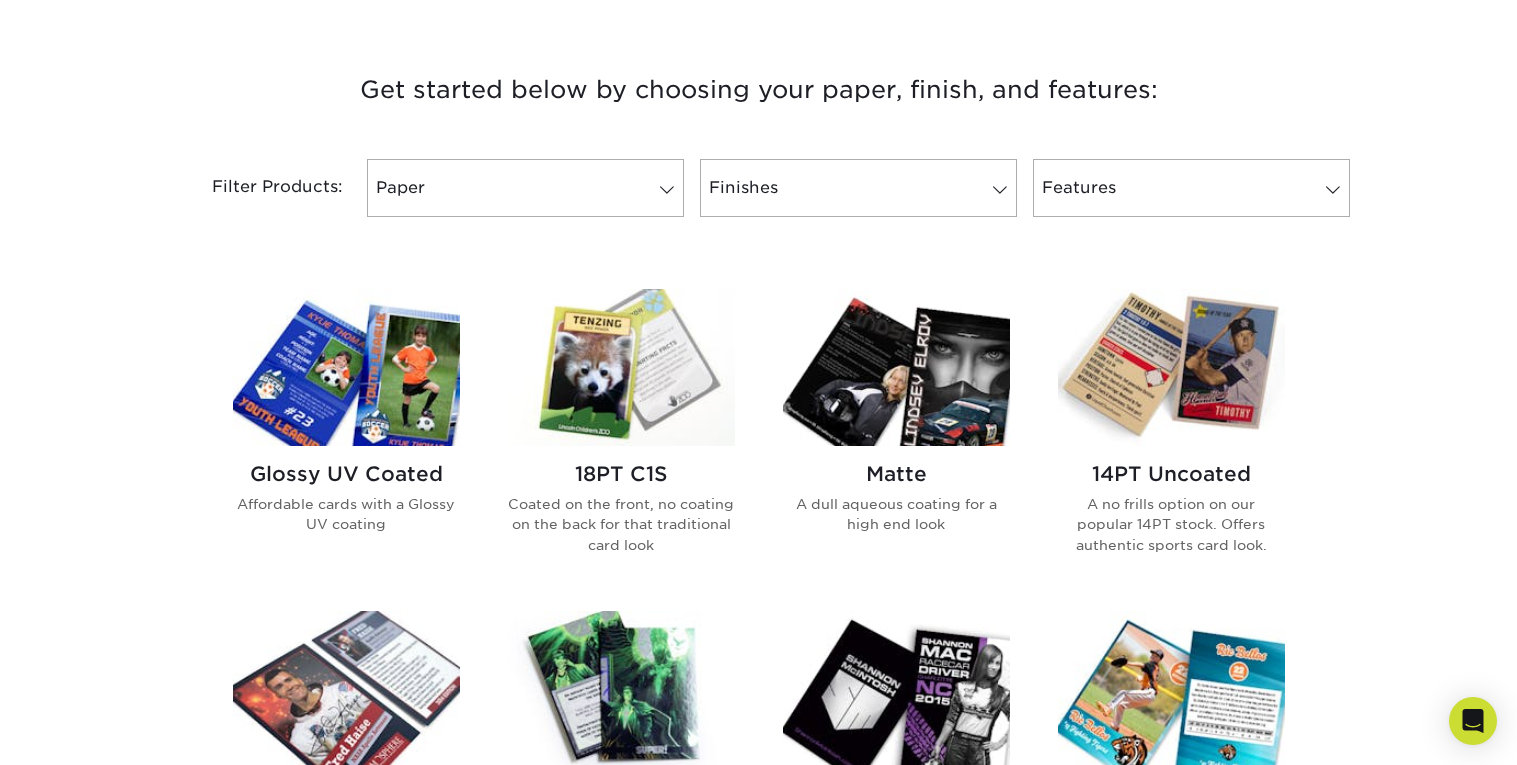 click at bounding box center [1171, 367] 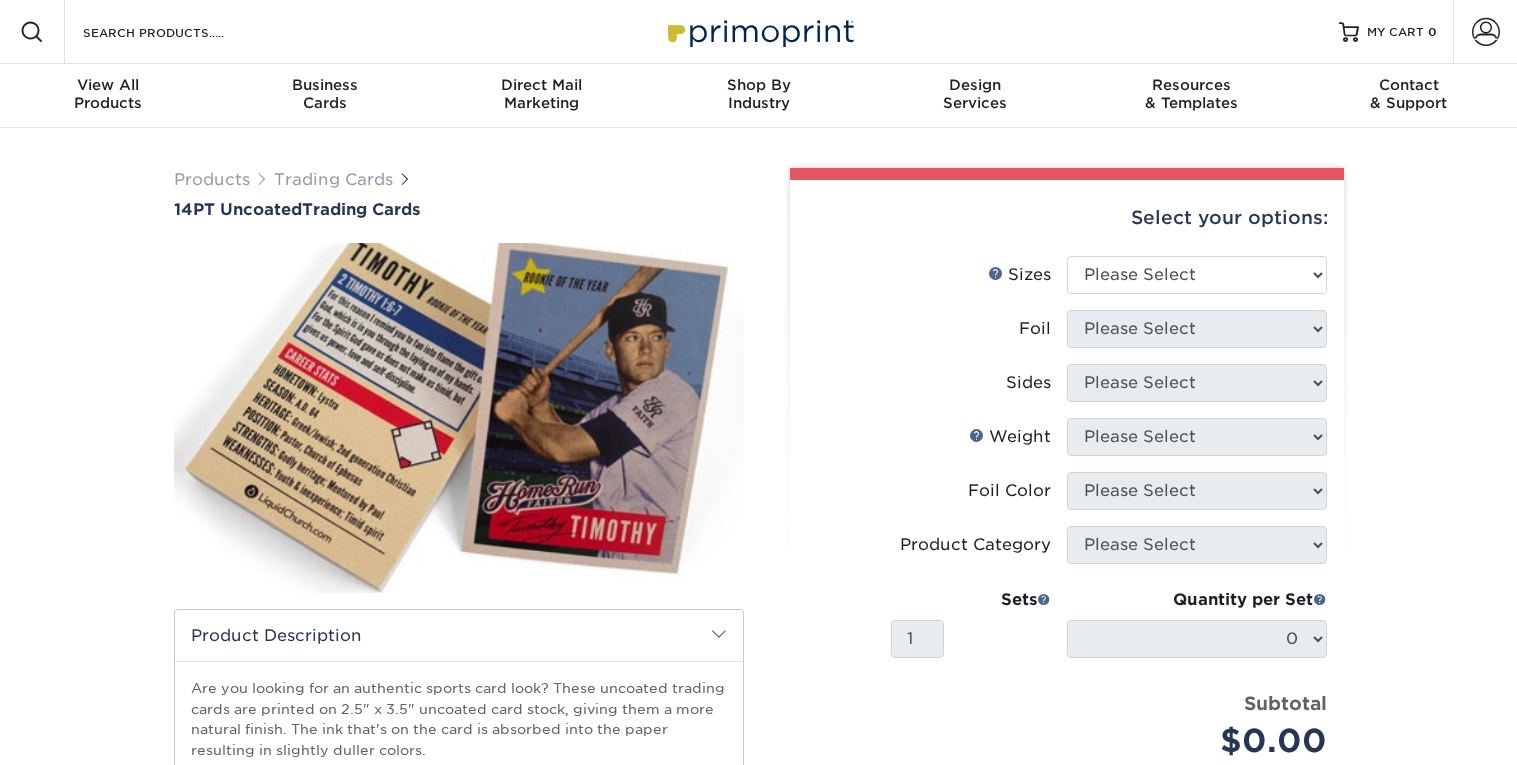 scroll, scrollTop: 0, scrollLeft: 0, axis: both 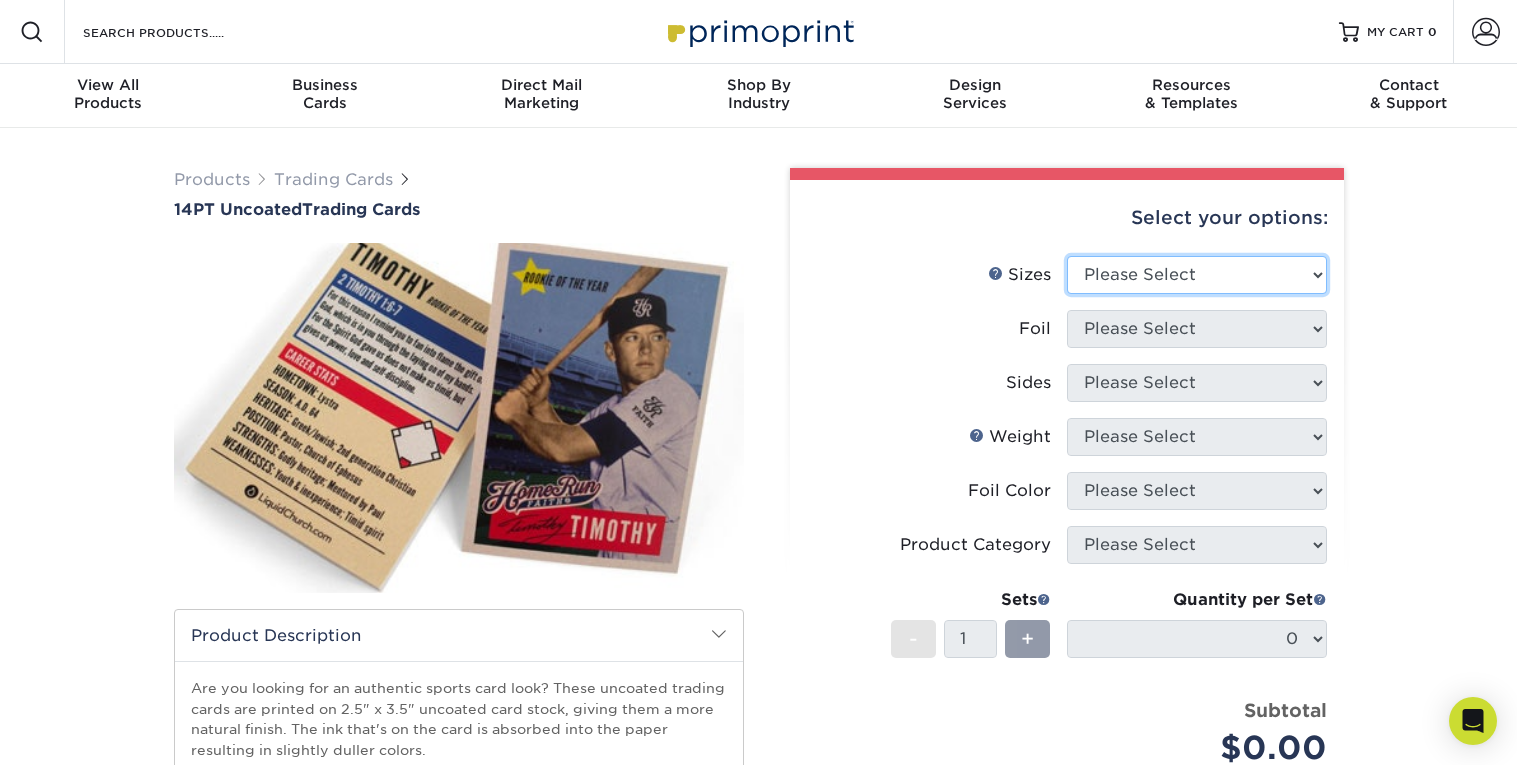 click on "Please Select
2.5" x 3.5"" at bounding box center [1197, 275] 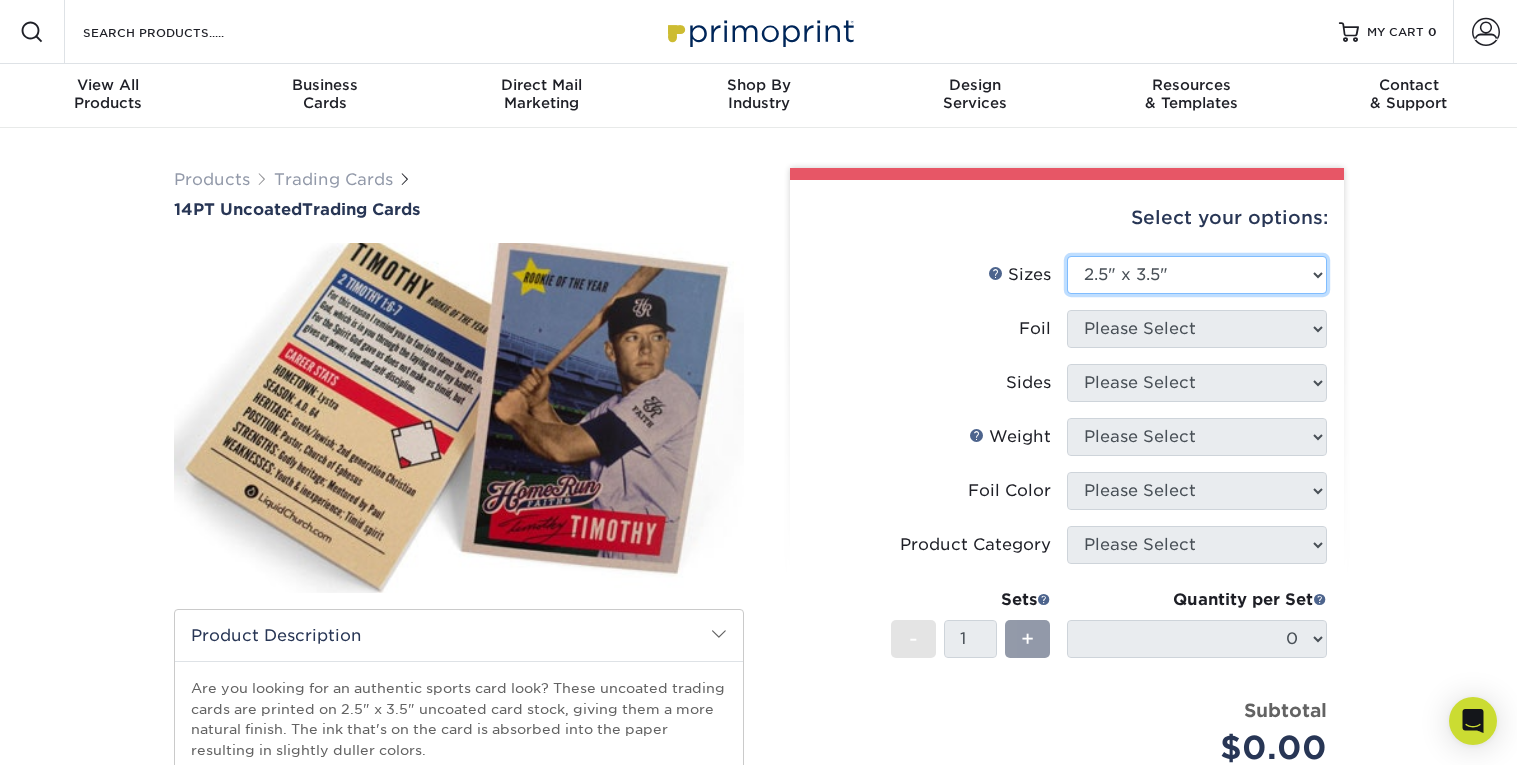 click on "Please Select
2.5" x 3.5"" at bounding box center (1197, 275) 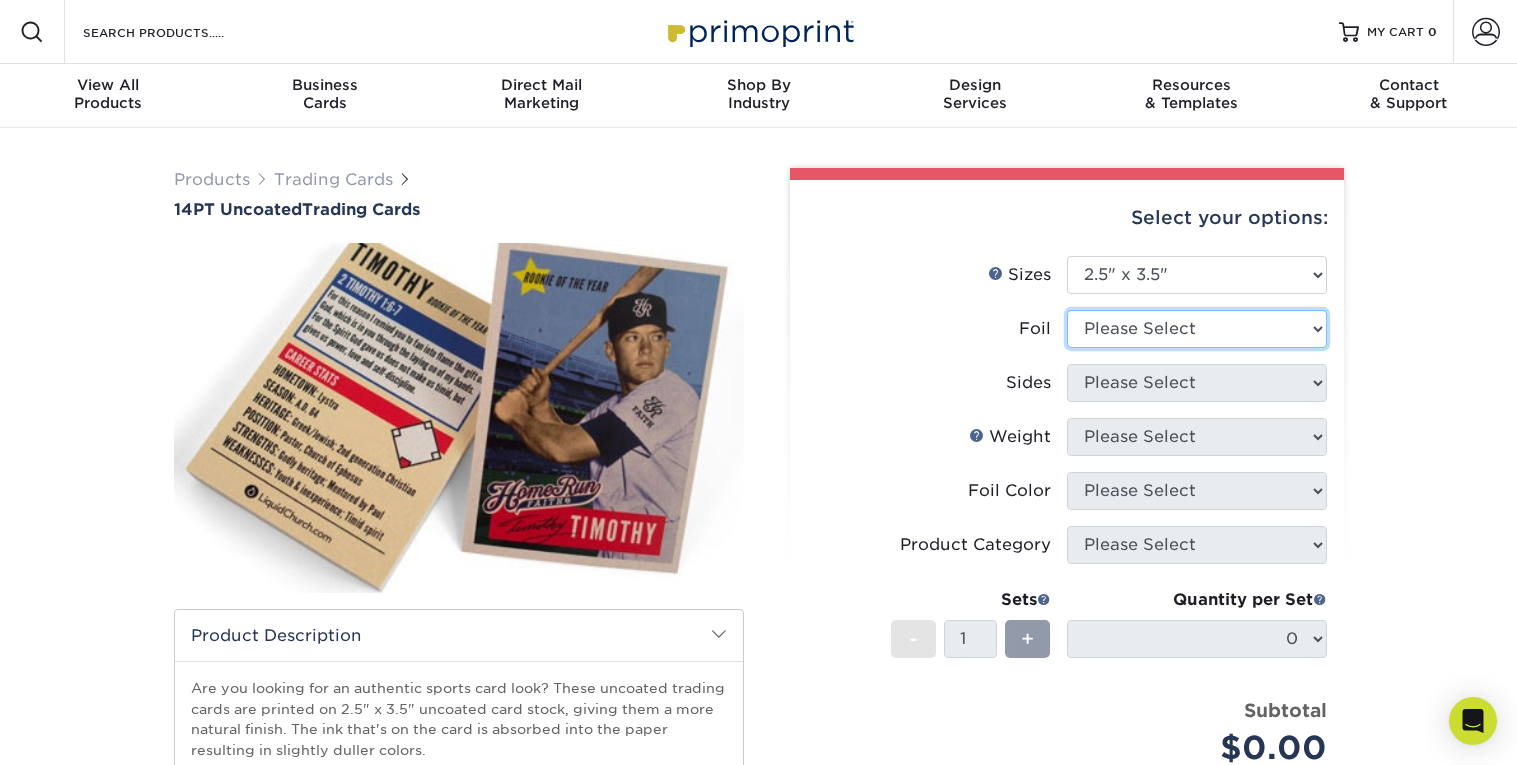 click on "Please Select Yes No" at bounding box center (1197, 329) 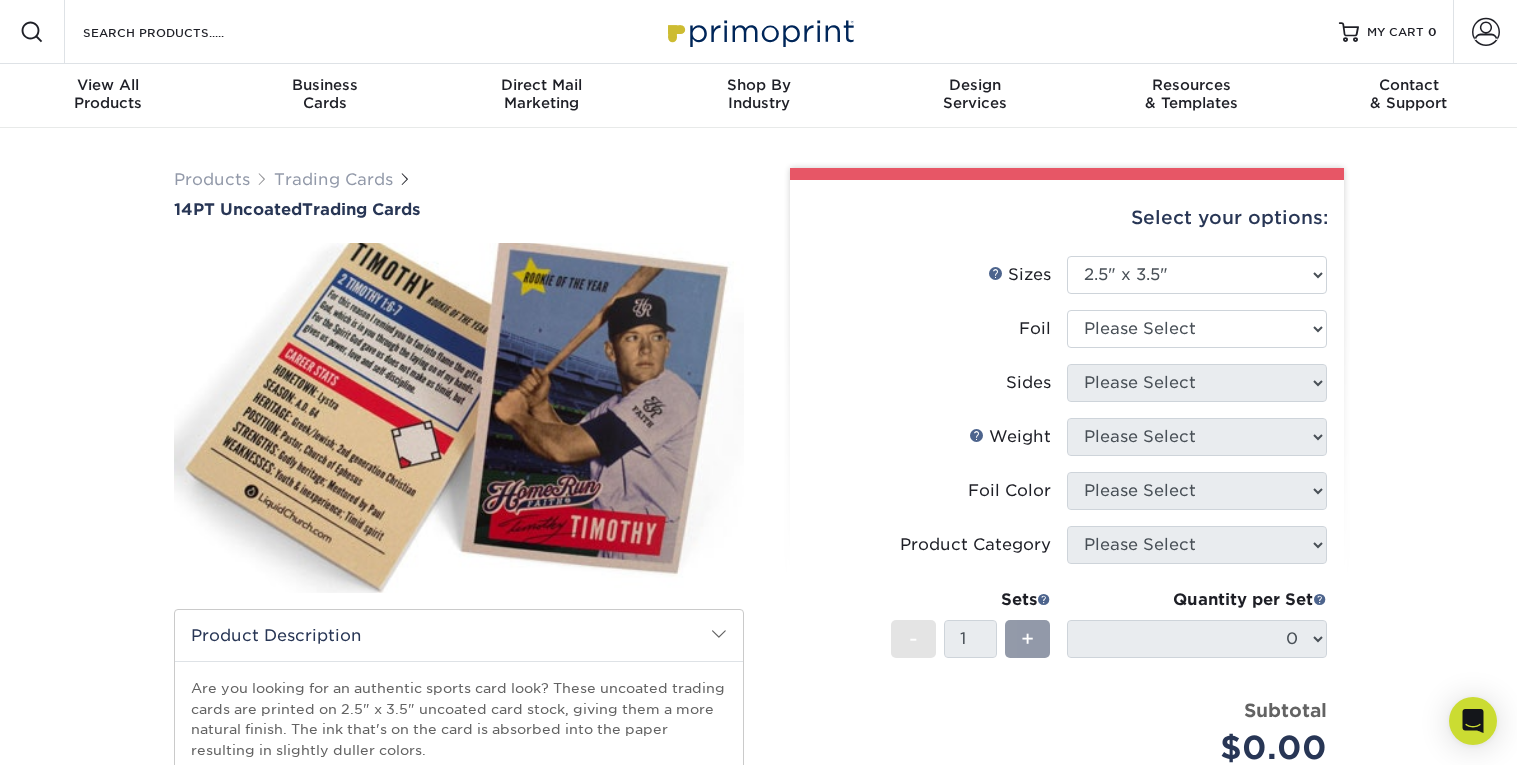 click on "Sizes Help Sizes" at bounding box center (937, 275) 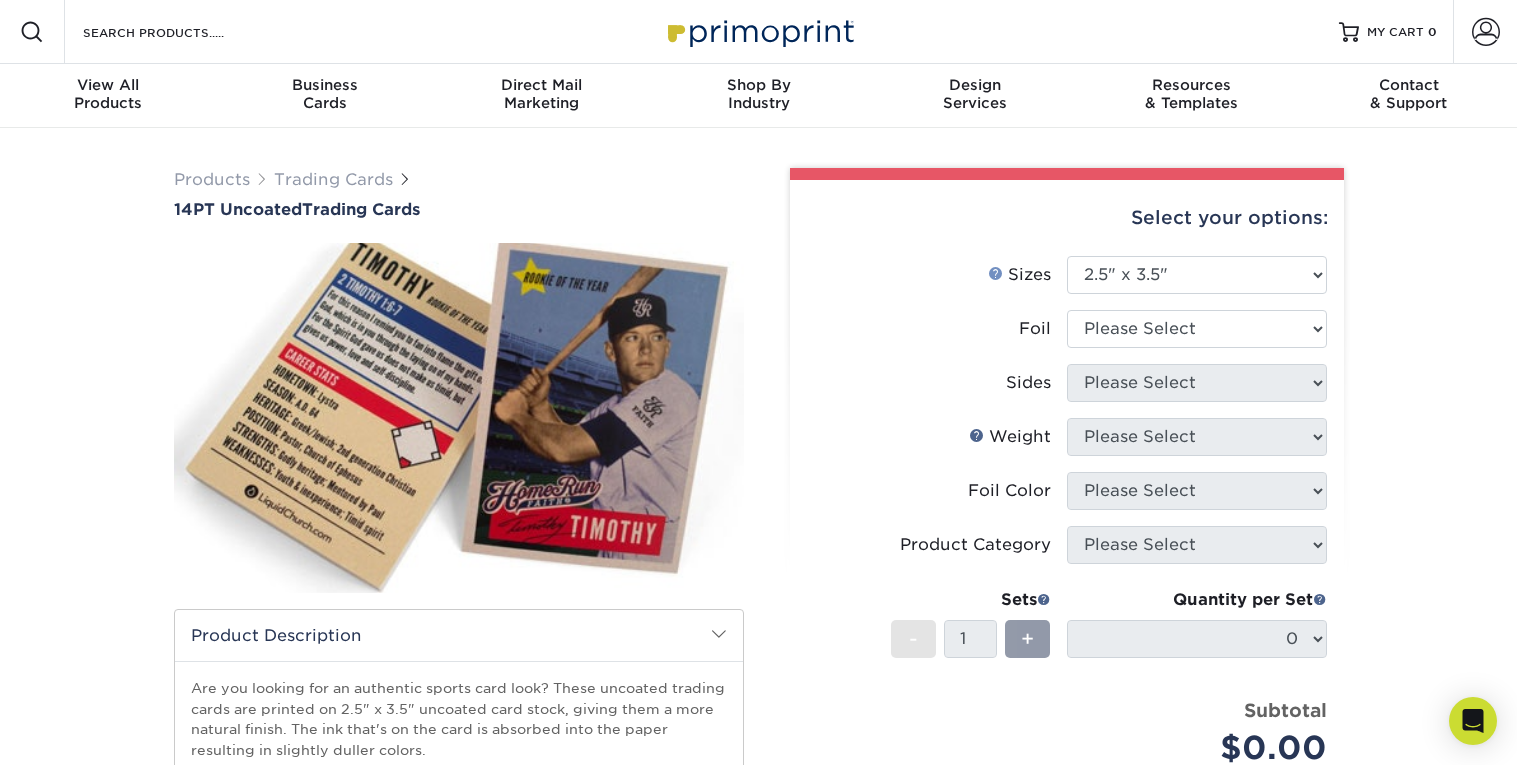 click on "Sizes Help" at bounding box center (996, 273) 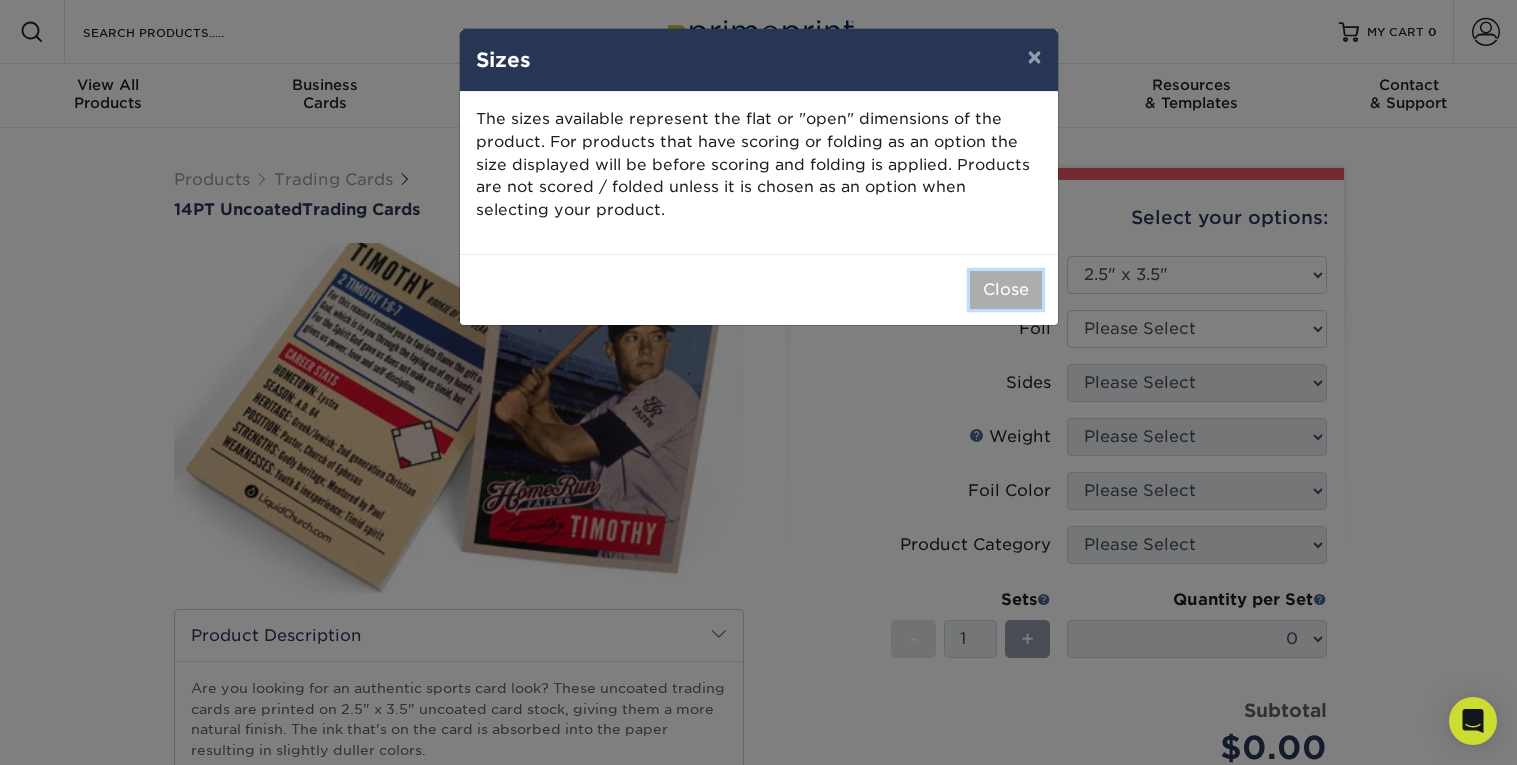 click on "Close" at bounding box center [1006, 290] 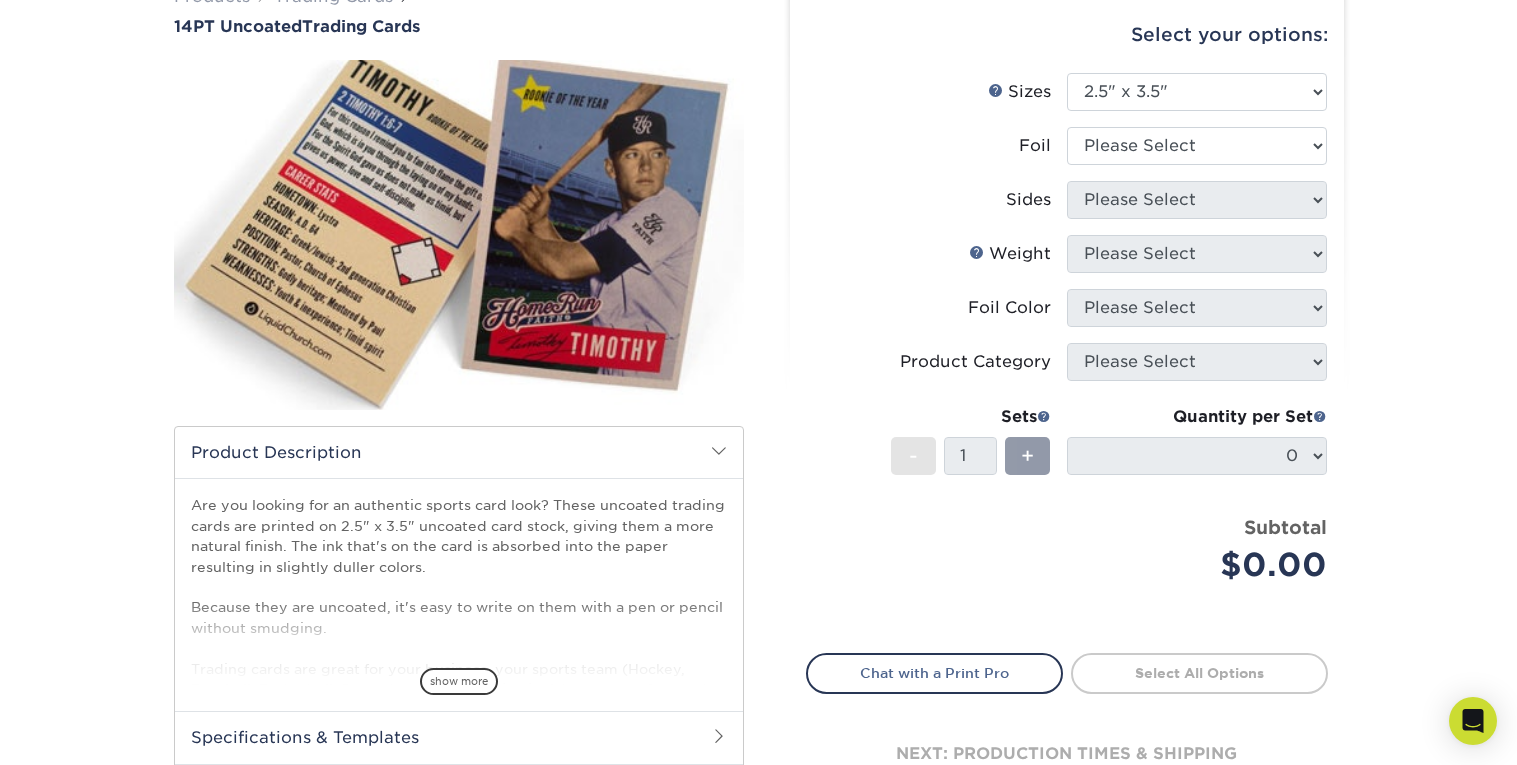 scroll, scrollTop: 181, scrollLeft: 0, axis: vertical 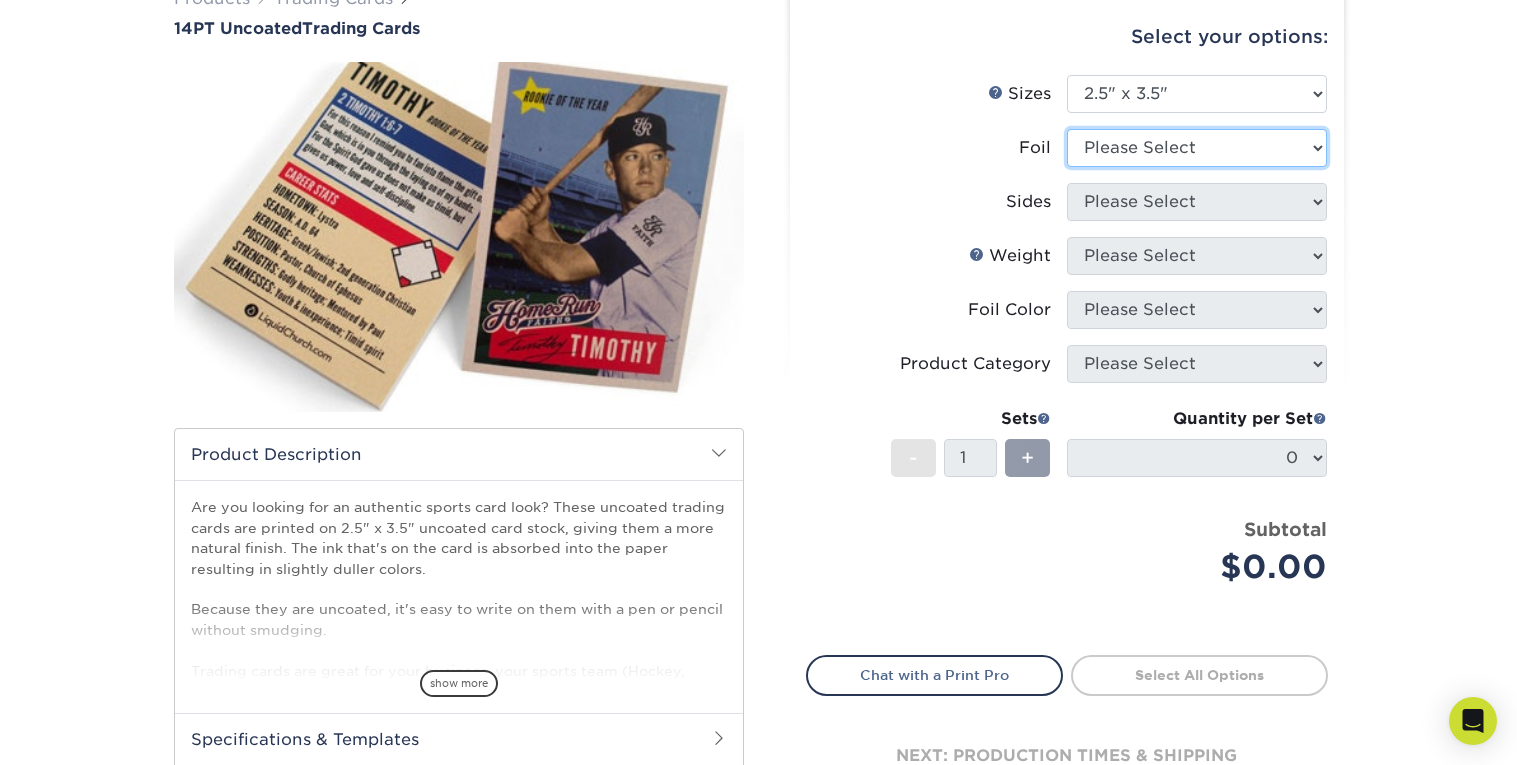 click on "Please Select Yes No" at bounding box center [1197, 148] 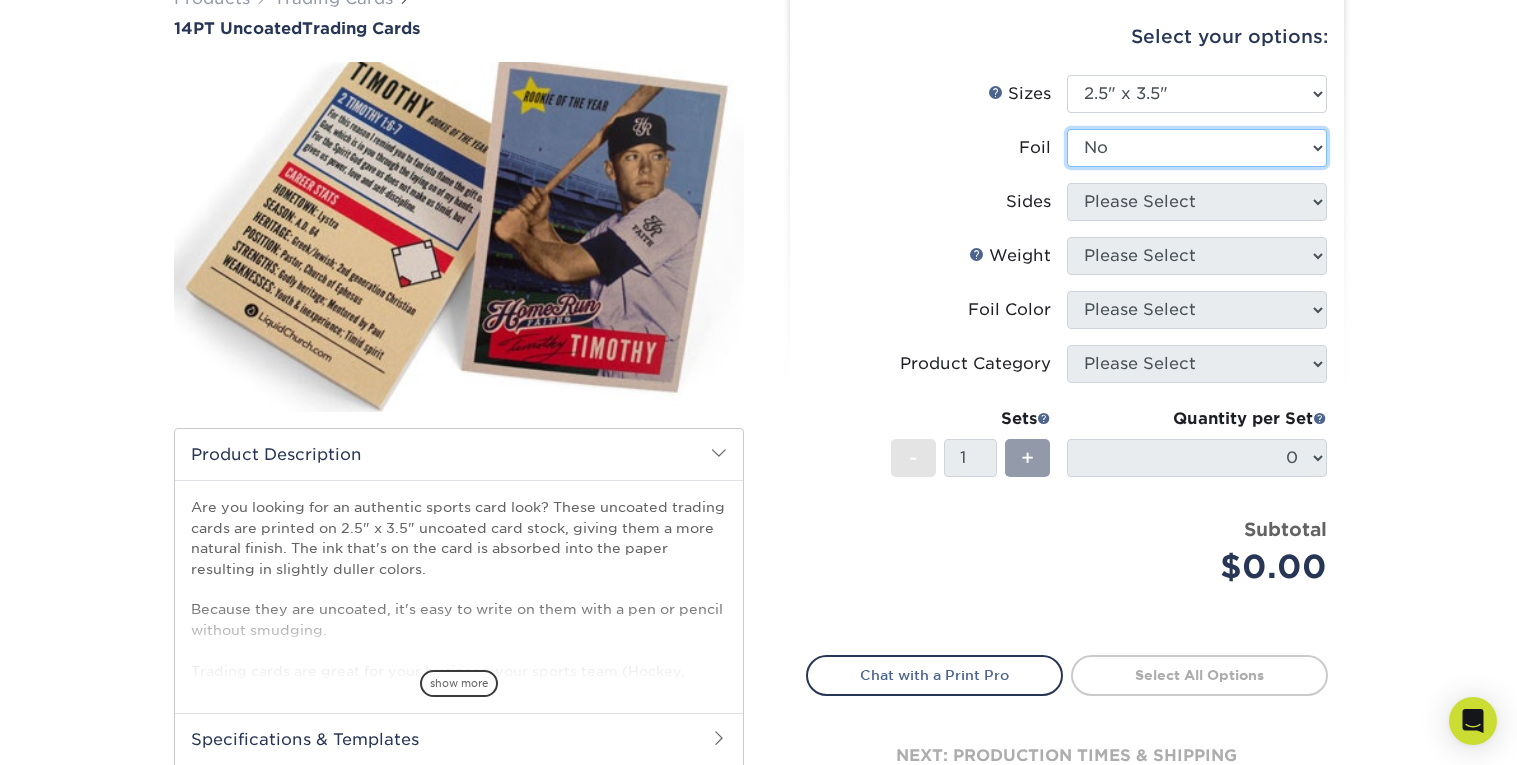 click on "Please Select Yes No" at bounding box center [1197, 148] 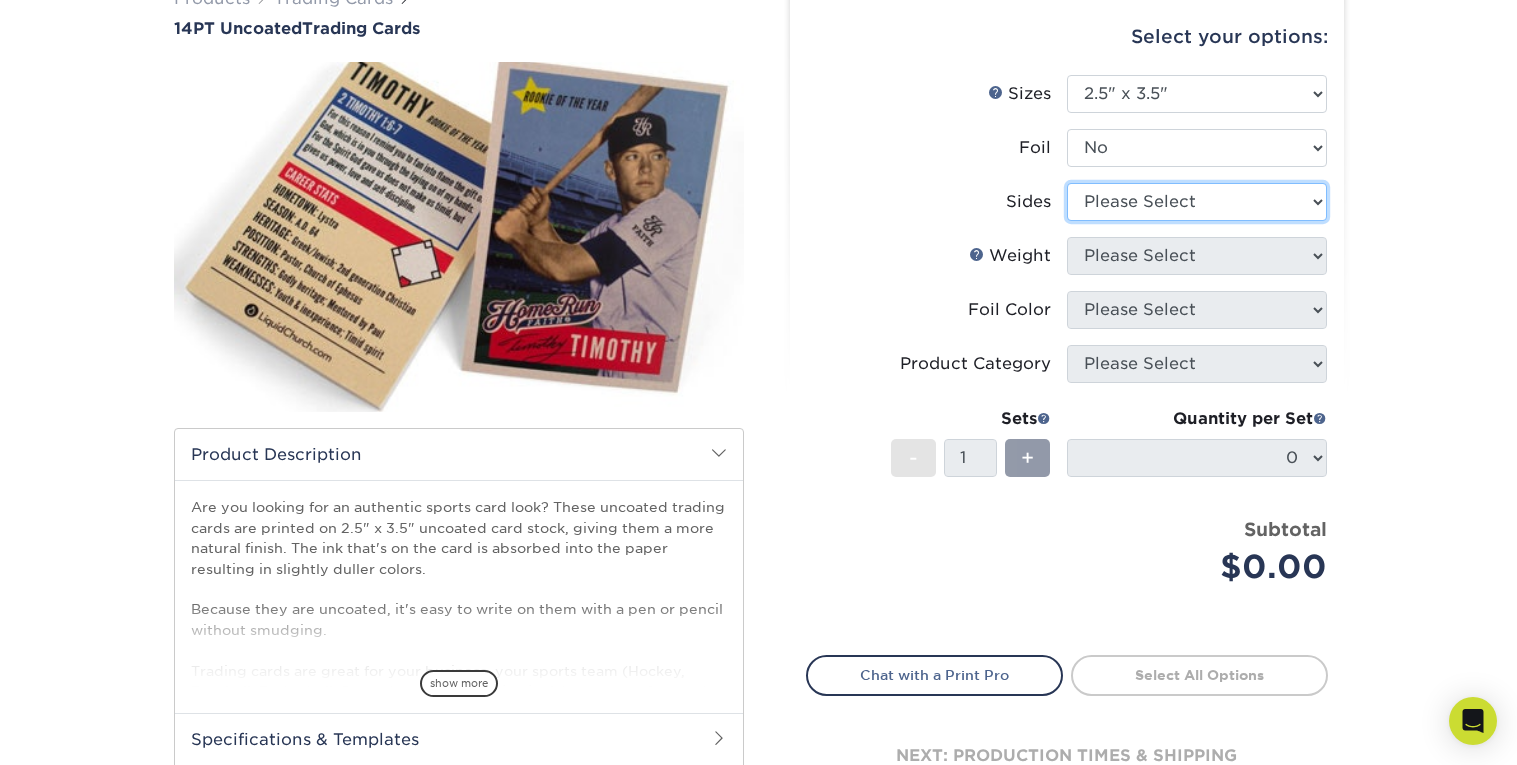 click on "Please Select Print Both Sides Print Front Only" at bounding box center [1197, 202] 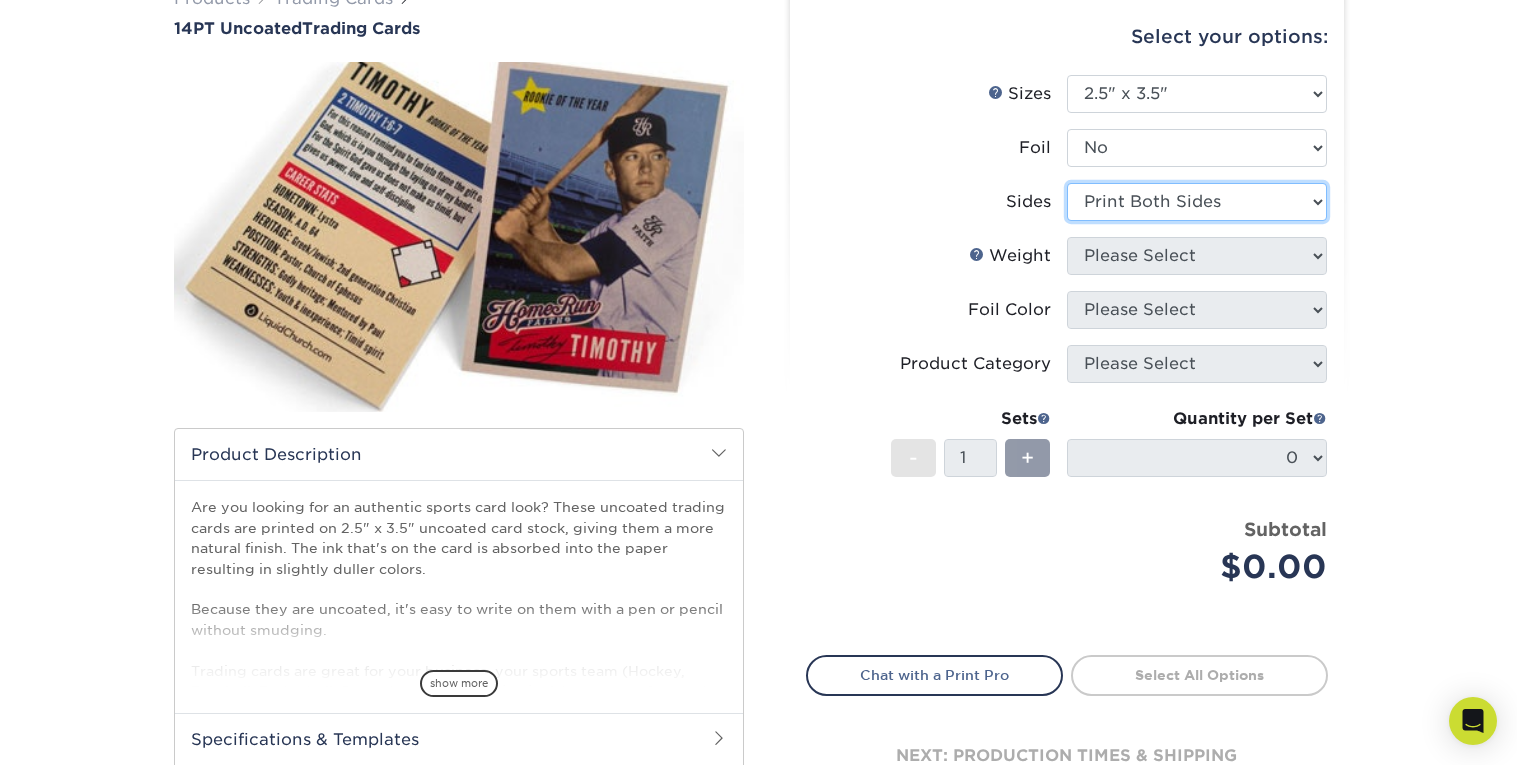 click on "Please Select Print Both Sides Print Front Only" at bounding box center [1197, 202] 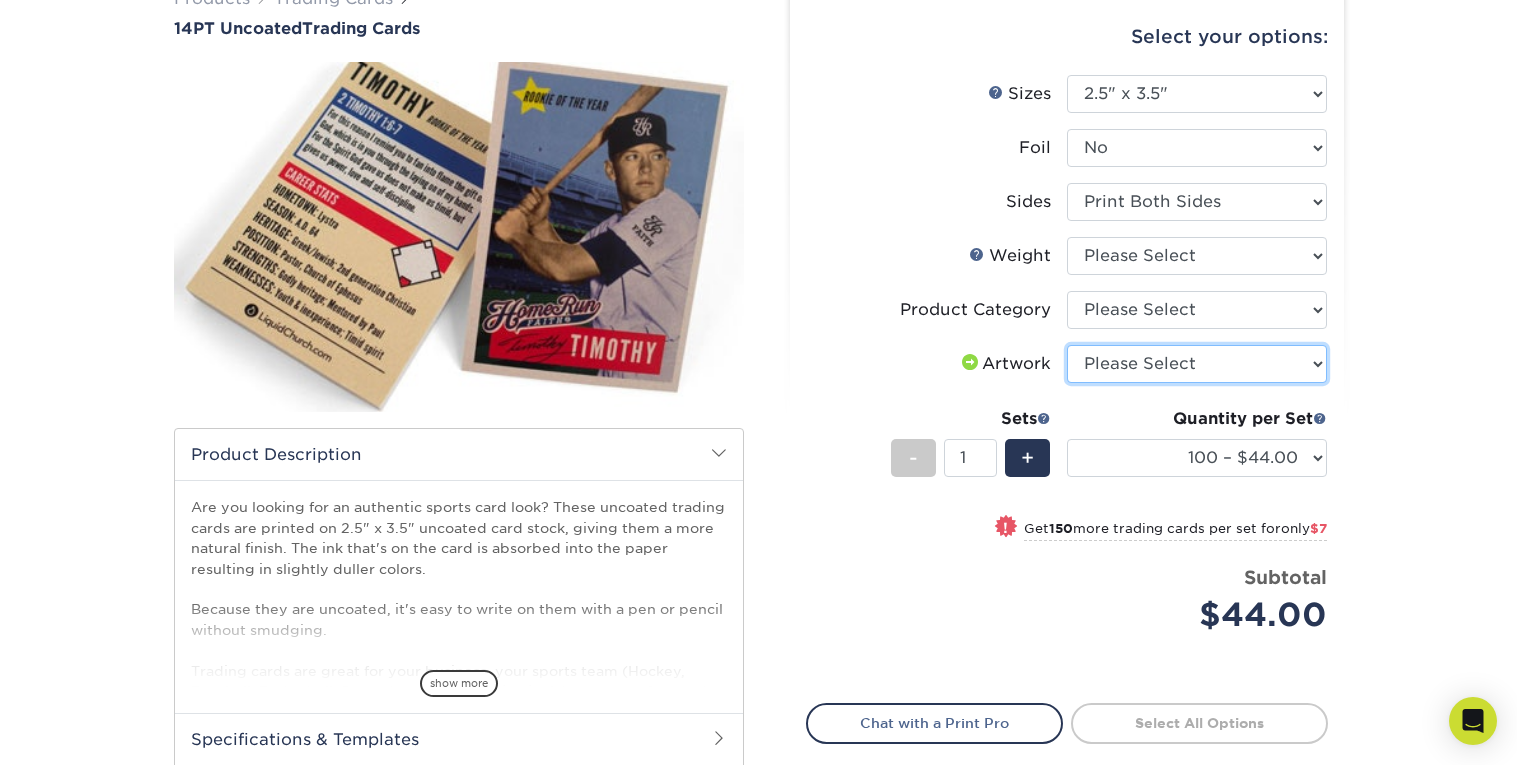 click on "Please Select I will upload files I need a design - $100" at bounding box center (1197, 364) 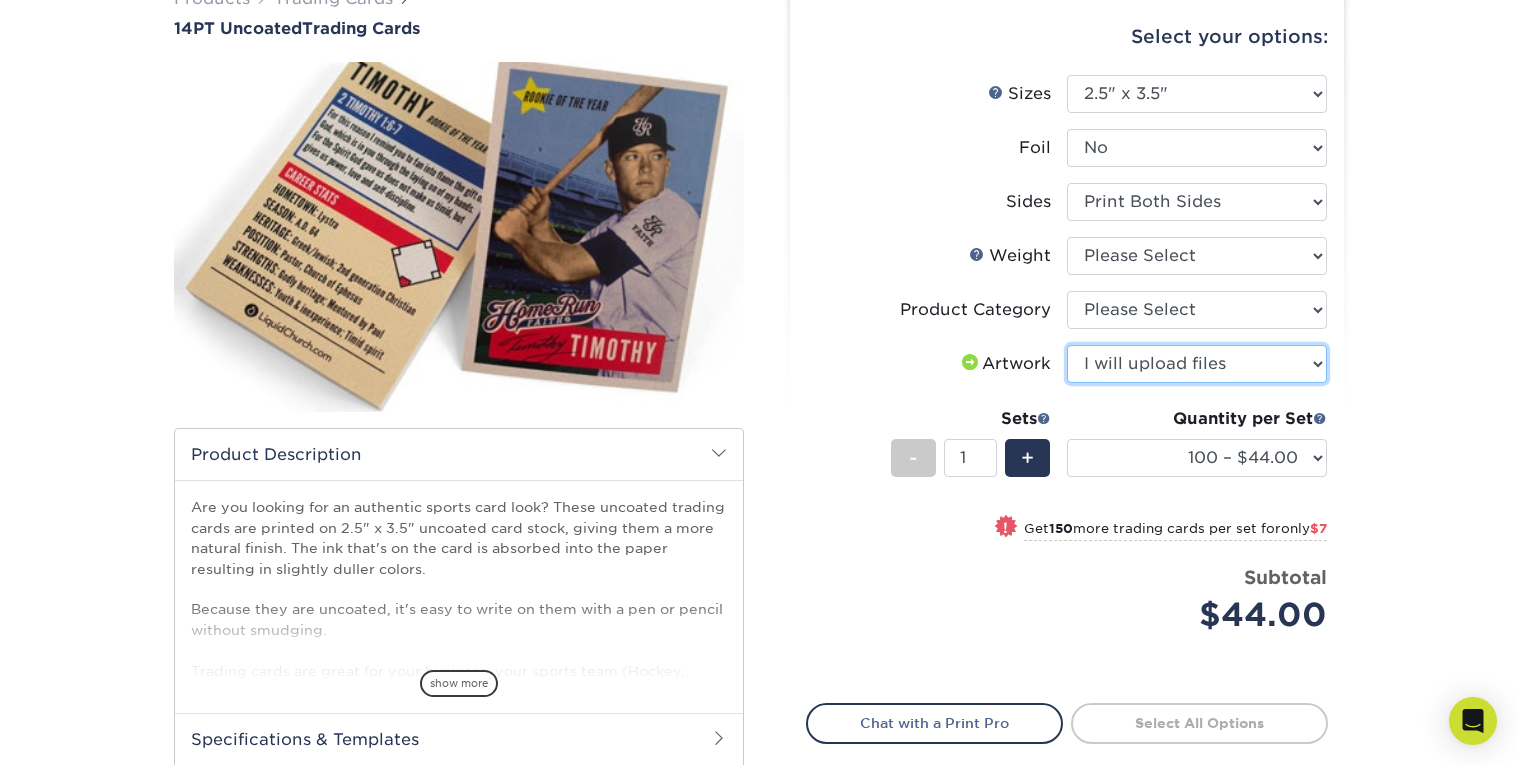 click on "Please Select I will upload files I need a design - $100" at bounding box center (1197, 364) 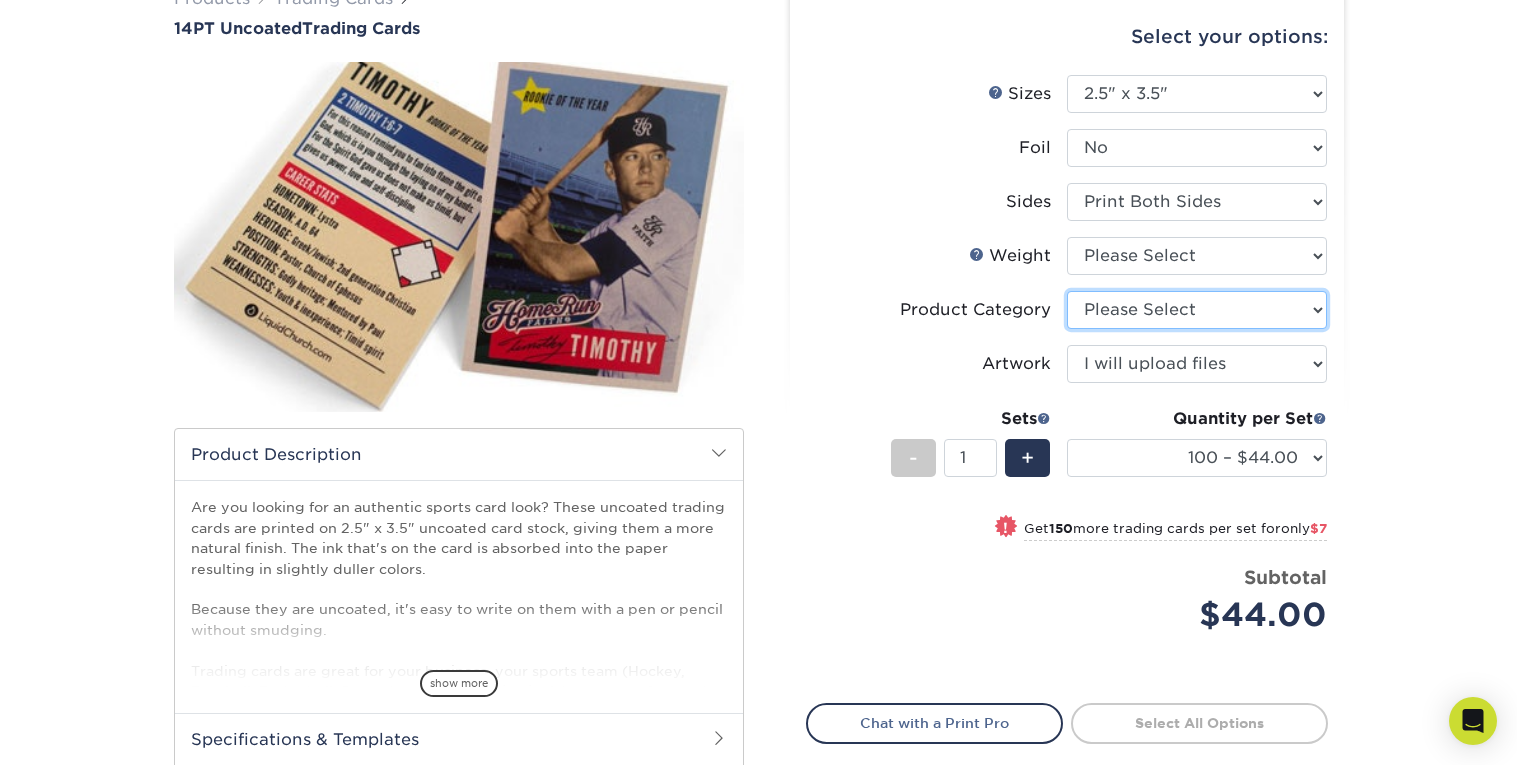 click on "Please Select Trading Cards" at bounding box center [1197, 310] 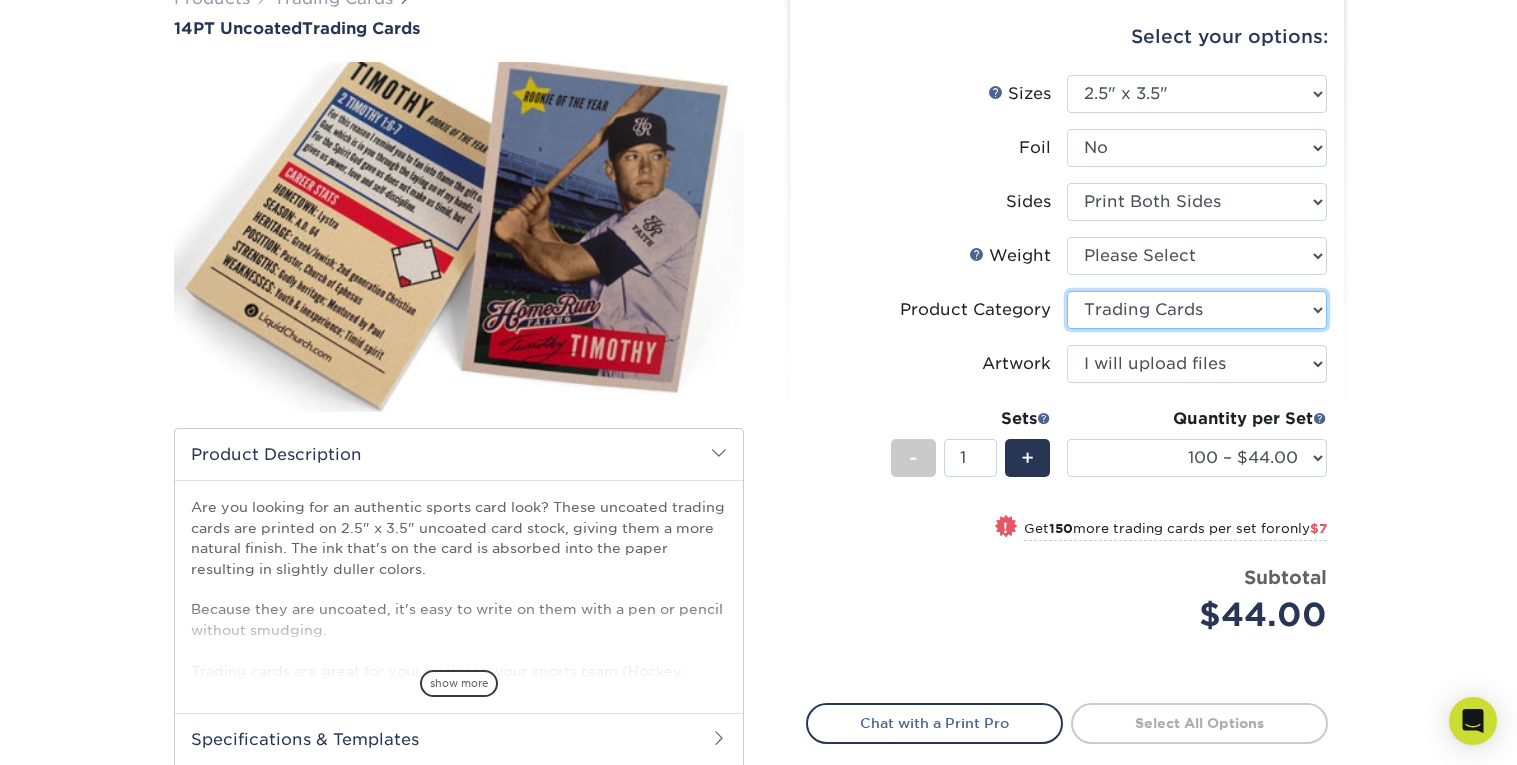 click on "Please Select Trading Cards" at bounding box center [1197, 310] 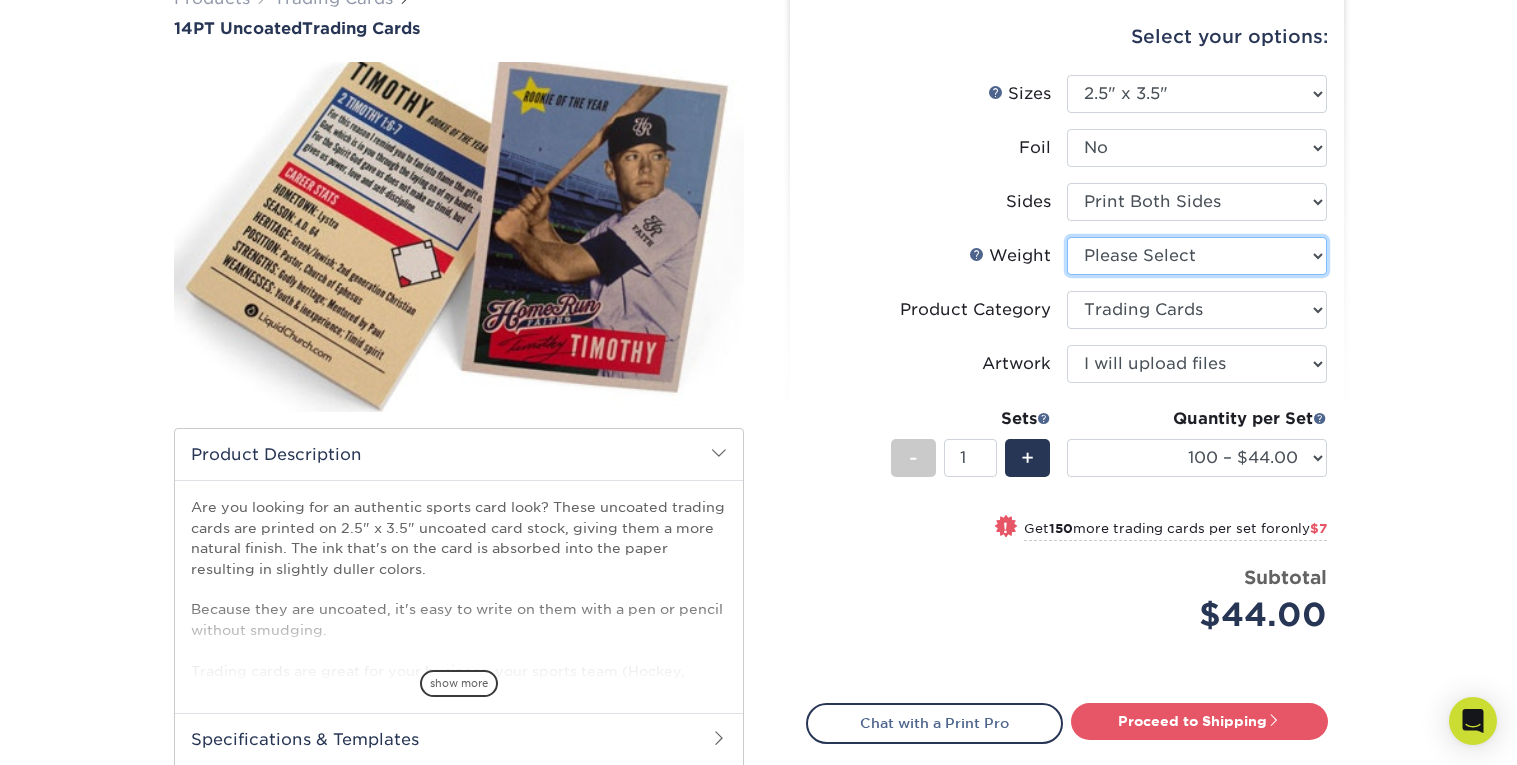 click on "Please Select 14PT Uncoated" at bounding box center (1197, 256) 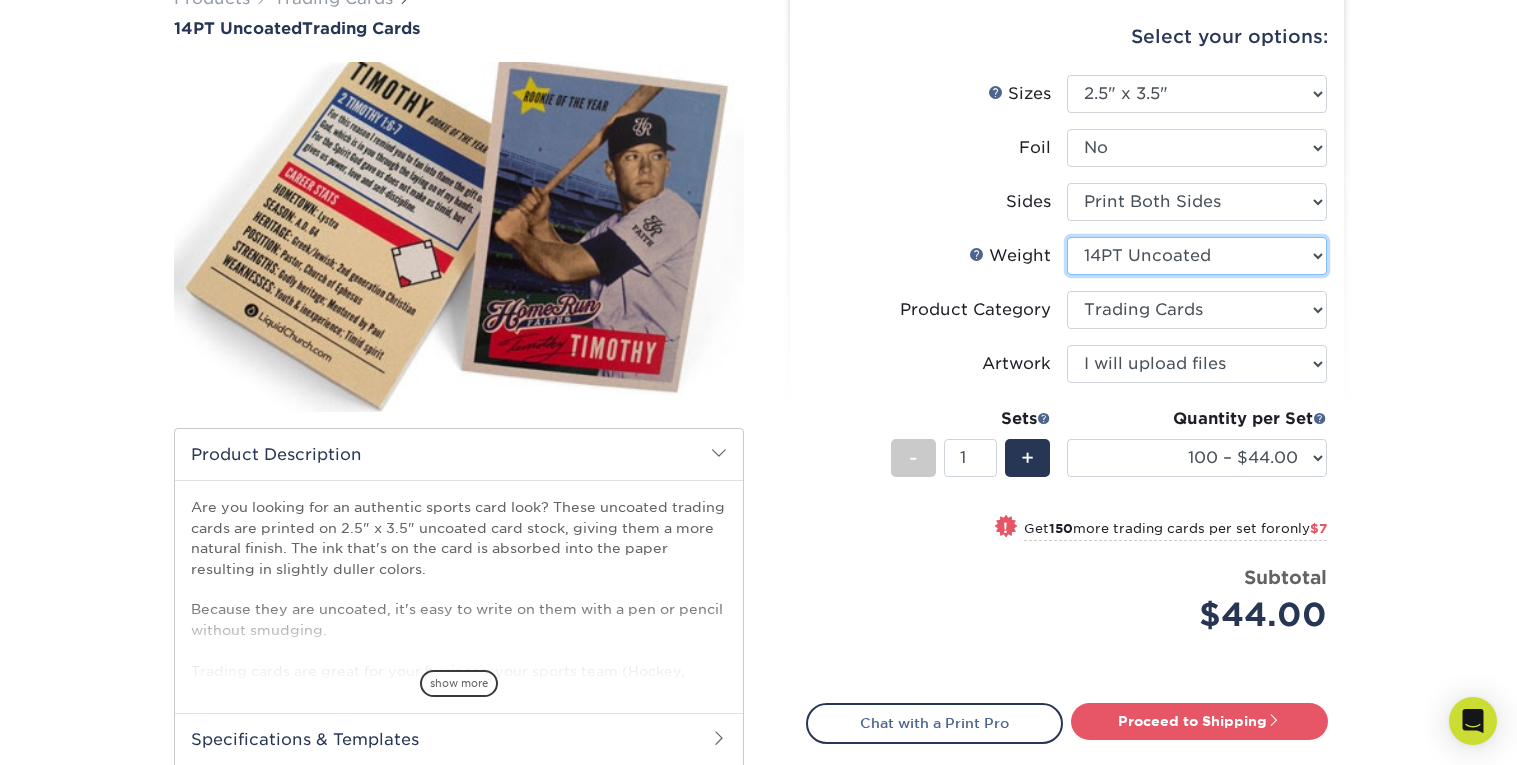 click on "Please Select 14PT Uncoated" at bounding box center [1197, 256] 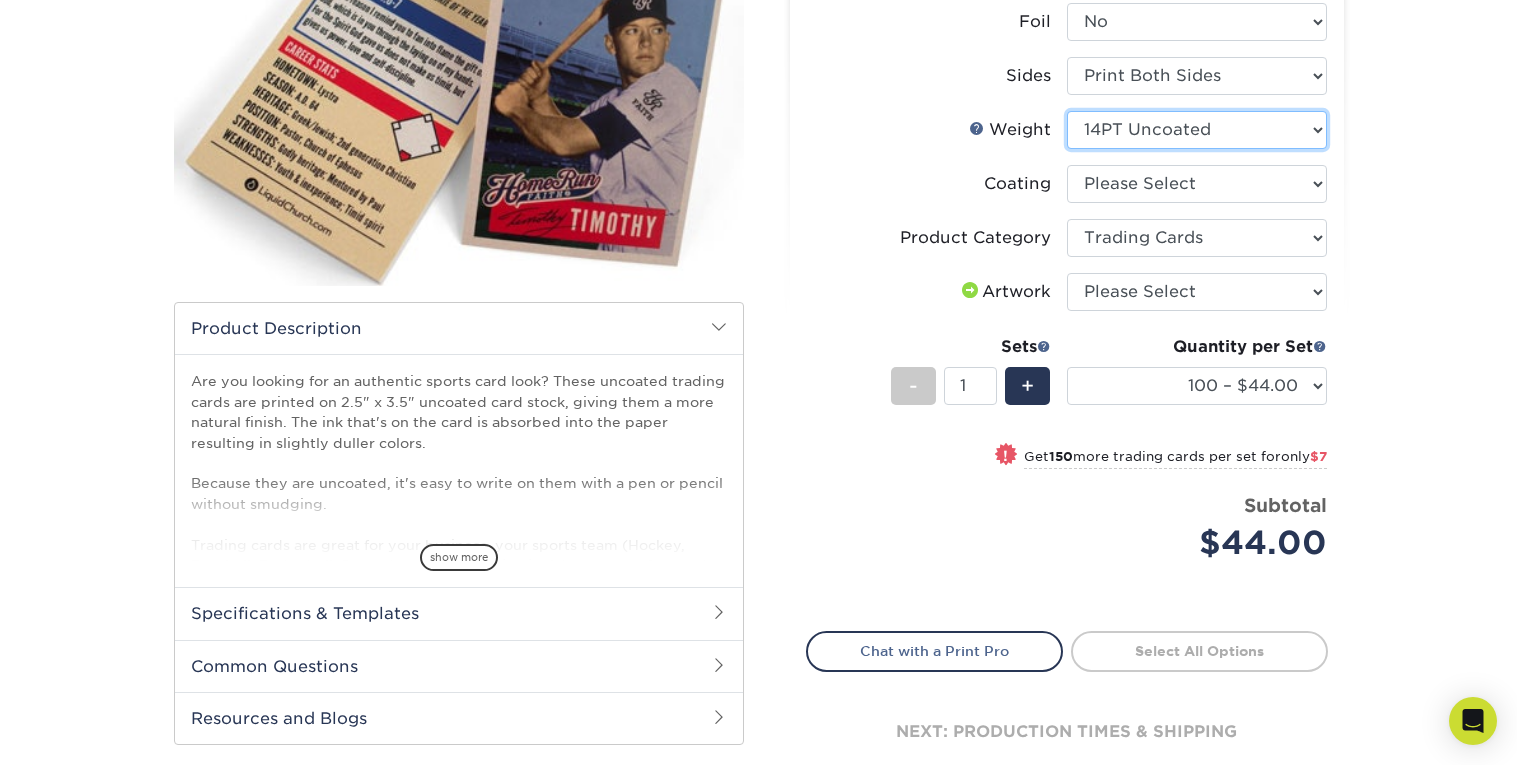 scroll, scrollTop: 265, scrollLeft: 0, axis: vertical 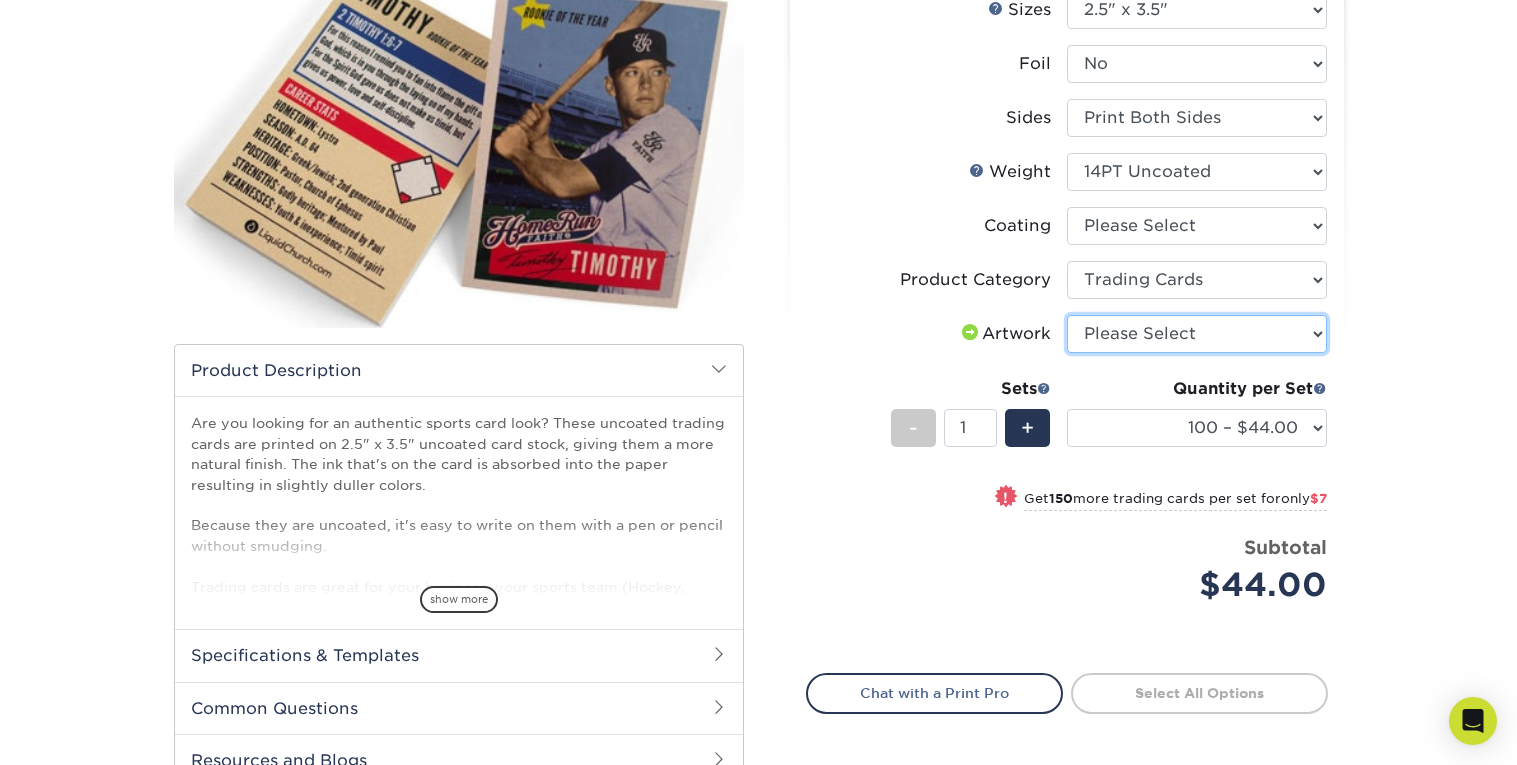 click on "Please Select I will upload files I need a design - $100" at bounding box center [1197, 334] 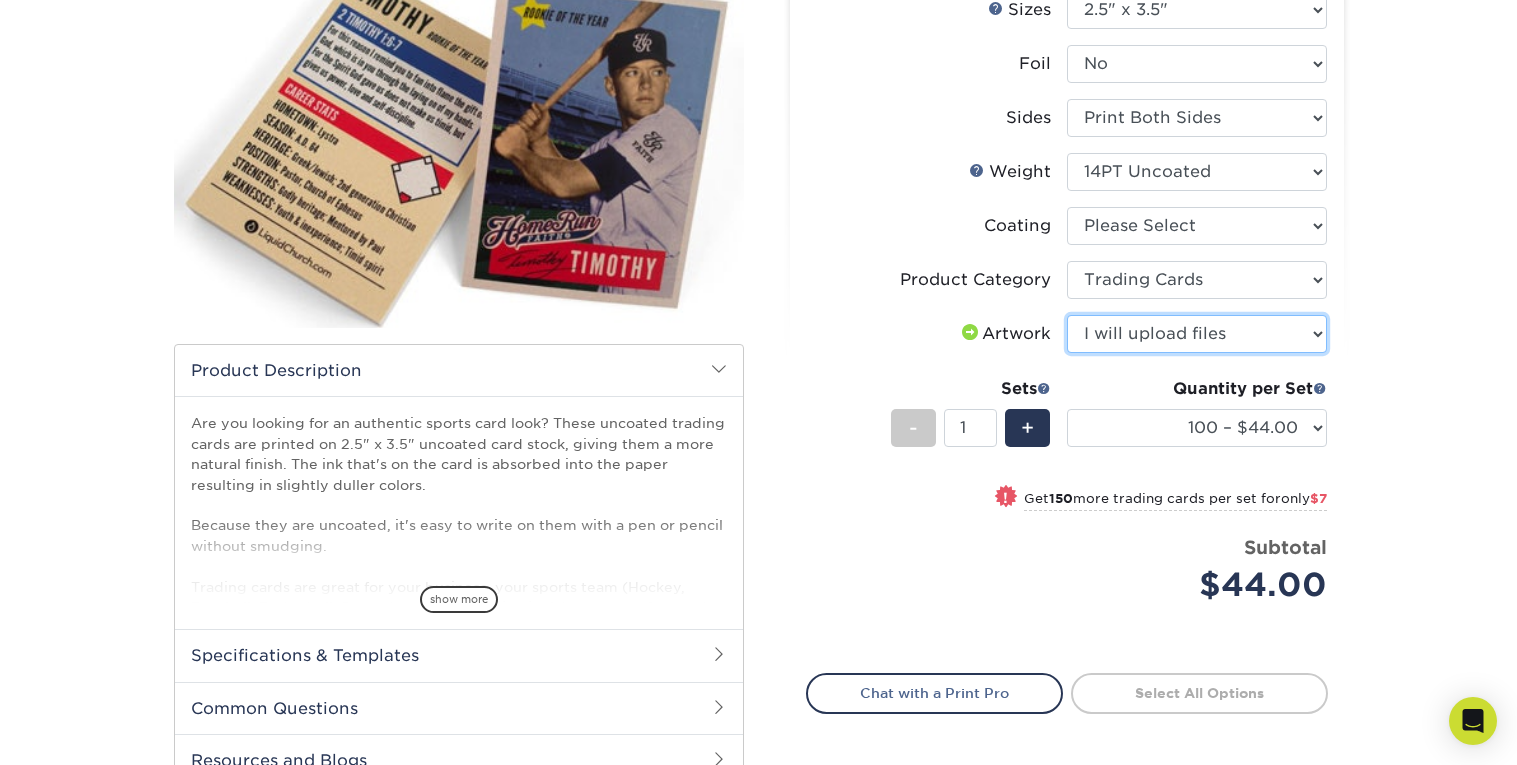 click on "Please Select I will upload files I need a design - $100" at bounding box center [1197, 334] 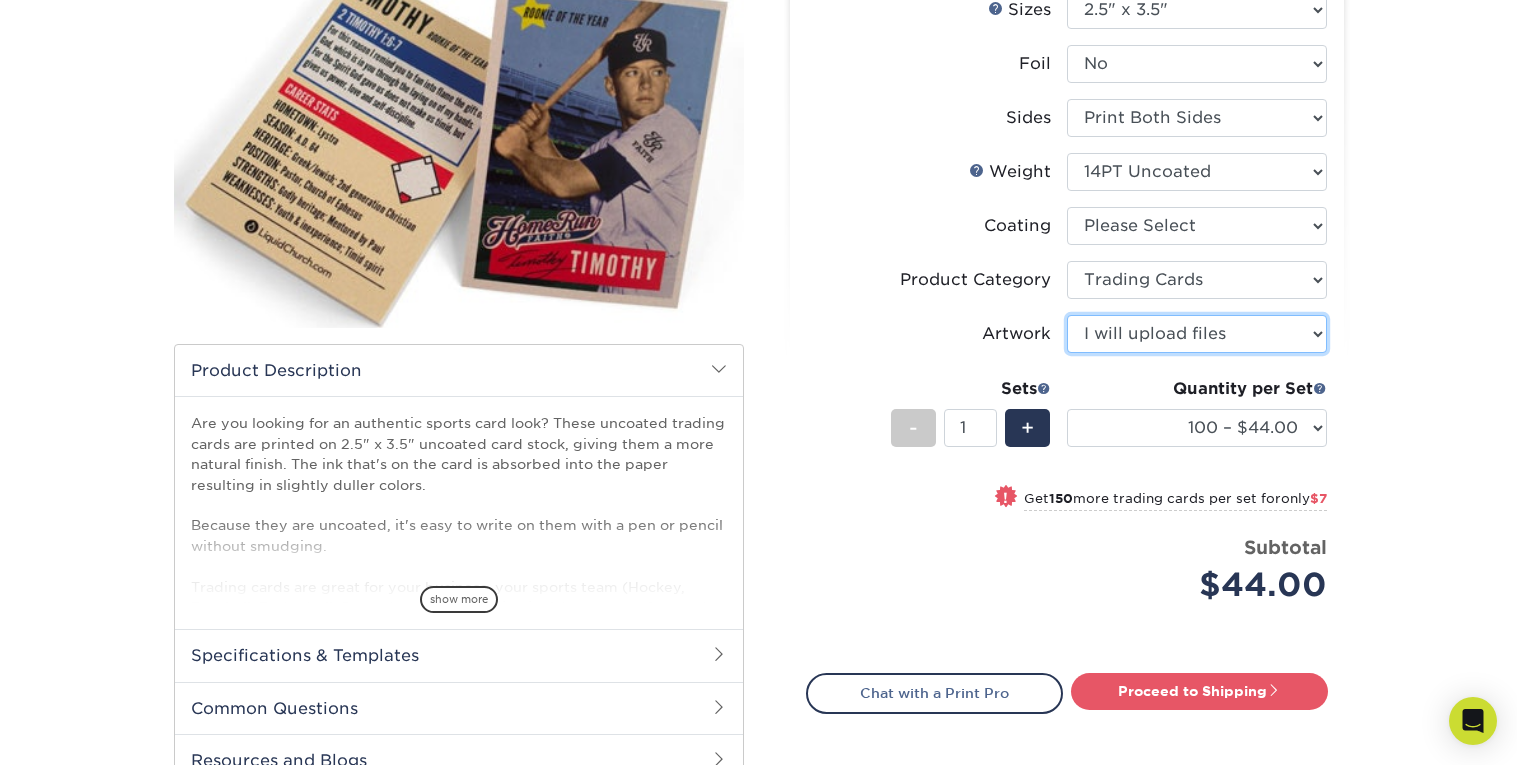 click on "Please Select I will upload files I need a design - $100" at bounding box center [1197, 334] 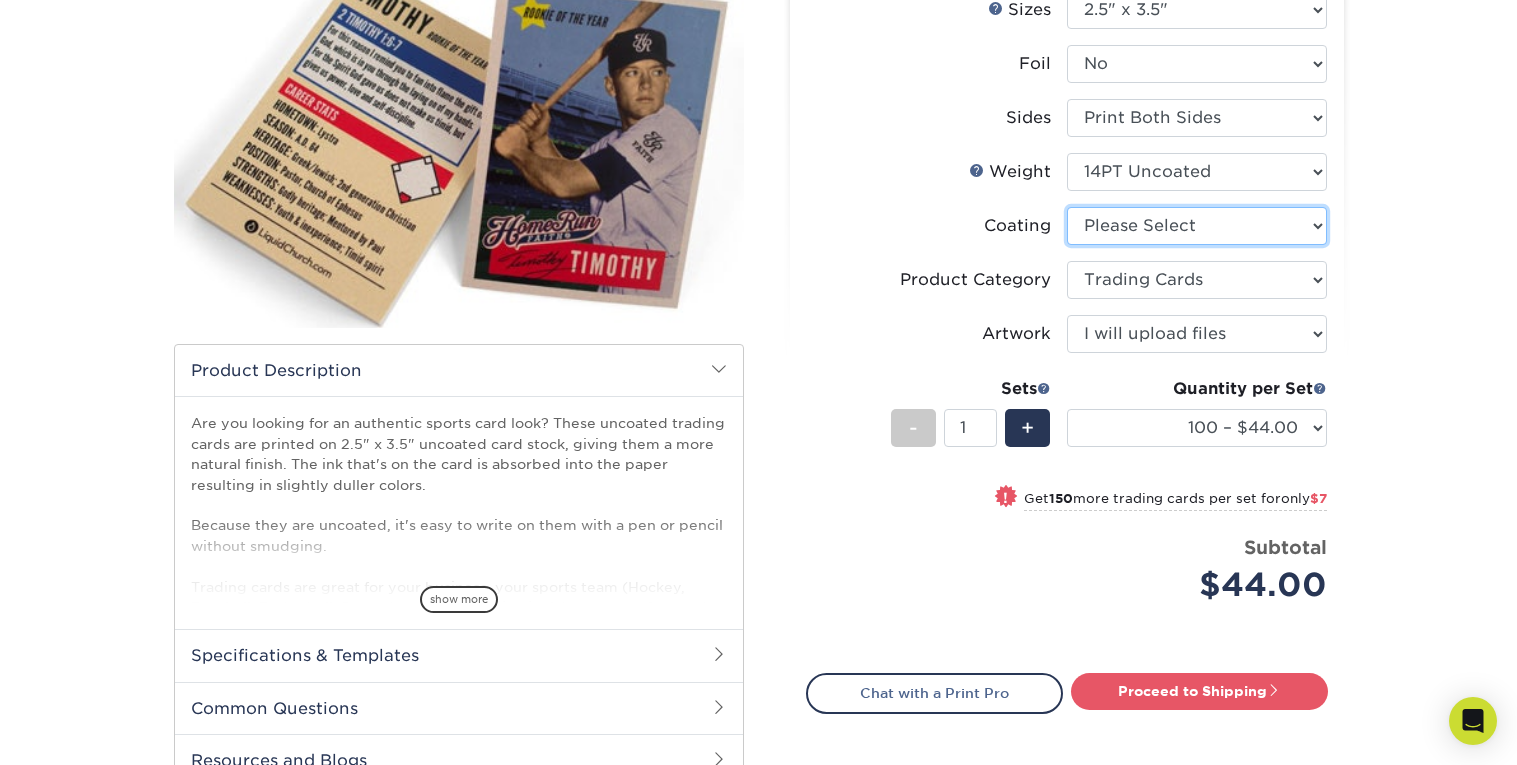 click at bounding box center (1197, 226) 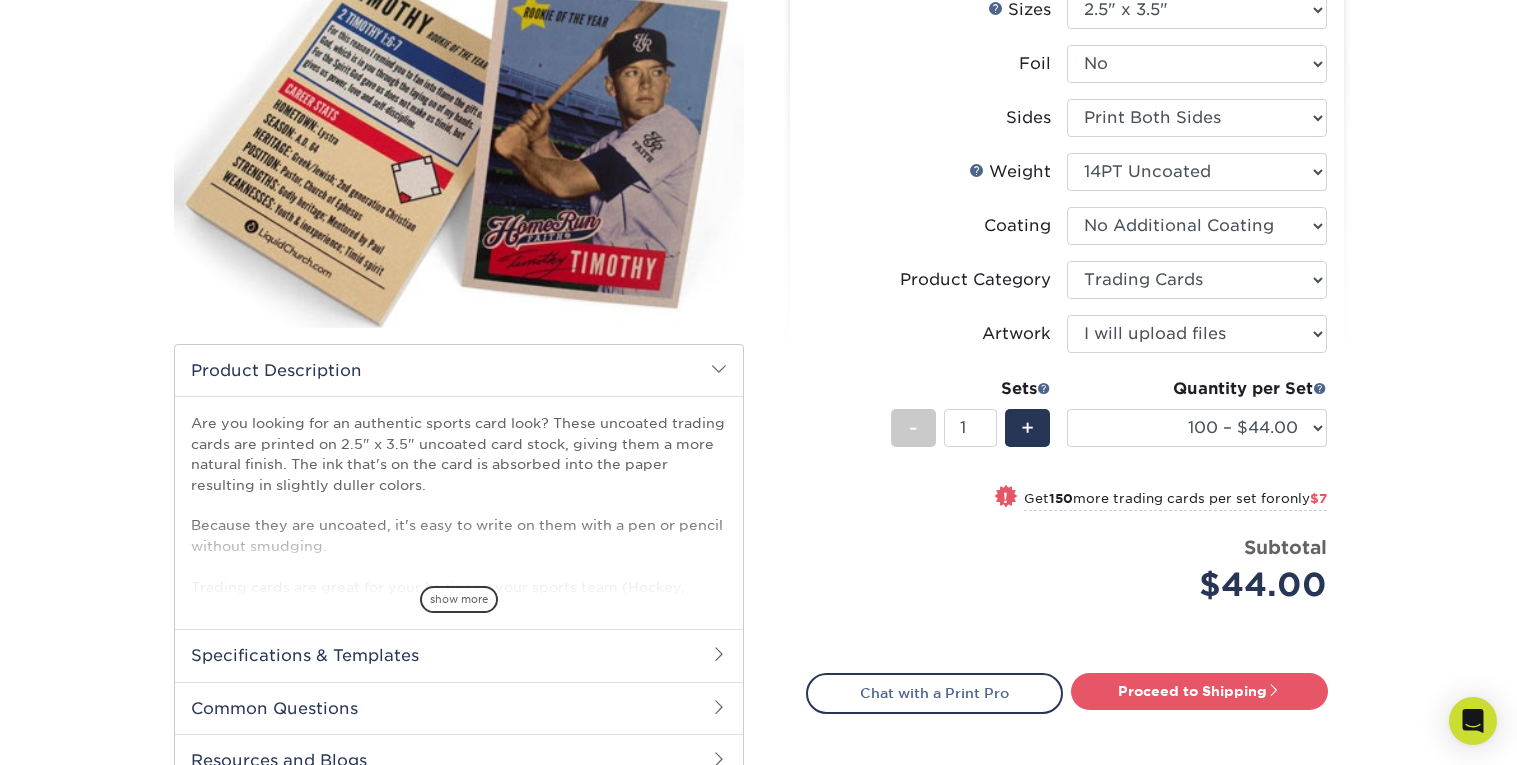 click at bounding box center (1197, 226) 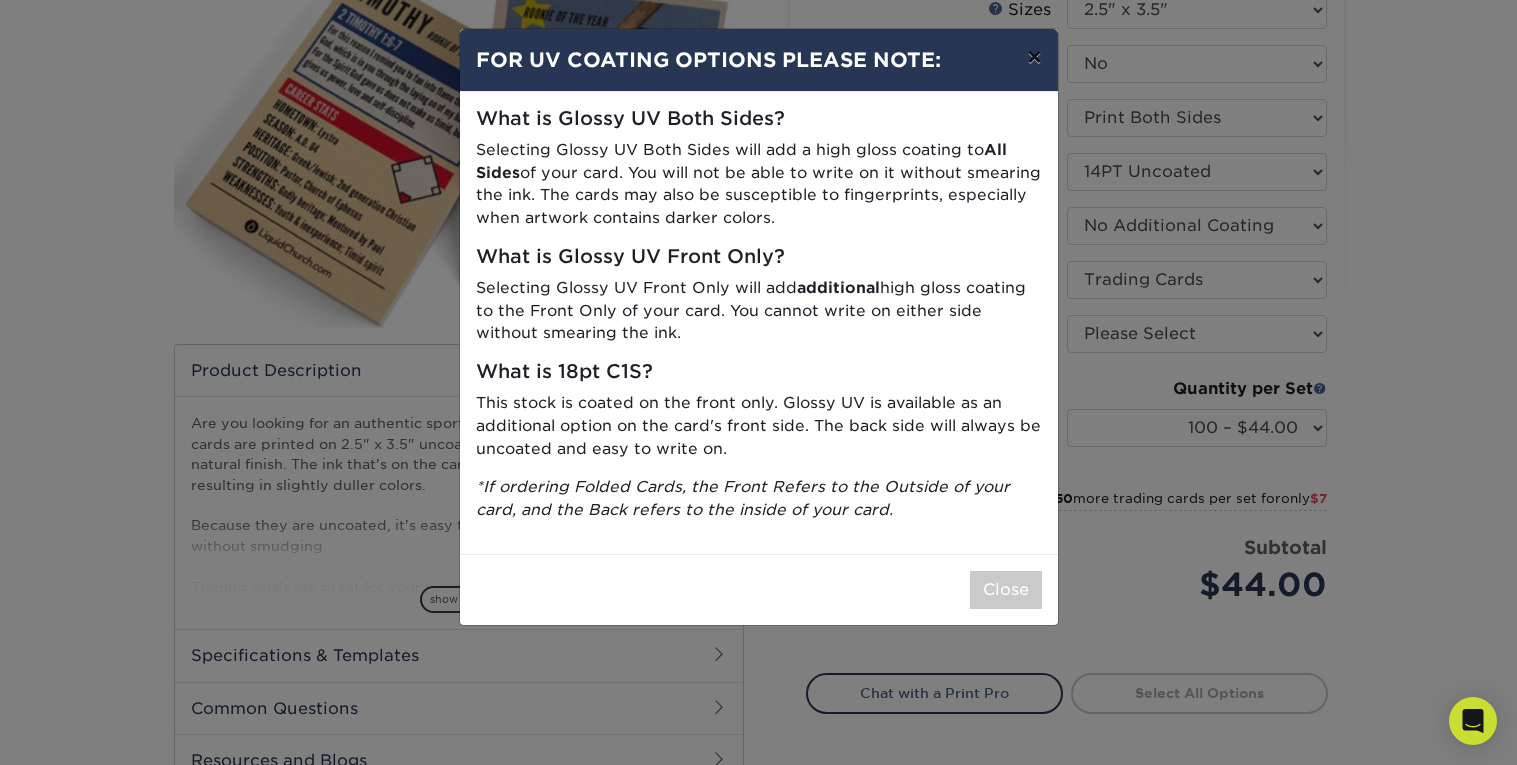 click on "×" at bounding box center [1034, 57] 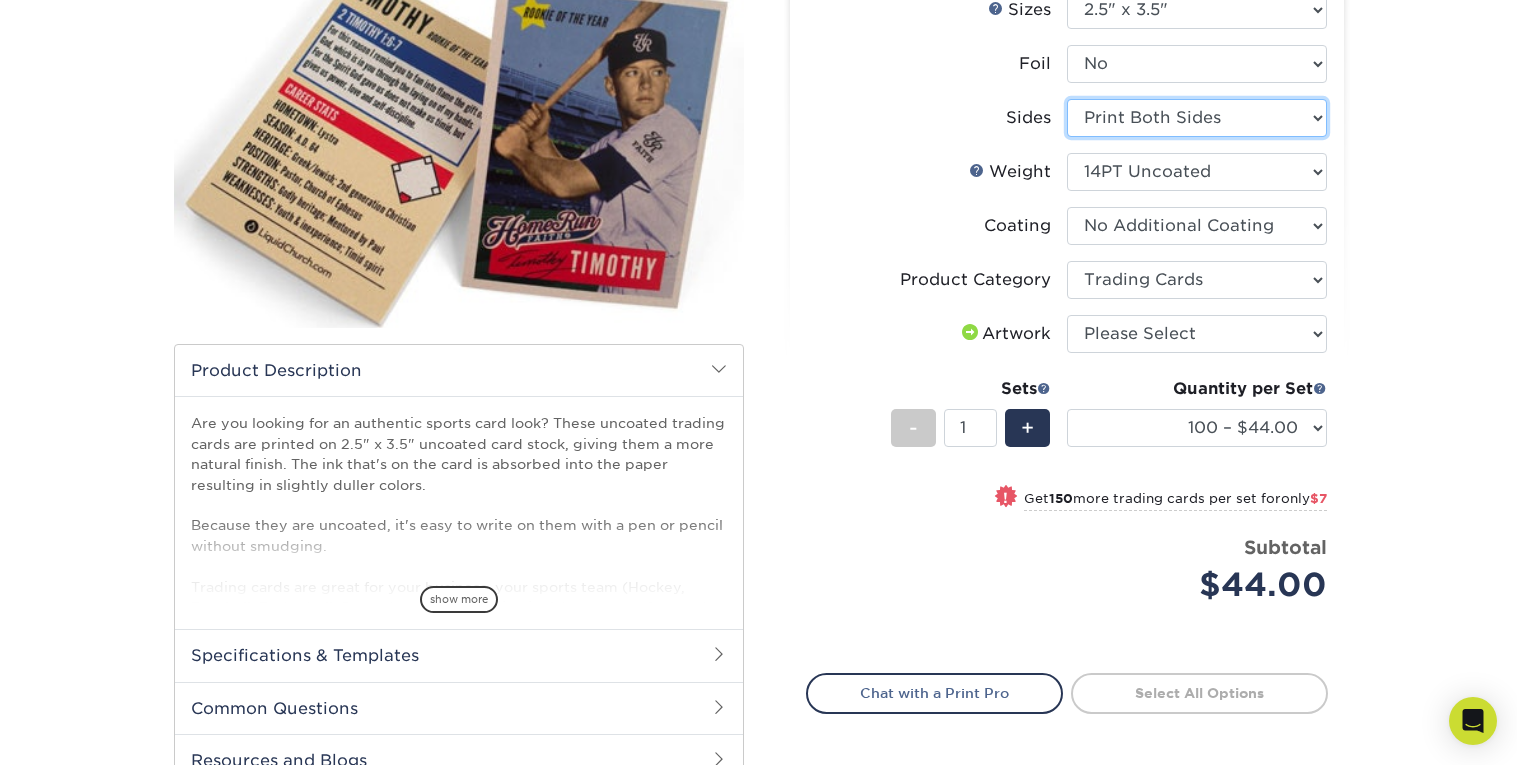 click on "Please Select Print Both Sides Print Front Only" at bounding box center (1197, 118) 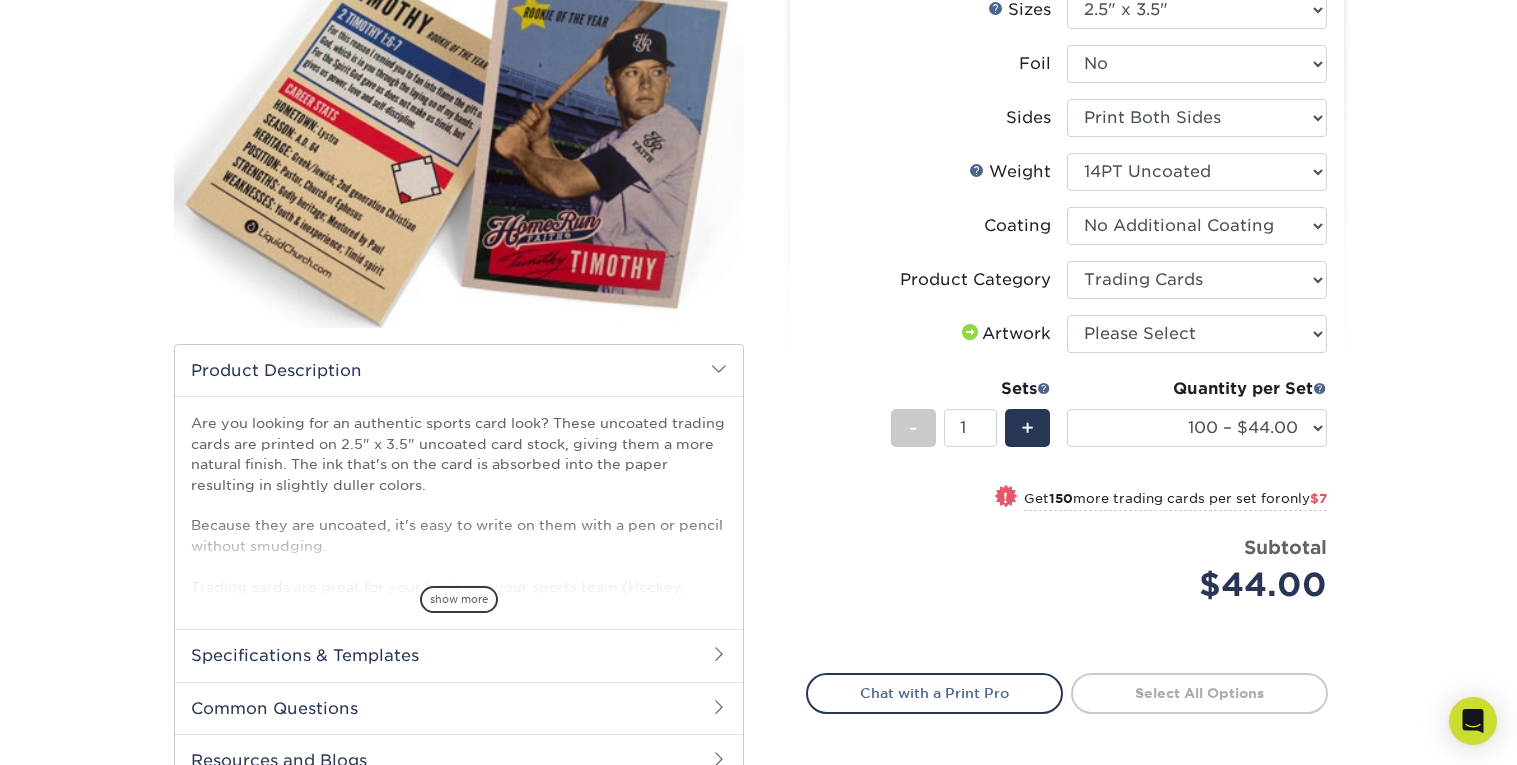 click on "Sides
Please Select Print Both Sides Print Front Only" at bounding box center [1067, 126] 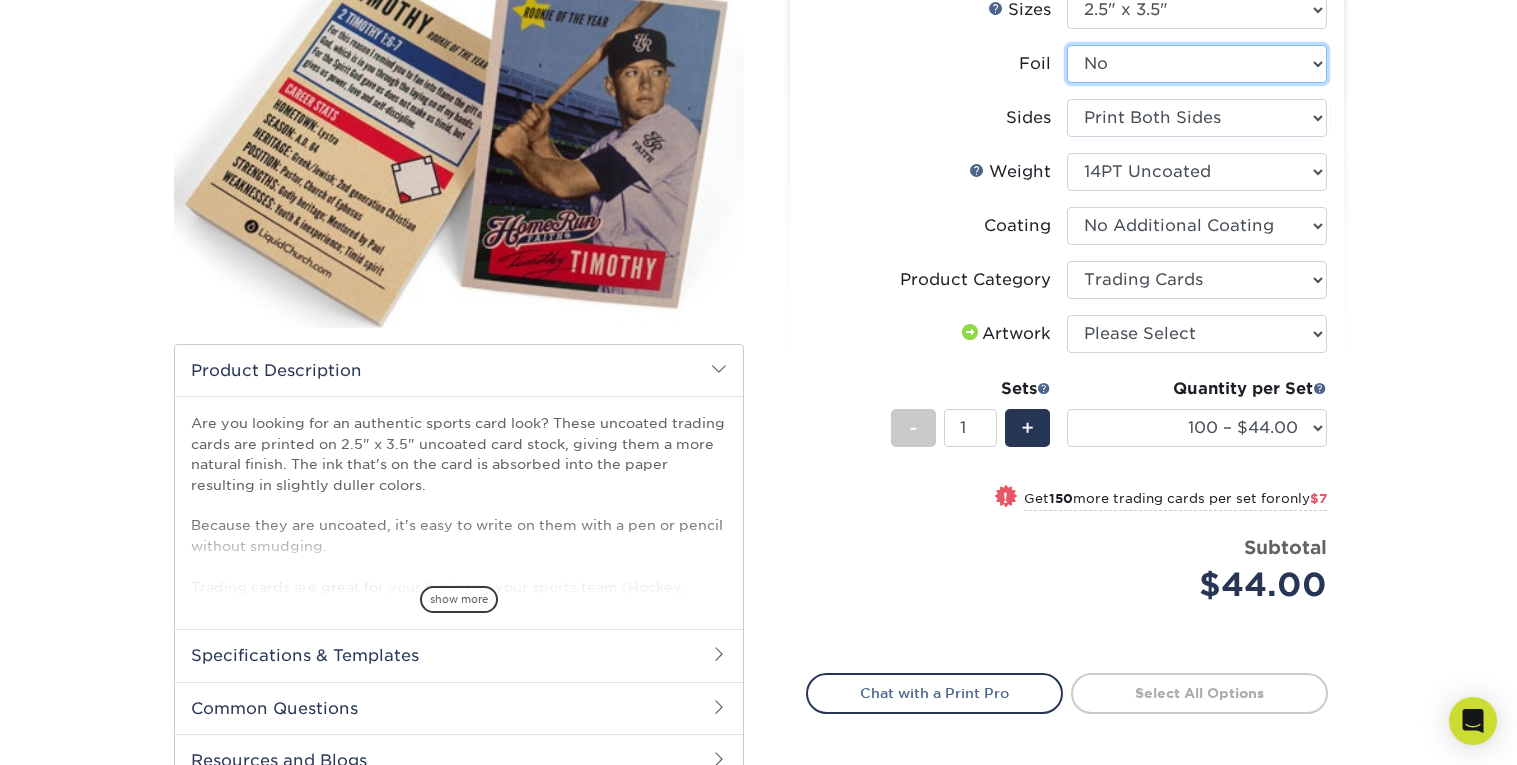 click on "Please Select Yes No" at bounding box center [1197, 64] 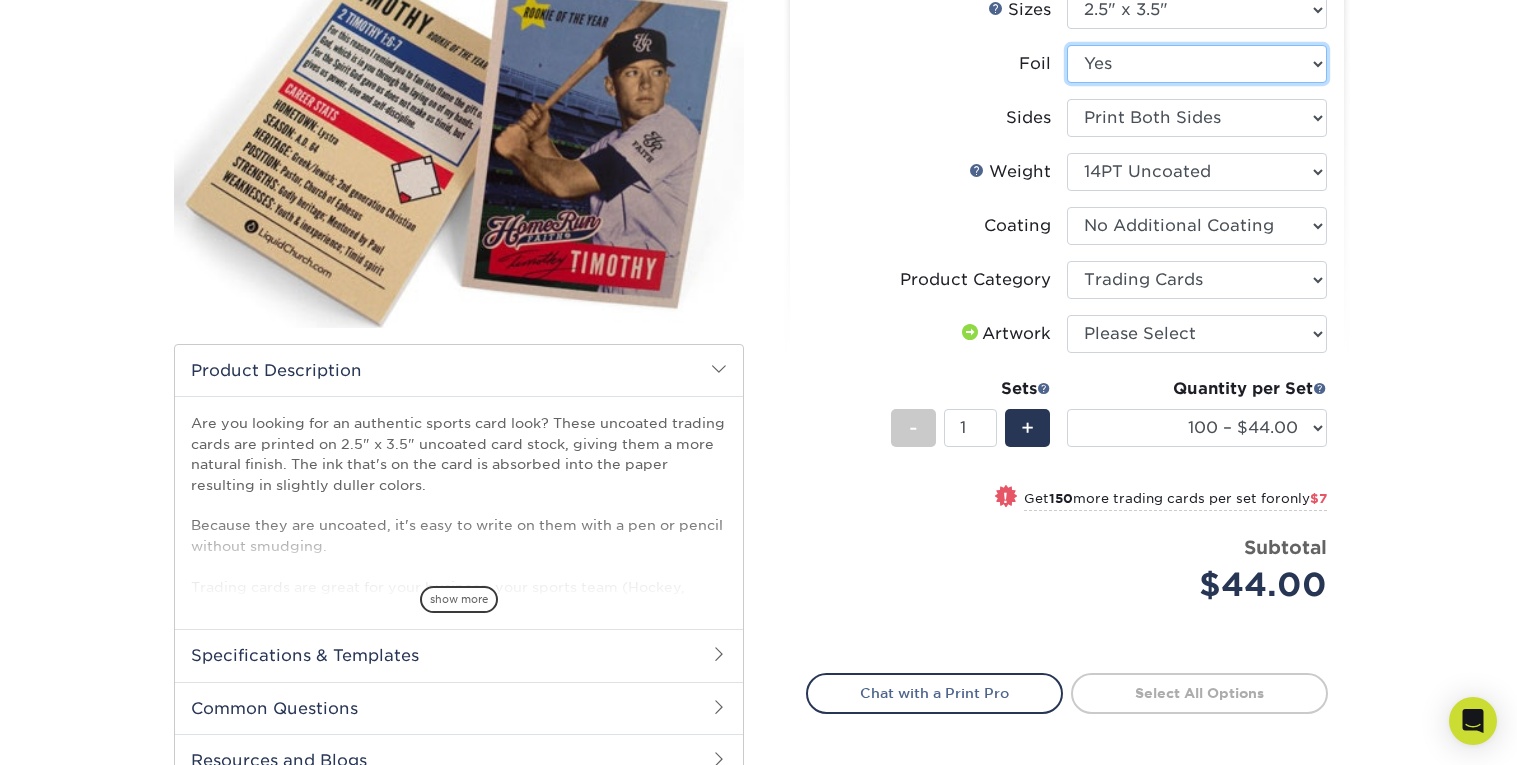 click on "Please Select Yes No" at bounding box center [1197, 64] 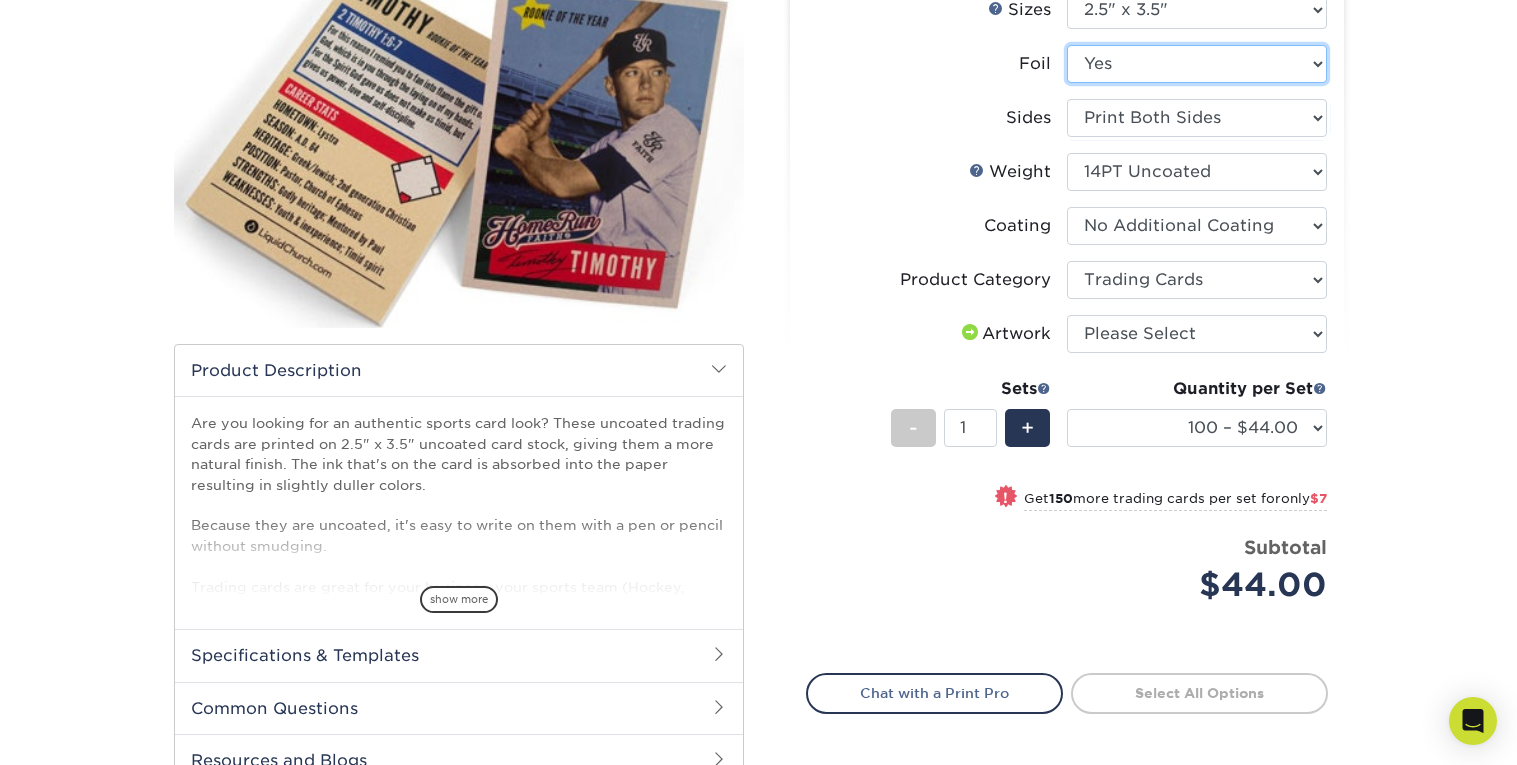 select on "-1" 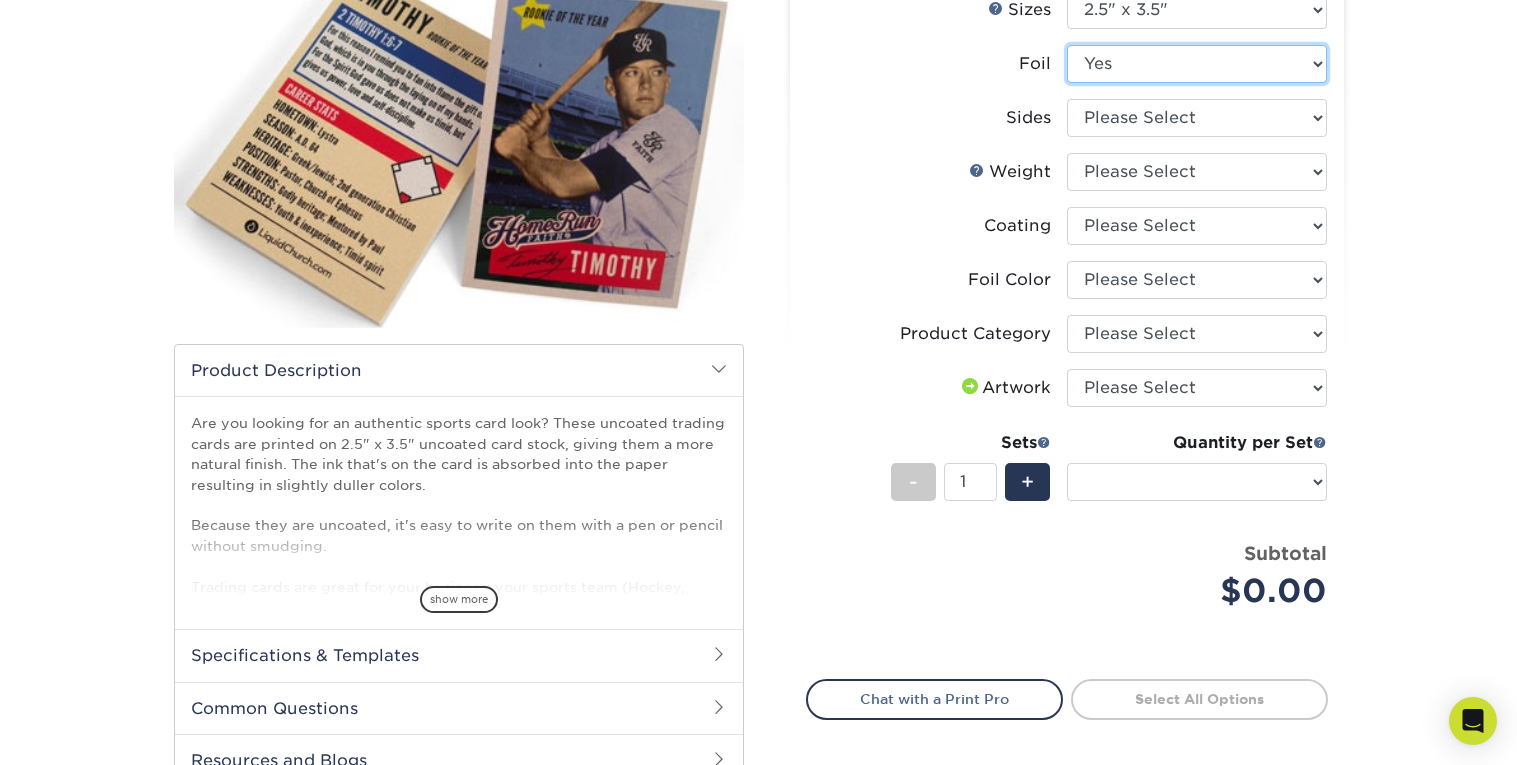 click on "Please Select Yes No" at bounding box center [1197, 64] 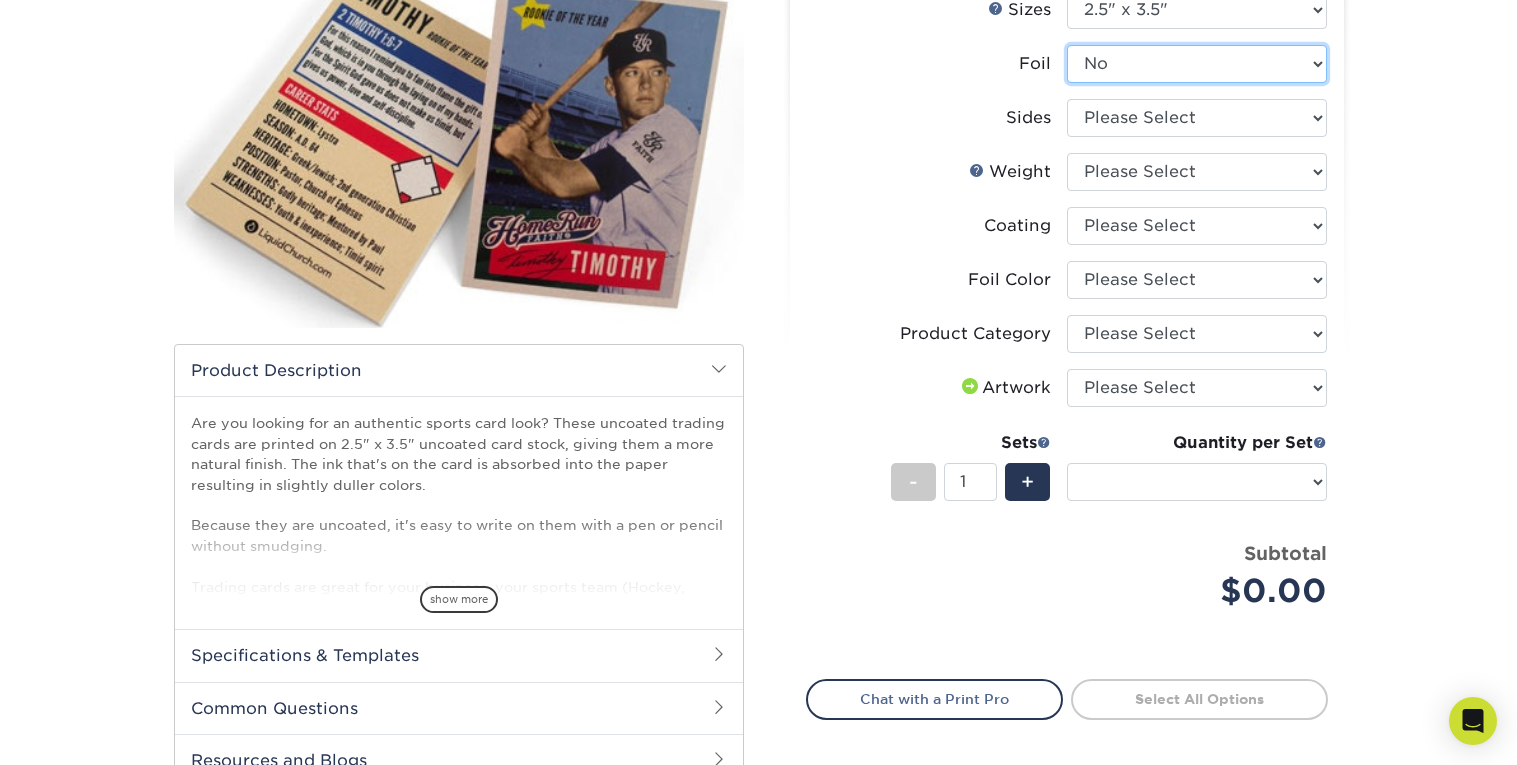 click on "Please Select Yes No" at bounding box center [1197, 64] 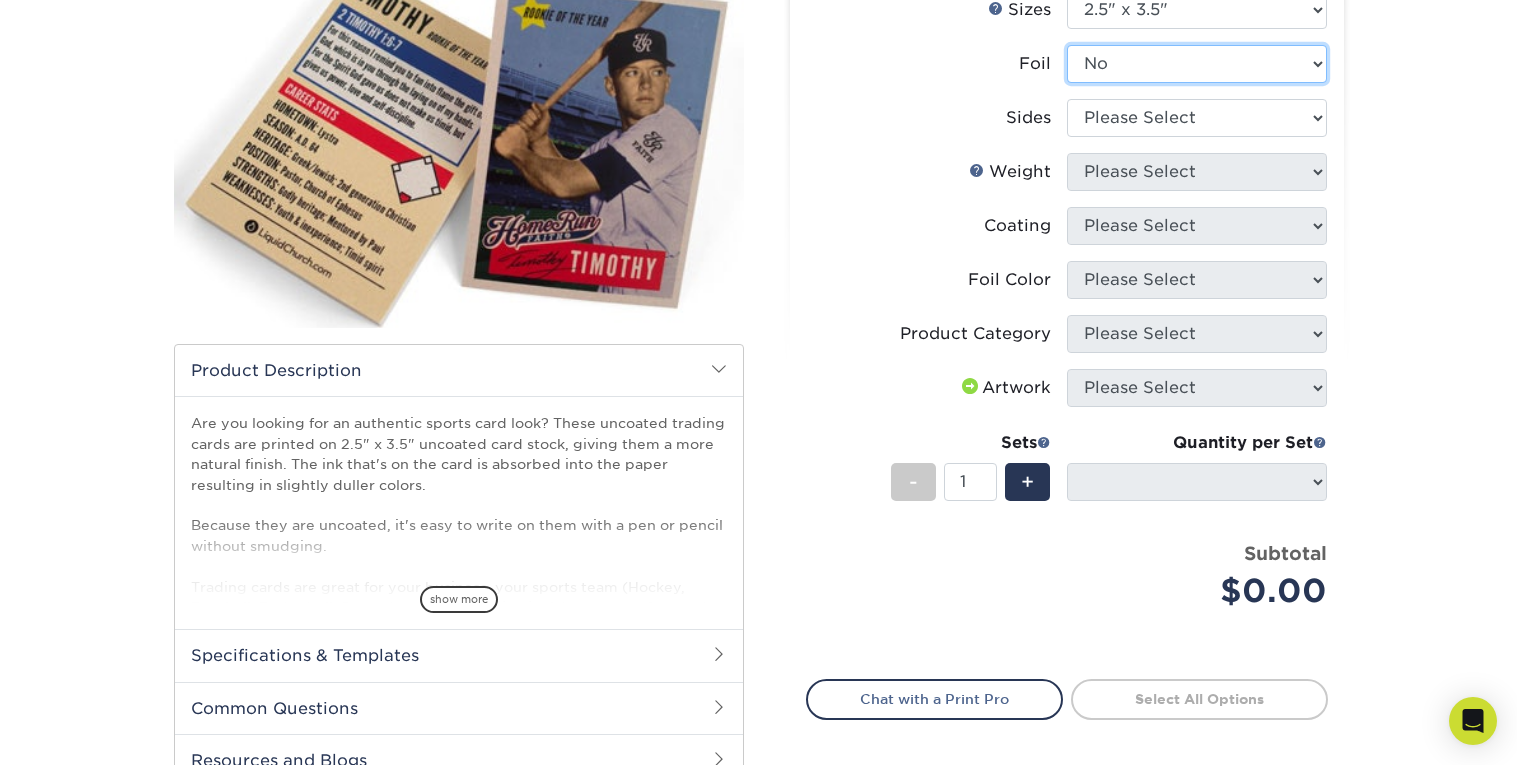 click on "Please Select Yes No" at bounding box center (1197, 64) 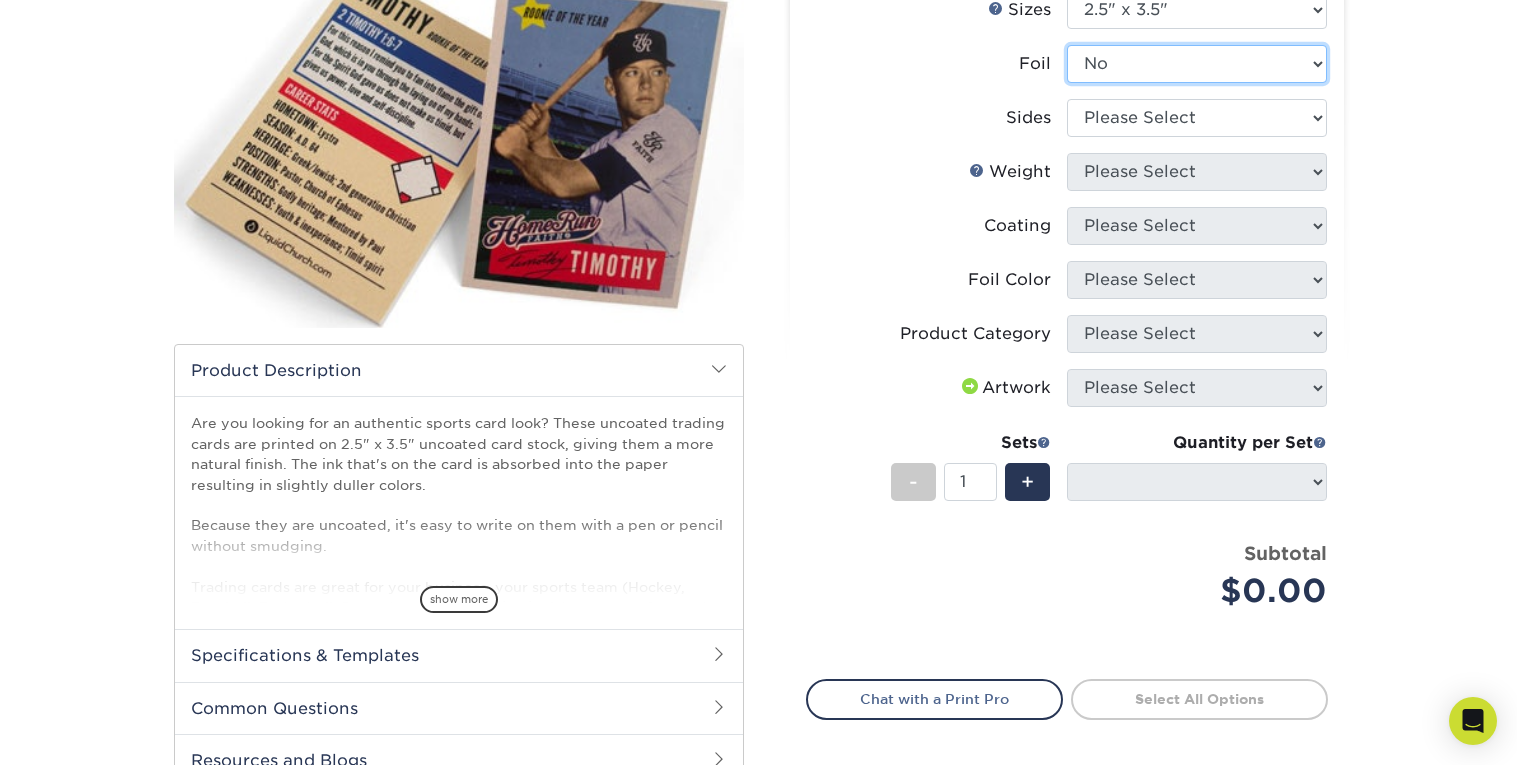 select on "1" 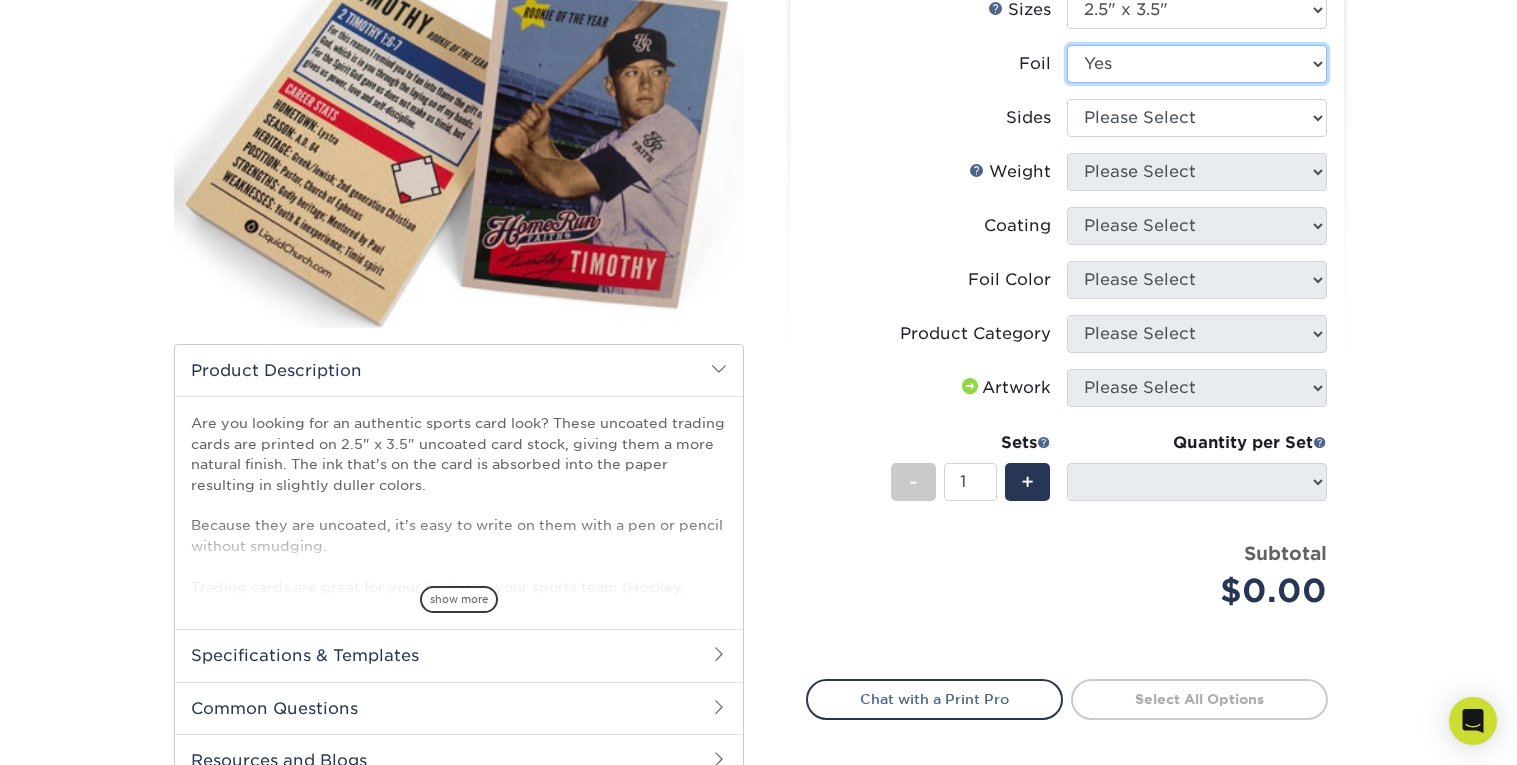 click on "Please Select Yes No" at bounding box center (1197, 64) 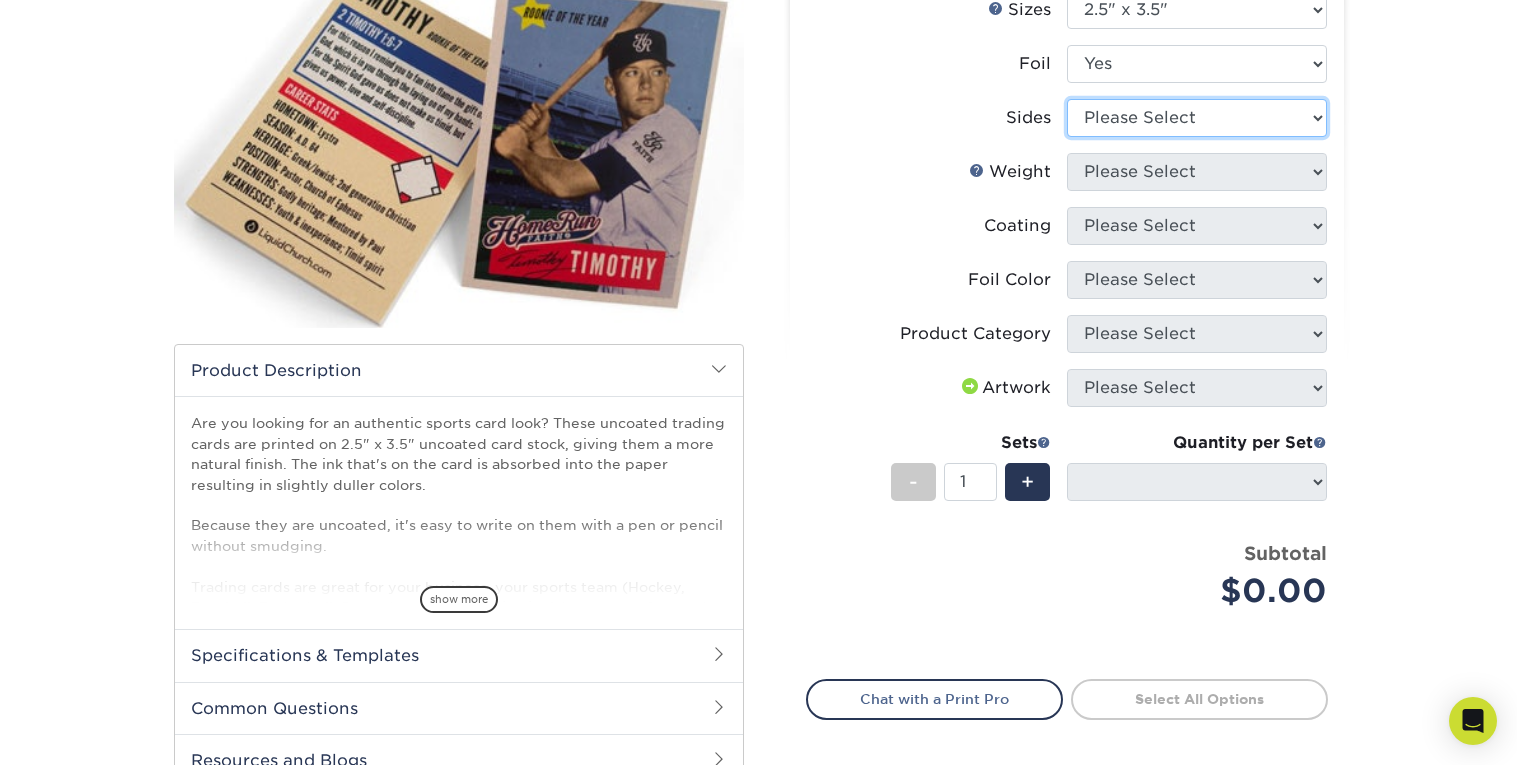 click on "Please Select Print Both Sides - Foil Both Sides Print Both Sides - Foil Front Only Print Front Only - Foil Front Only" at bounding box center [1197, 118] 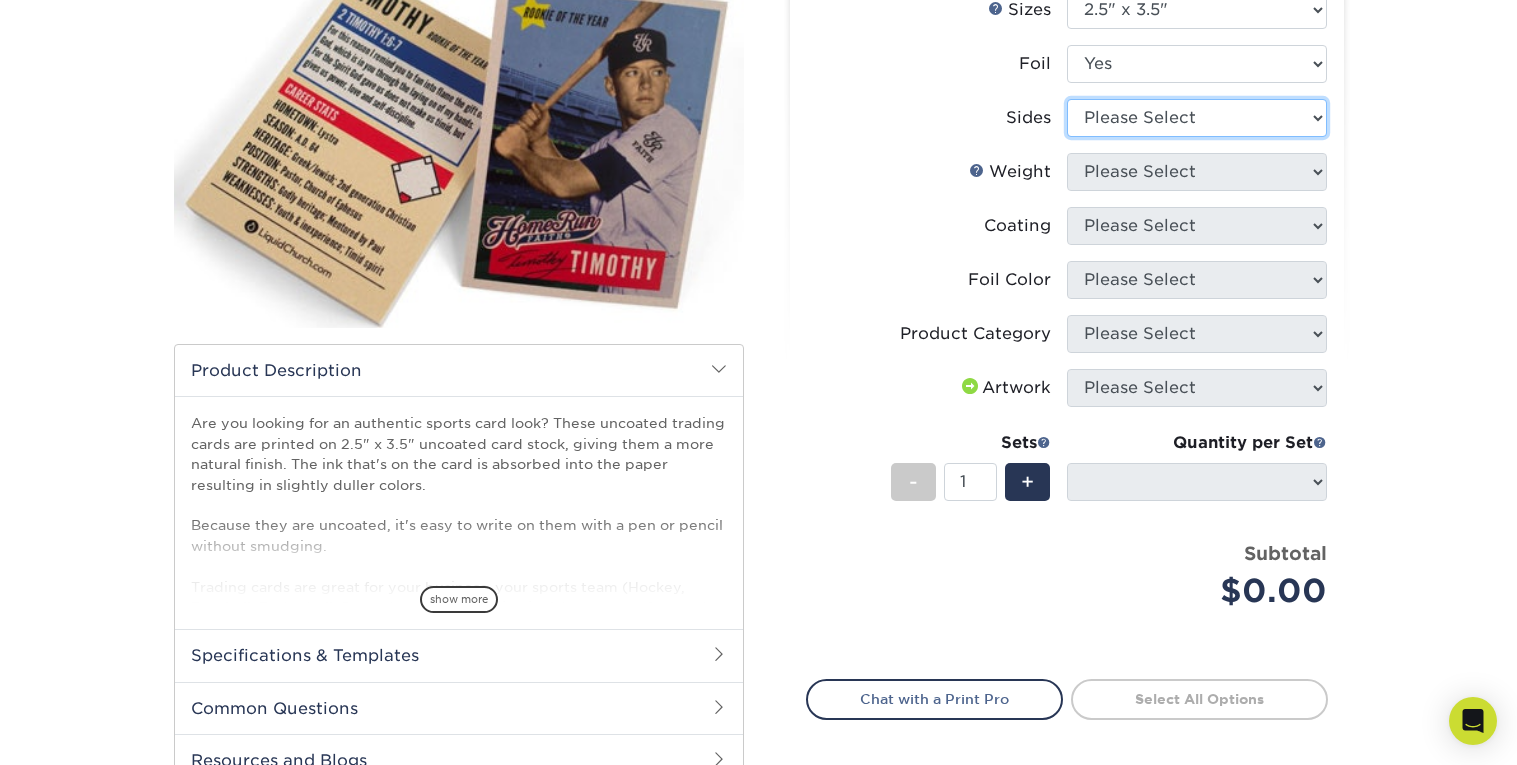 select on "34527644-b4fd-4ffb-9092-1318eefcd9d9" 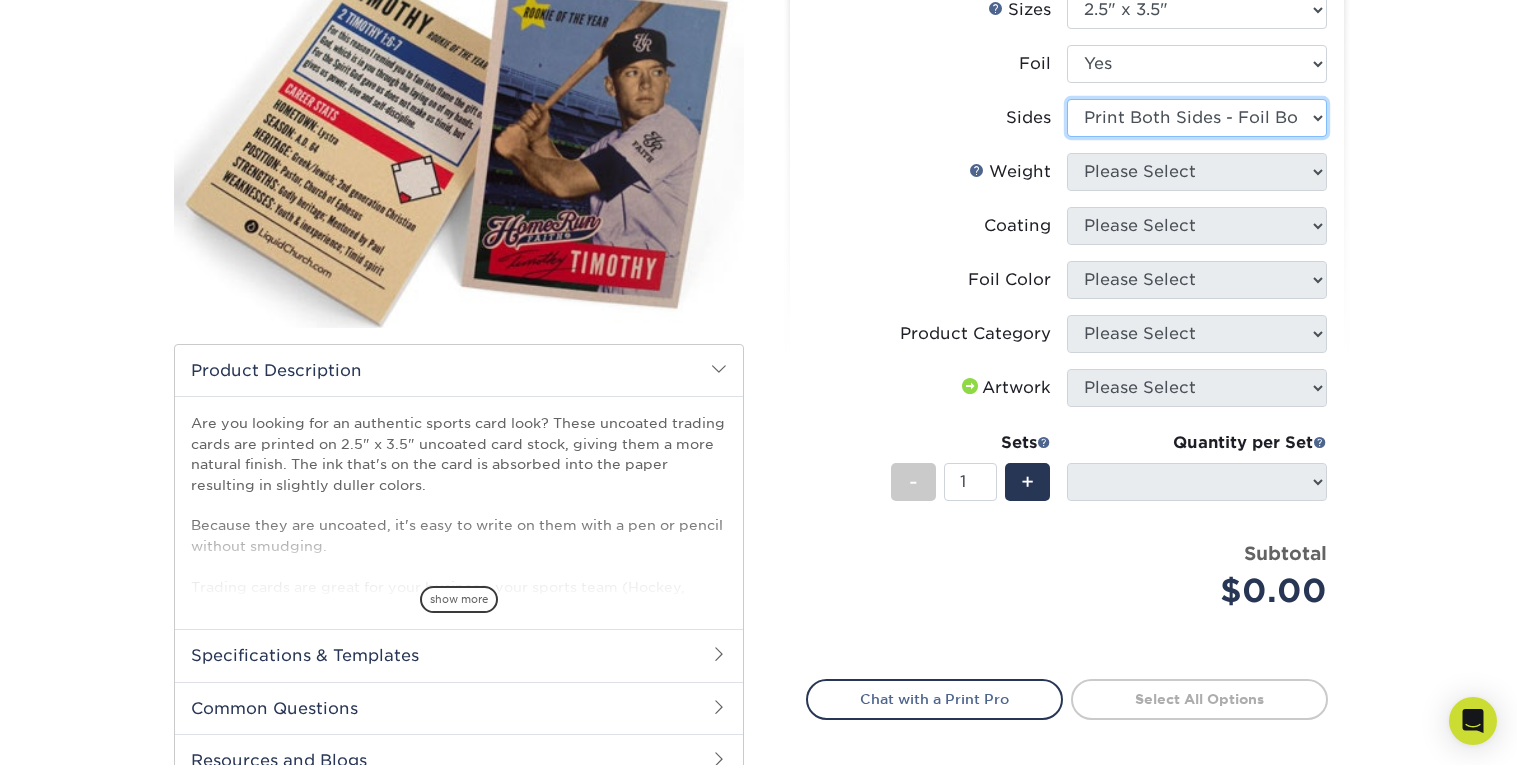 click on "Please Select Print Both Sides - Foil Both Sides Print Both Sides - Foil Front Only Print Front Only - Foil Front Only" at bounding box center [1197, 118] 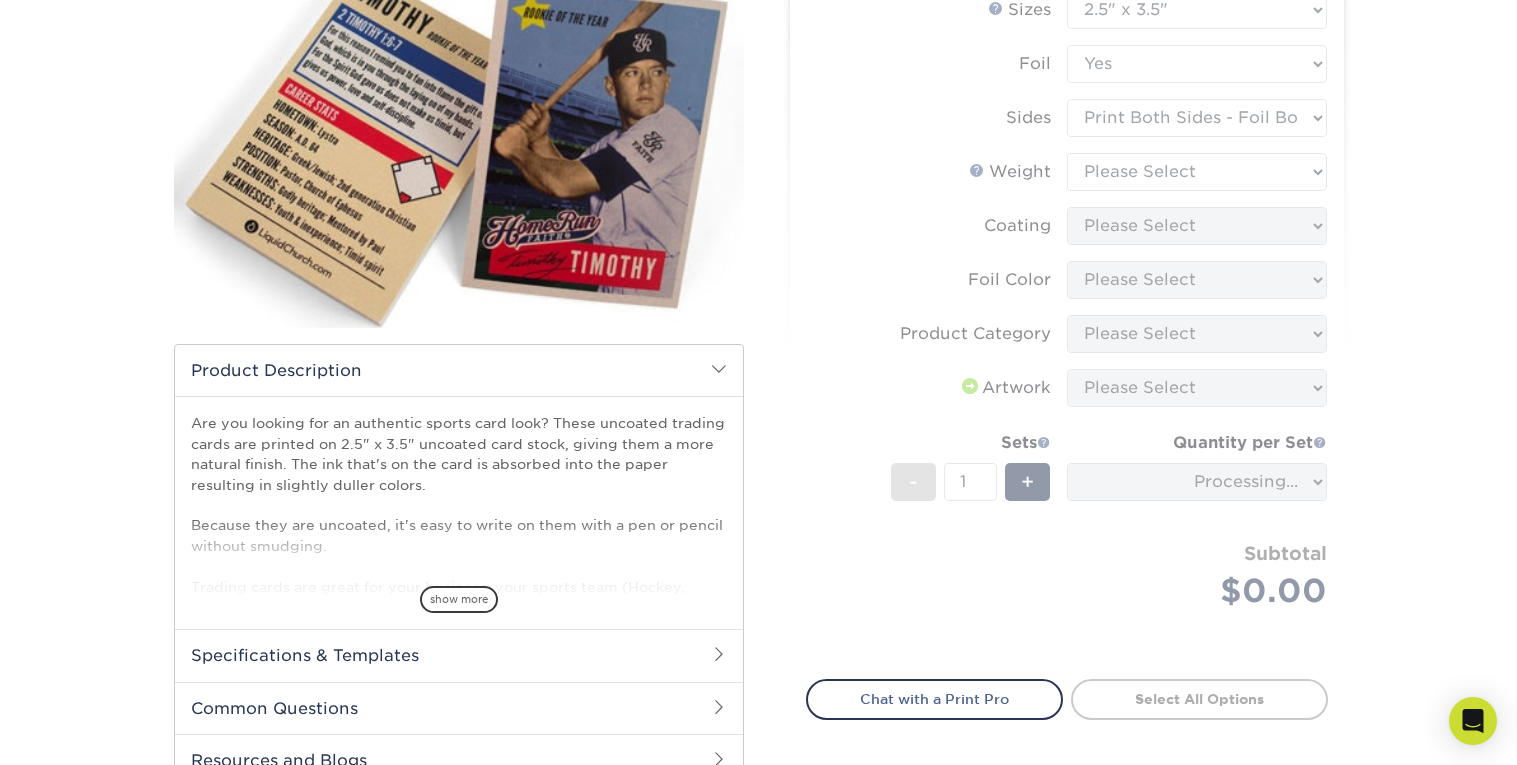 click on "Sizes Help Sizes
Please Select
2.5" x 3.5"
Foil Please Select Yes No -" at bounding box center [1067, 323] 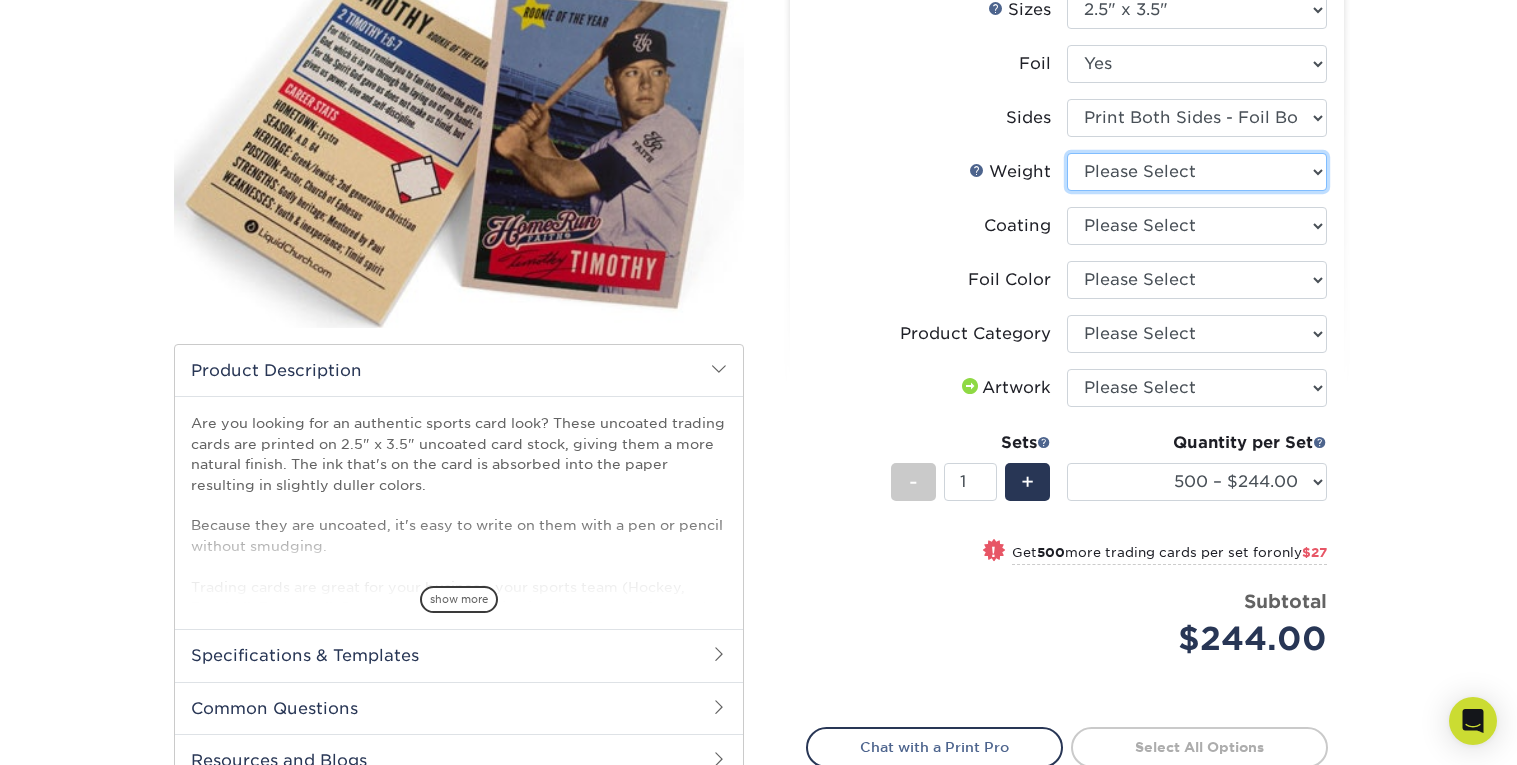 click on "Please Select 14PT Uncoated" at bounding box center (1197, 172) 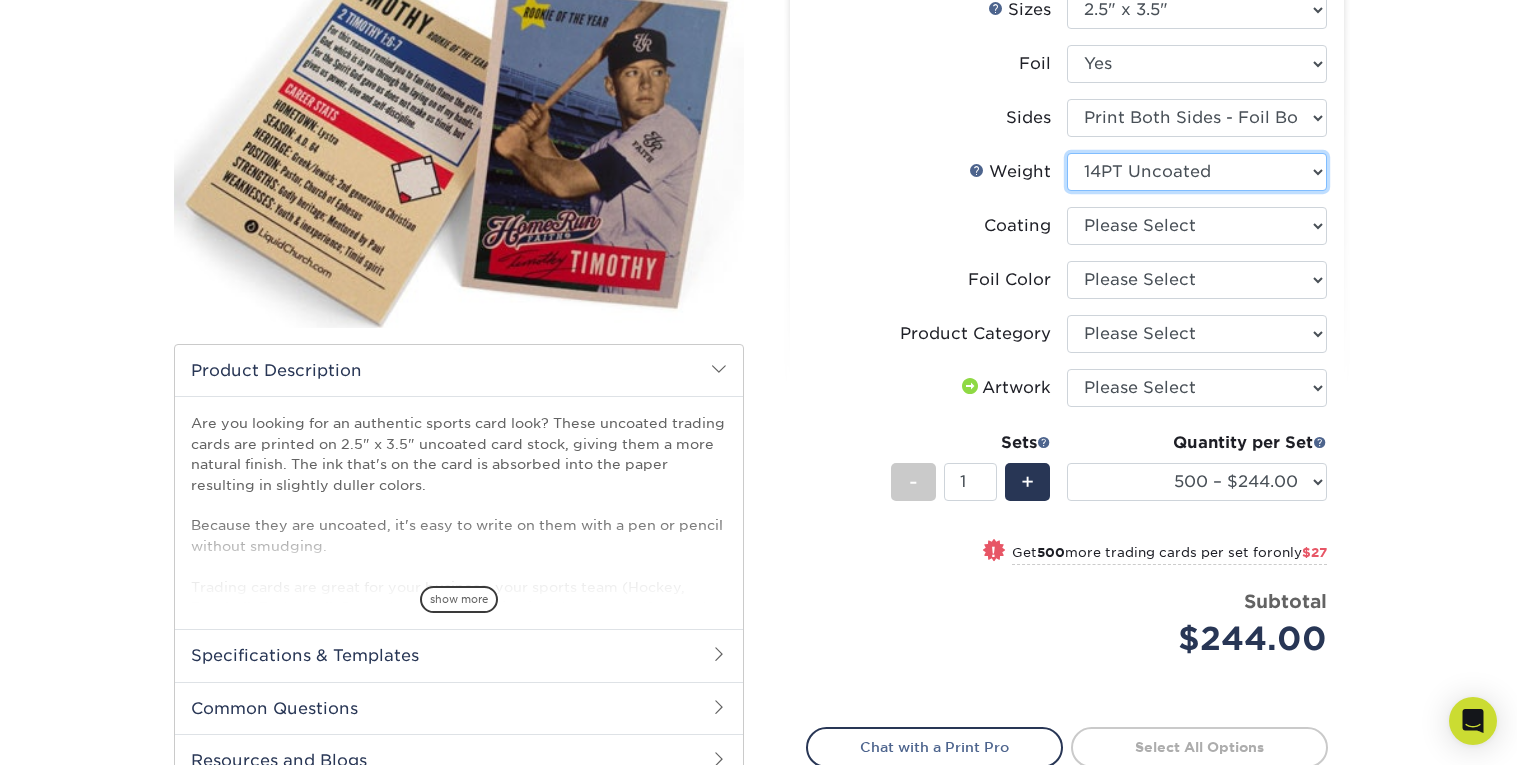 click on "Please Select 14PT Uncoated" at bounding box center (1197, 172) 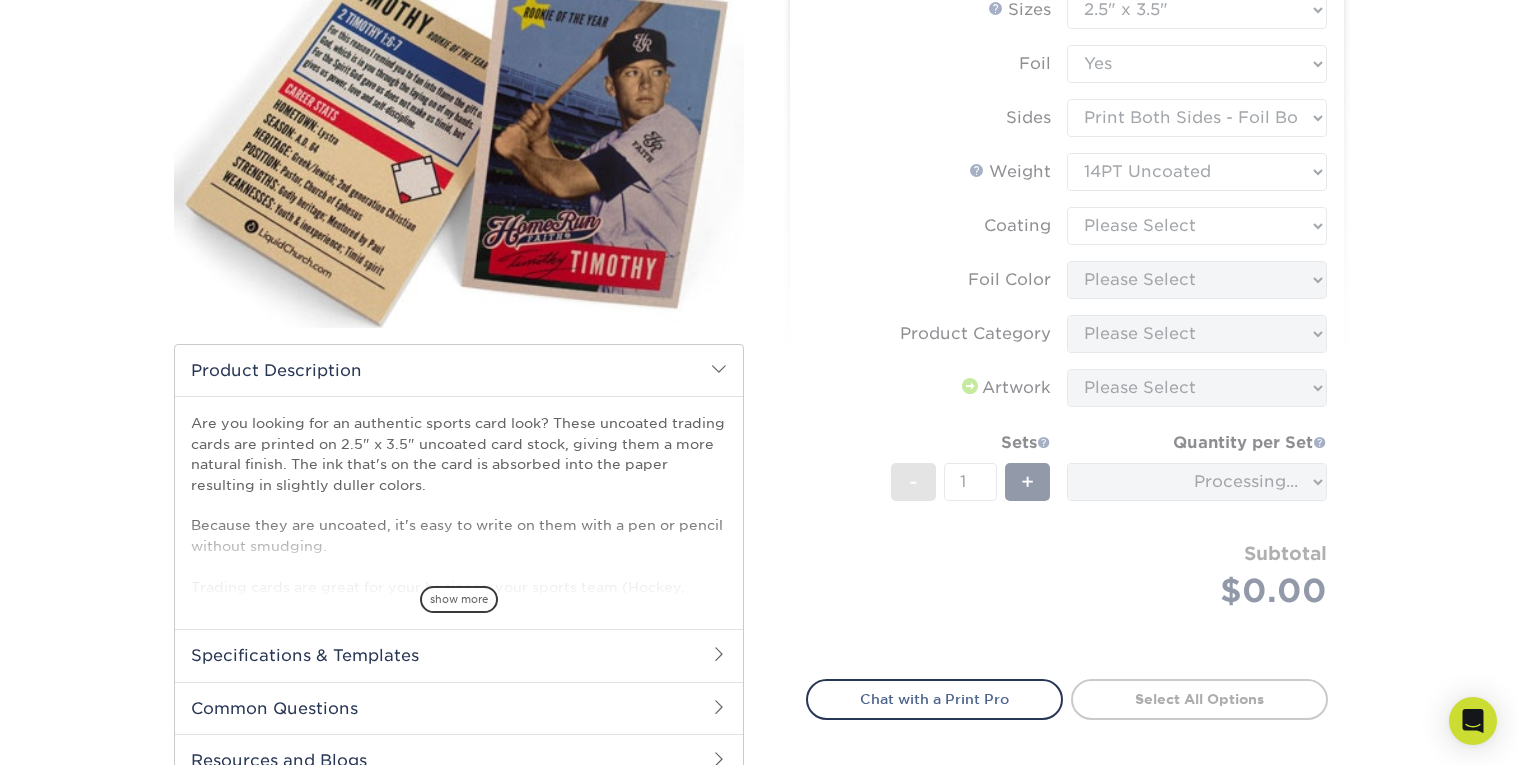 click on "Sizes Help Sizes
Please Select
2.5" x 3.5"
Foil Please Select Yes No -" at bounding box center (1067, 323) 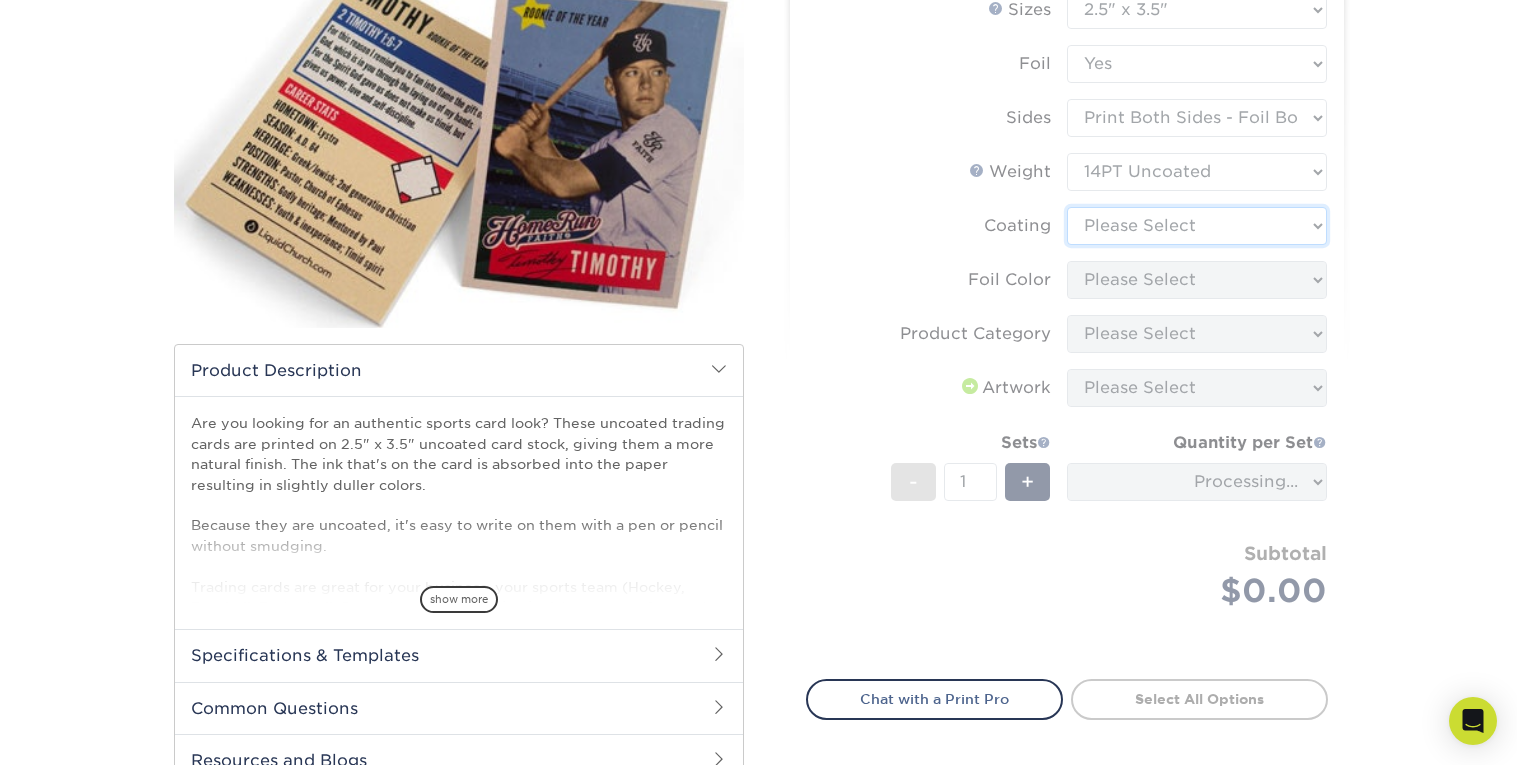 click at bounding box center (1197, 226) 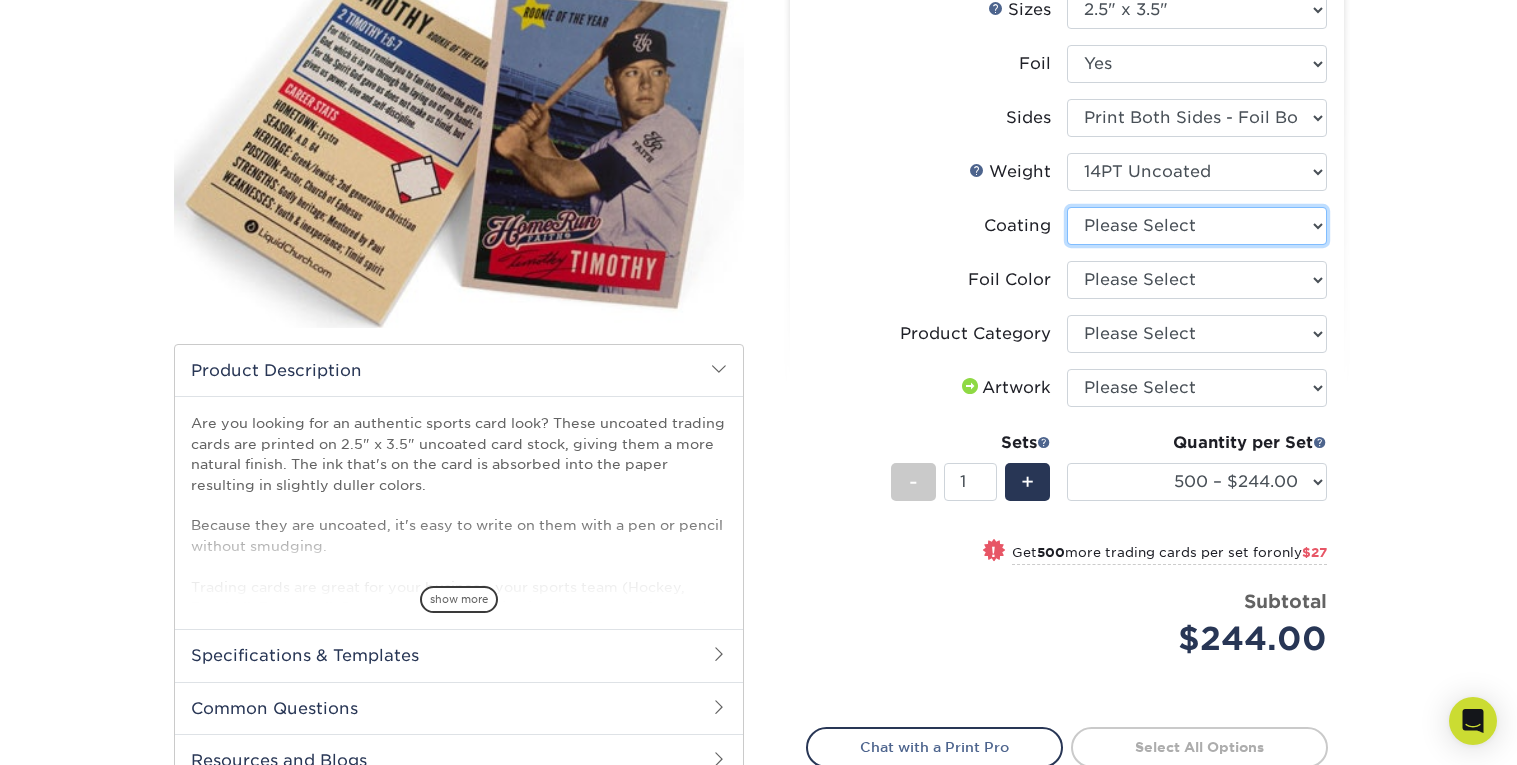 select on "3e7618de-abca-4bda-9f97-8b9129e913d8" 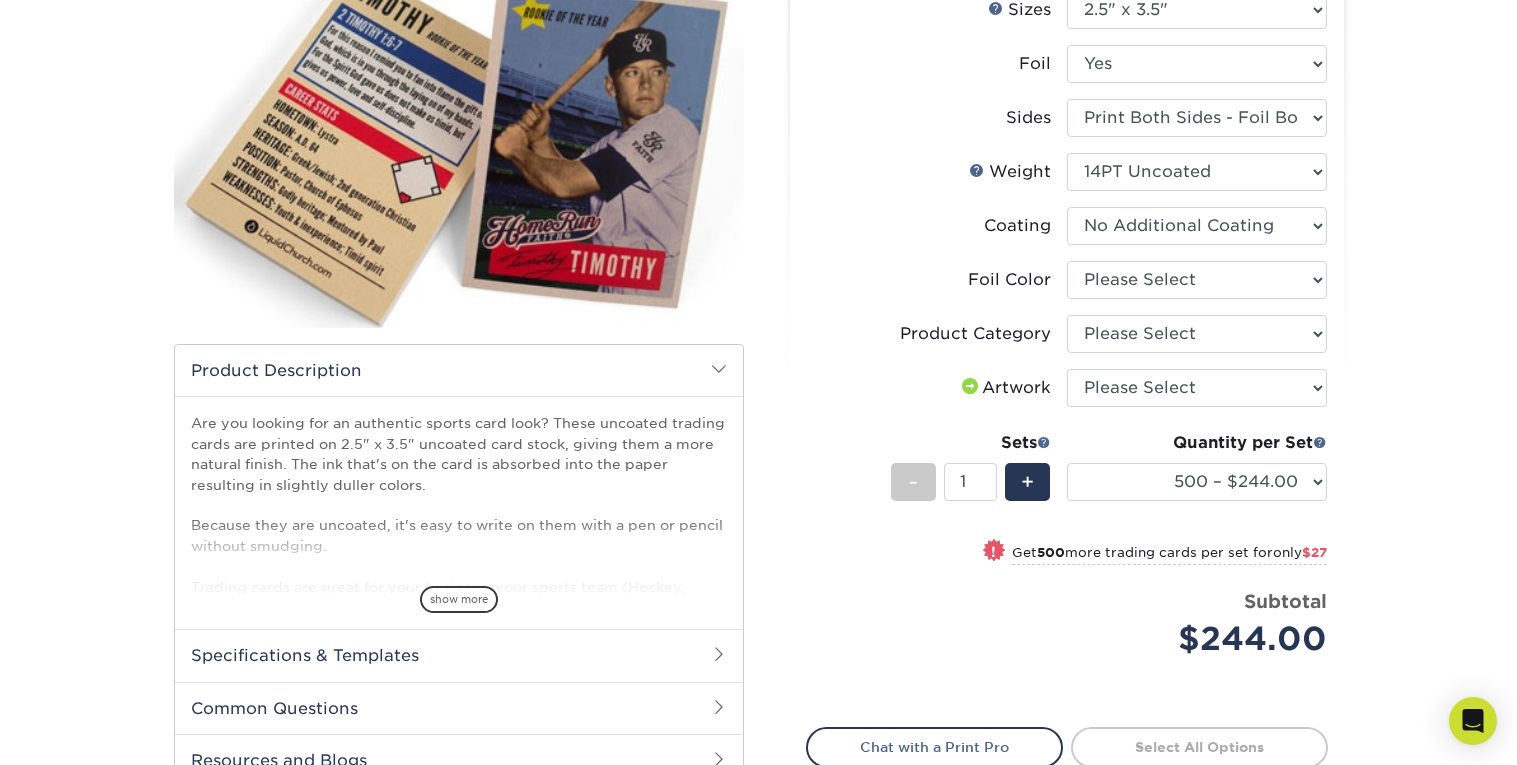 click at bounding box center (1197, 226) 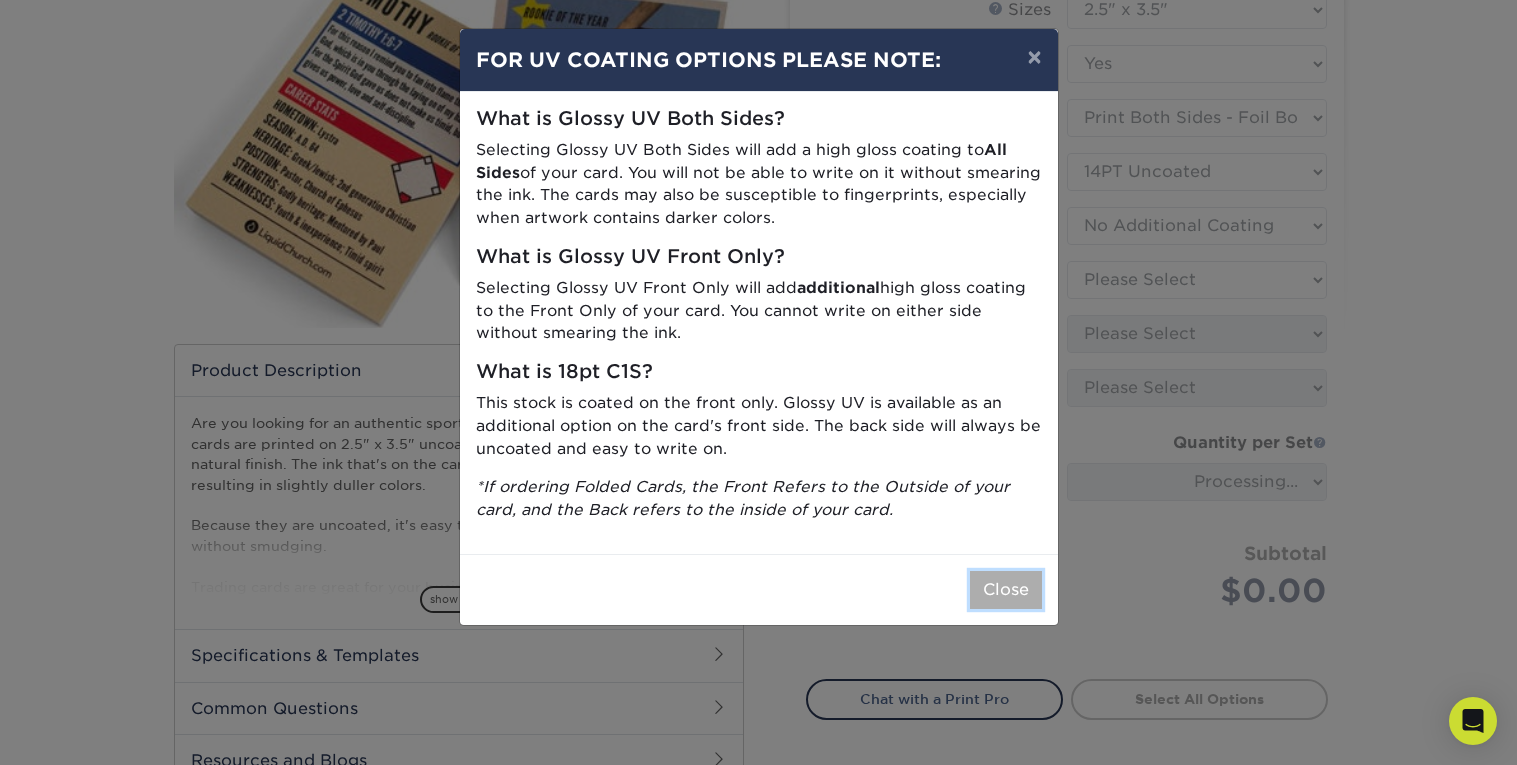 click on "Close" at bounding box center (1006, 590) 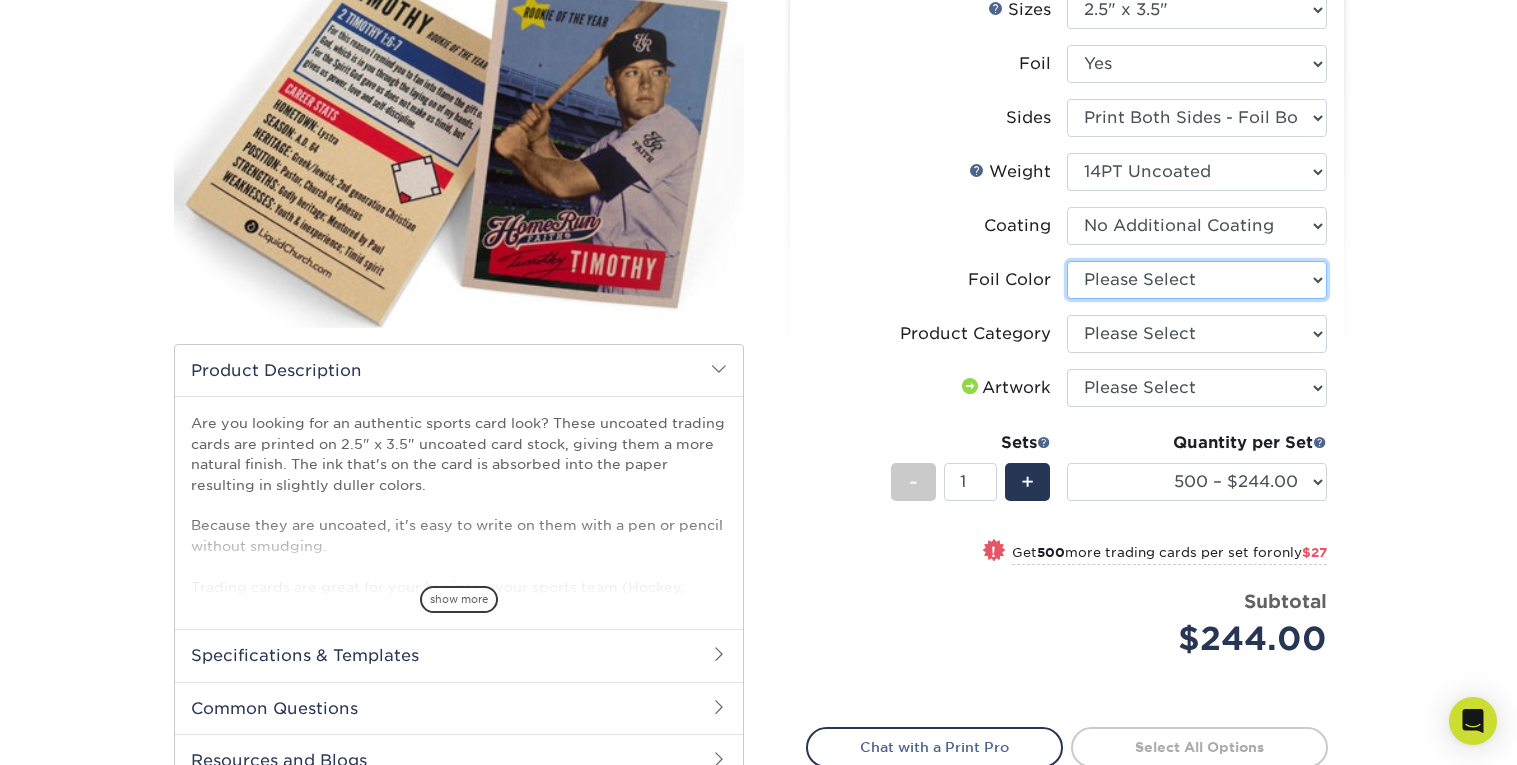 click on "Please Select Silver Foil Rose Gold Foil Red Foil Gold Foil Copper Foil Black Foil Blue Foil" at bounding box center (1197, 280) 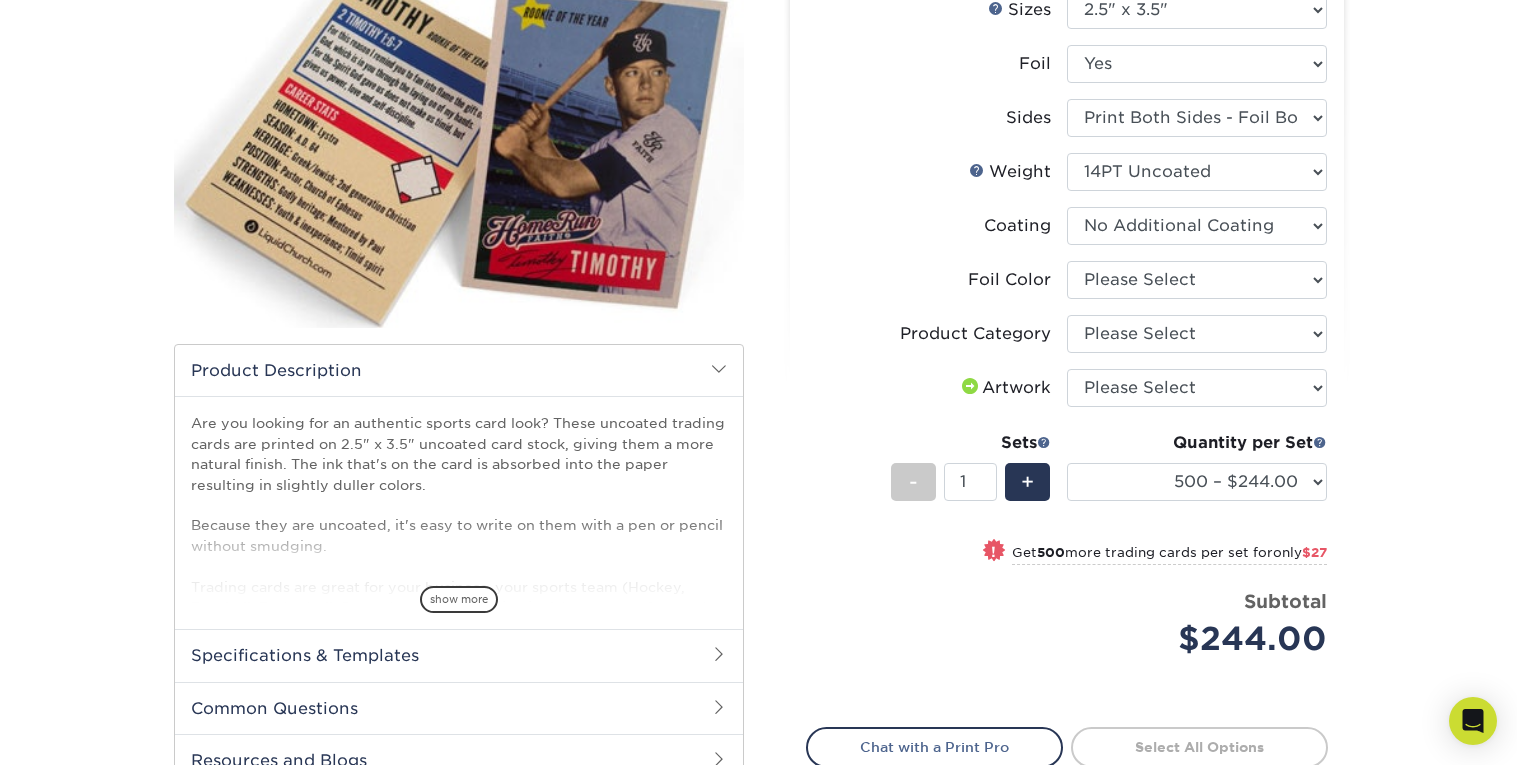 click on "Foil Color" at bounding box center [937, 280] 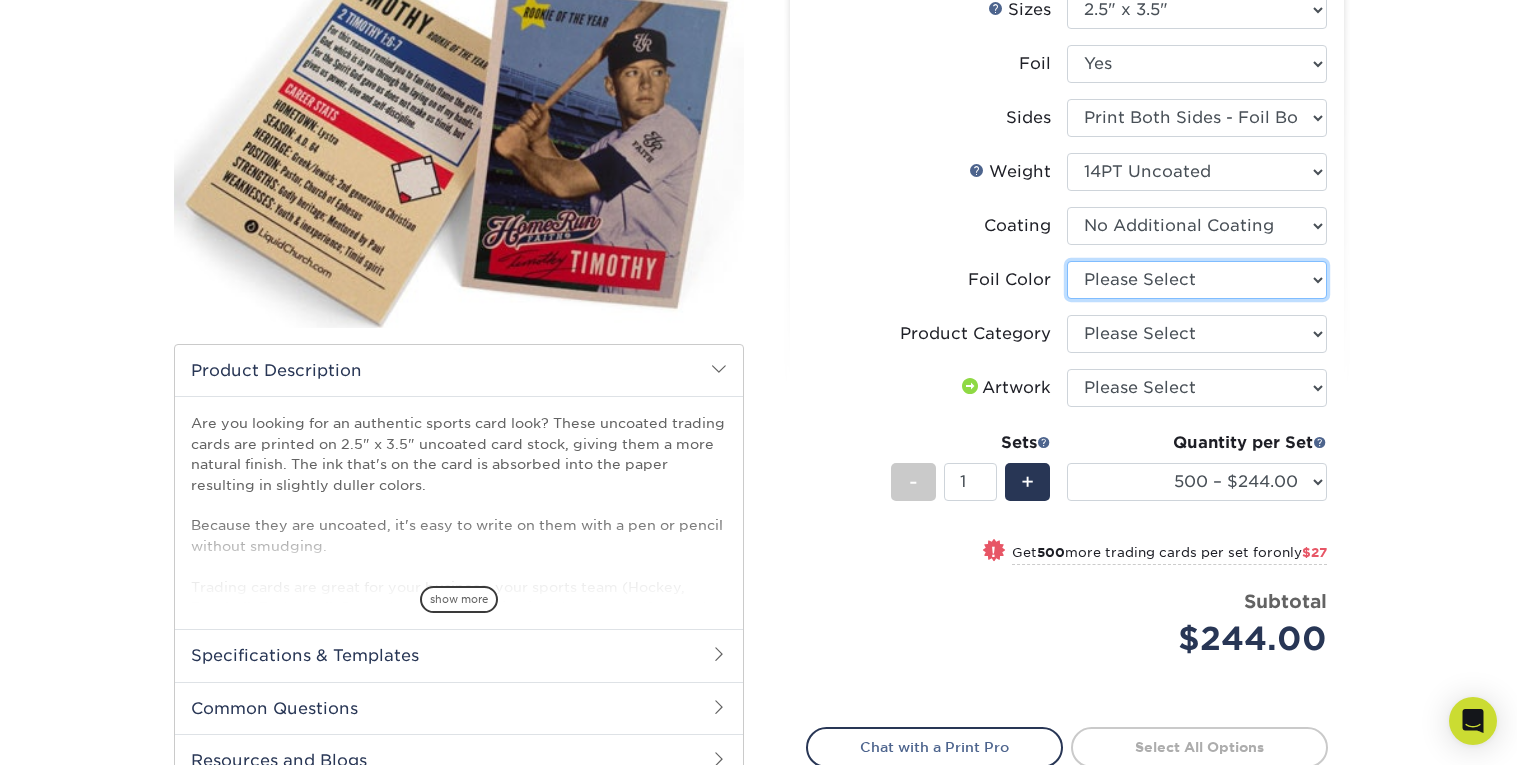 click on "Please Select Silver Foil Rose Gold Foil Red Foil Gold Foil Copper Foil Black Foil Blue Foil" at bounding box center (1197, 280) 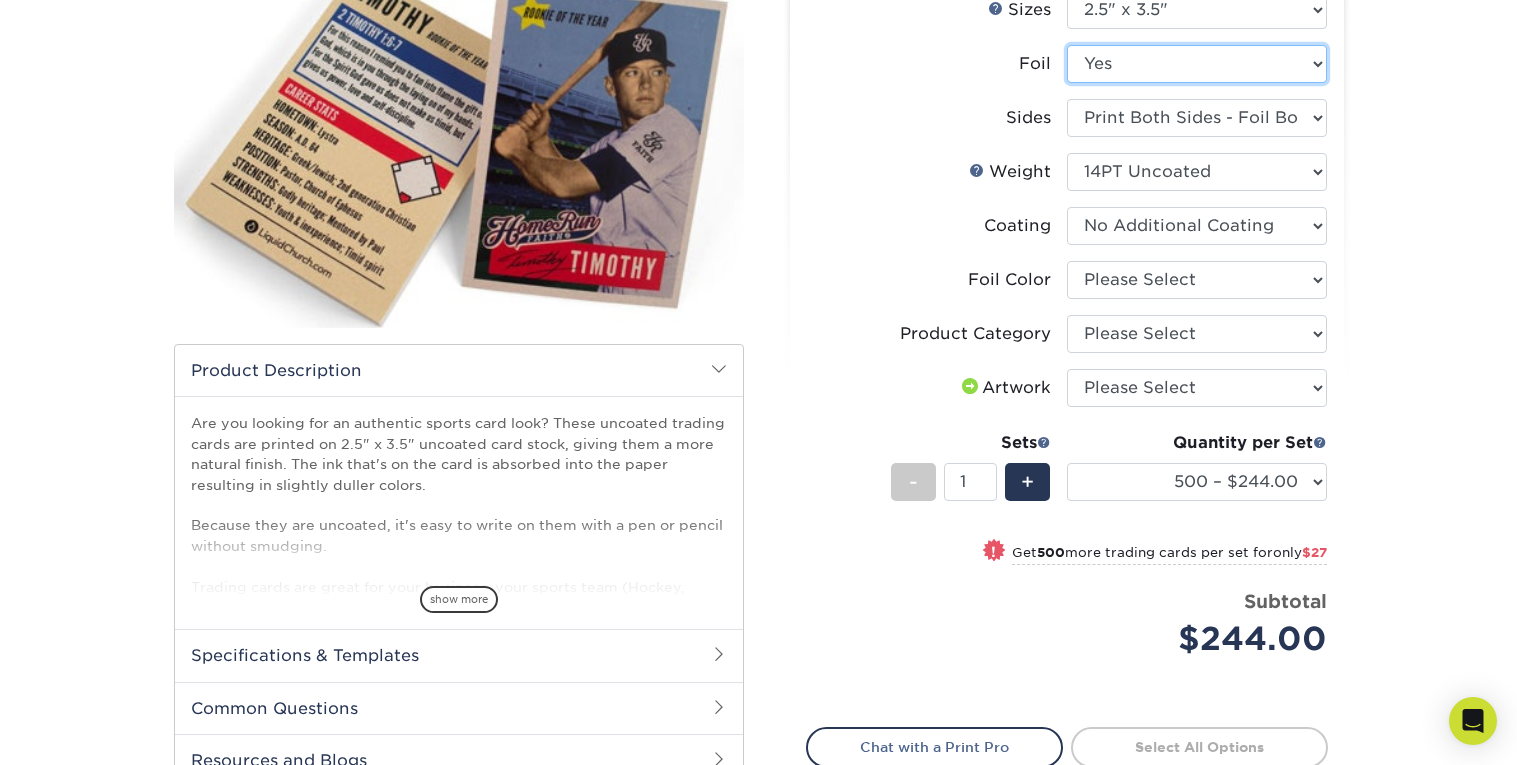 click on "Please Select Yes No" at bounding box center (1197, 64) 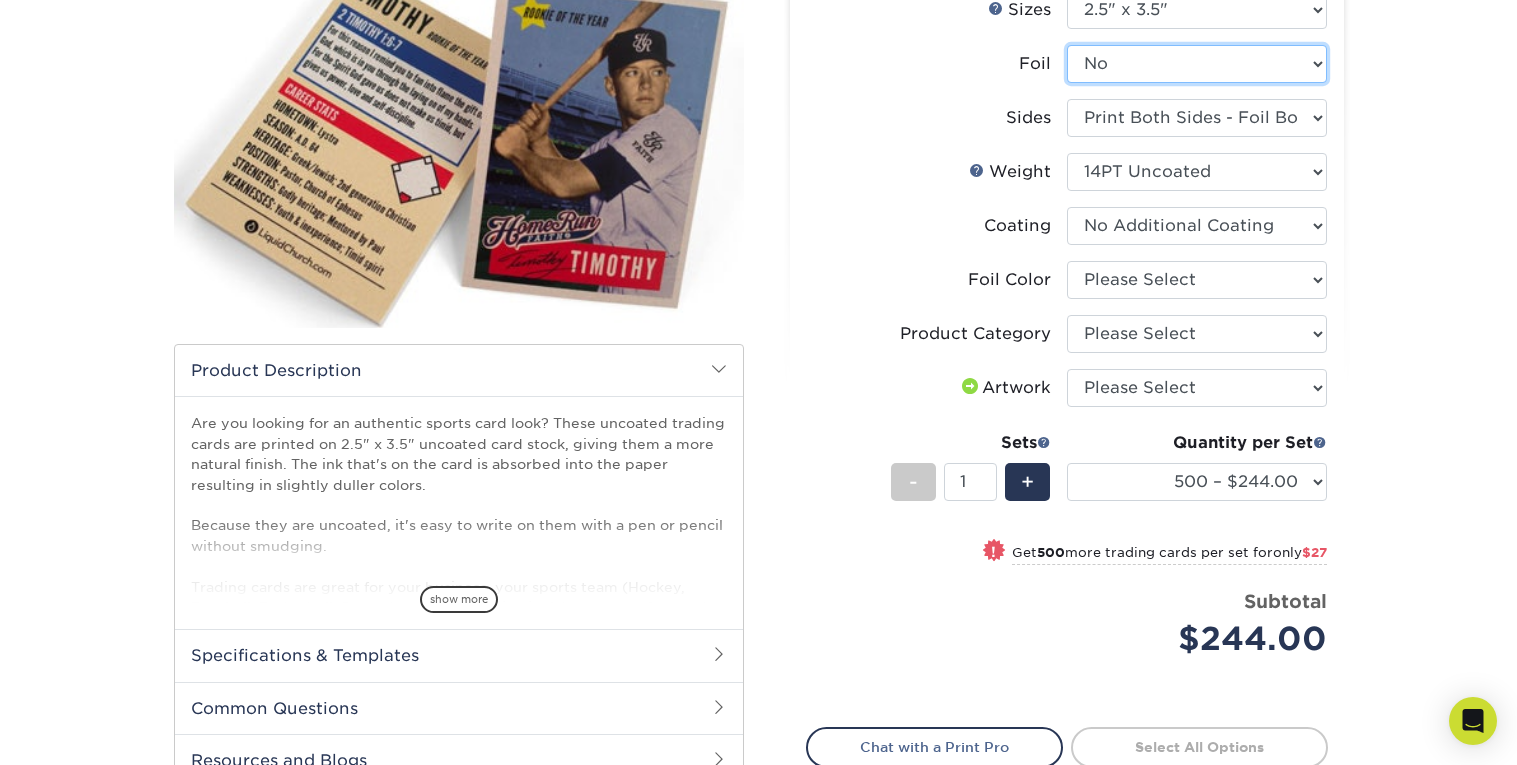 click on "Please Select Yes No" at bounding box center (1197, 64) 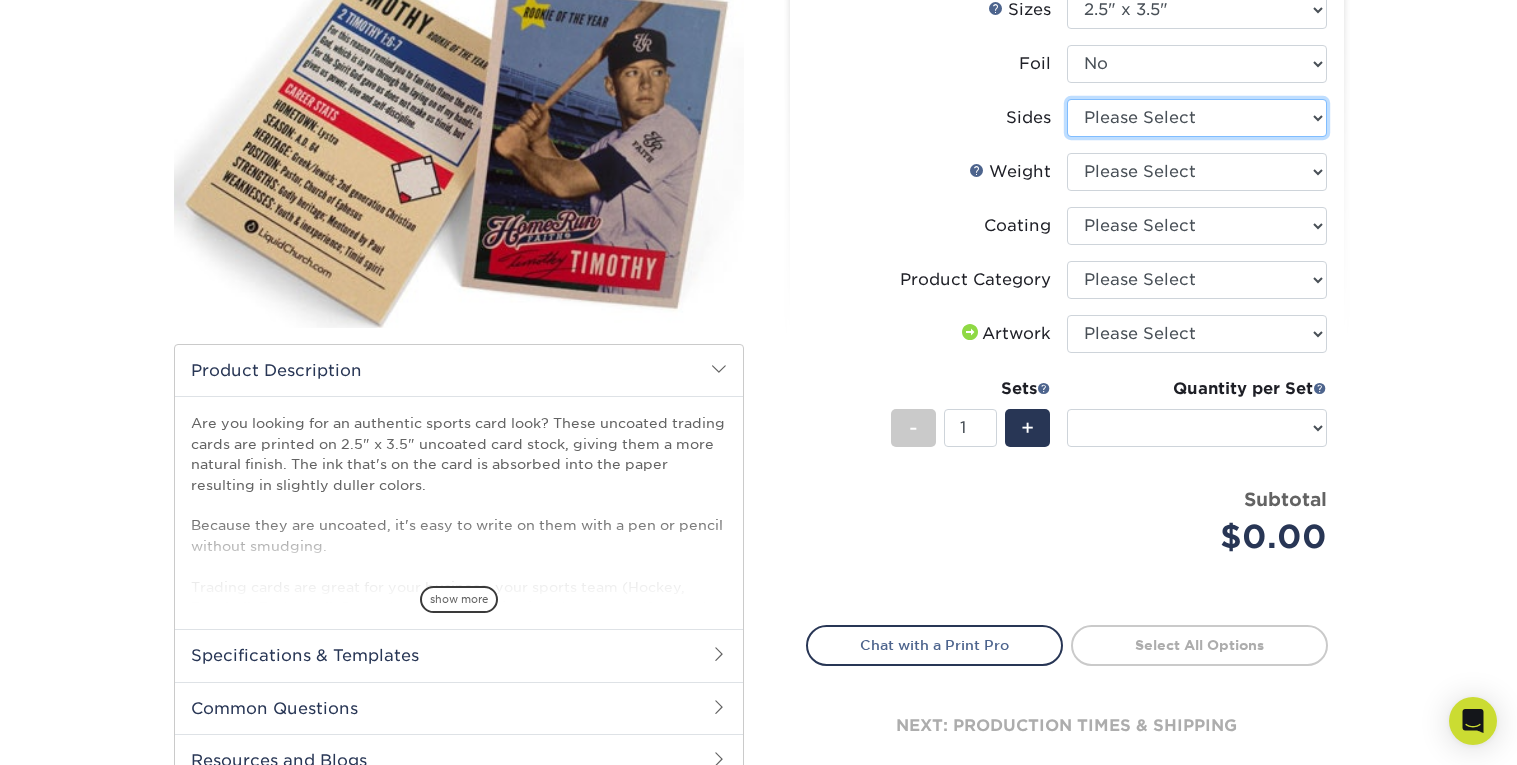 click on "Please Select Print Both Sides Print Front Only" at bounding box center (1197, 118) 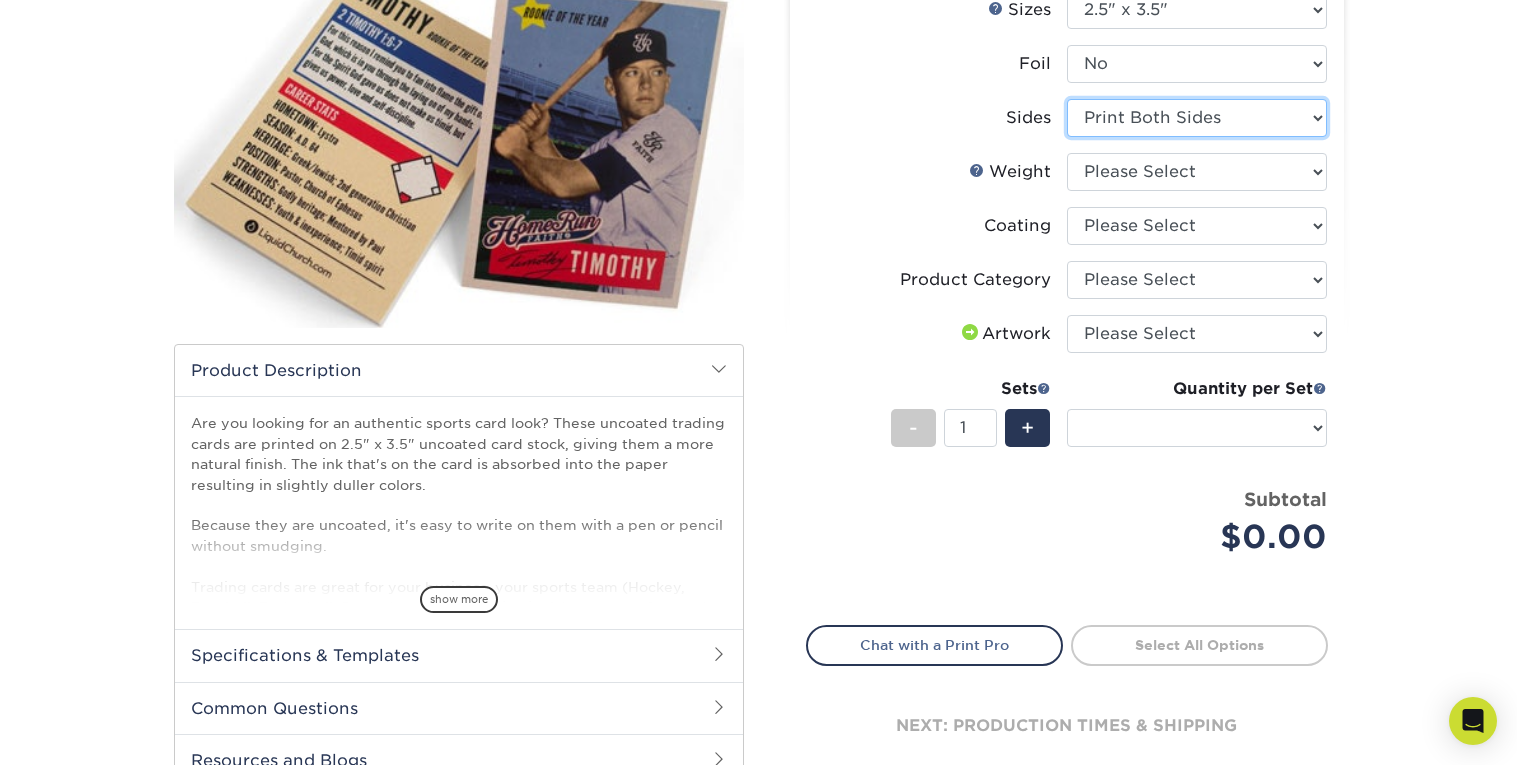 click on "Please Select Print Both Sides Print Front Only" at bounding box center [1197, 118] 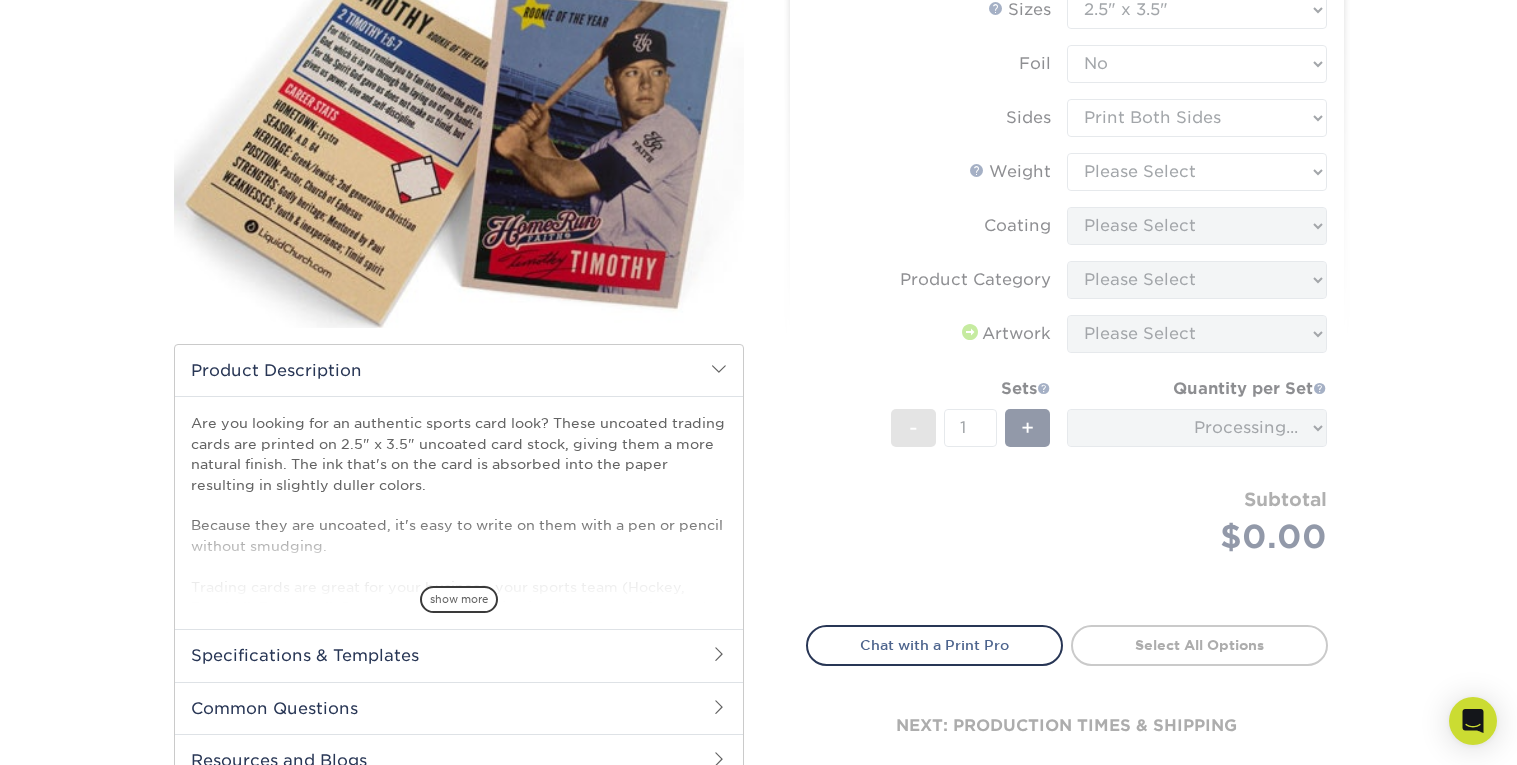 click on "Sizes Help Sizes
Please Select
2.5" x 3.5"
Foil Please Select Yes No -" at bounding box center [1067, 296] 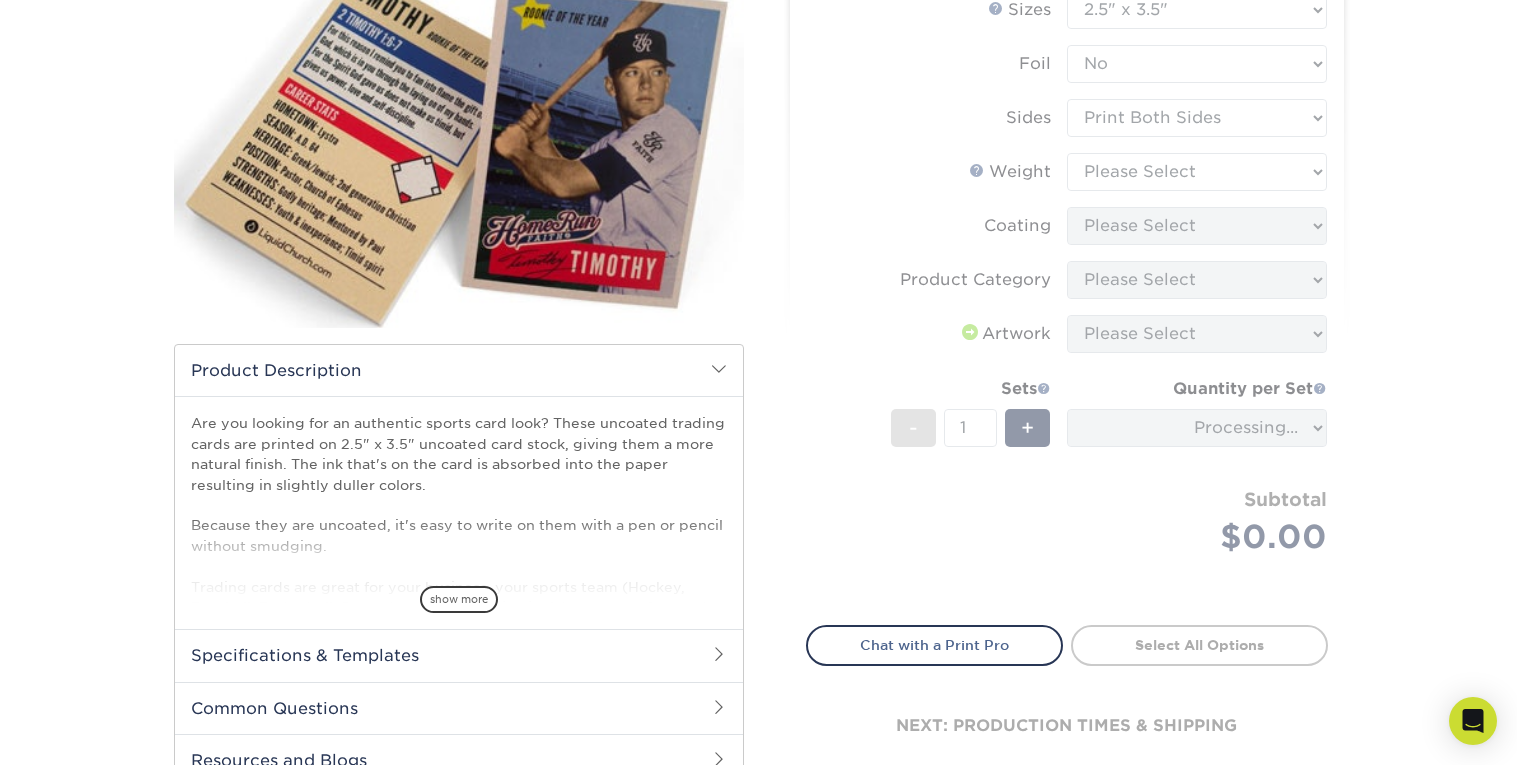 click on "Sizes Help Sizes
Please Select
2.5" x 3.5"
Foil Please Select Yes No -" at bounding box center (1067, 296) 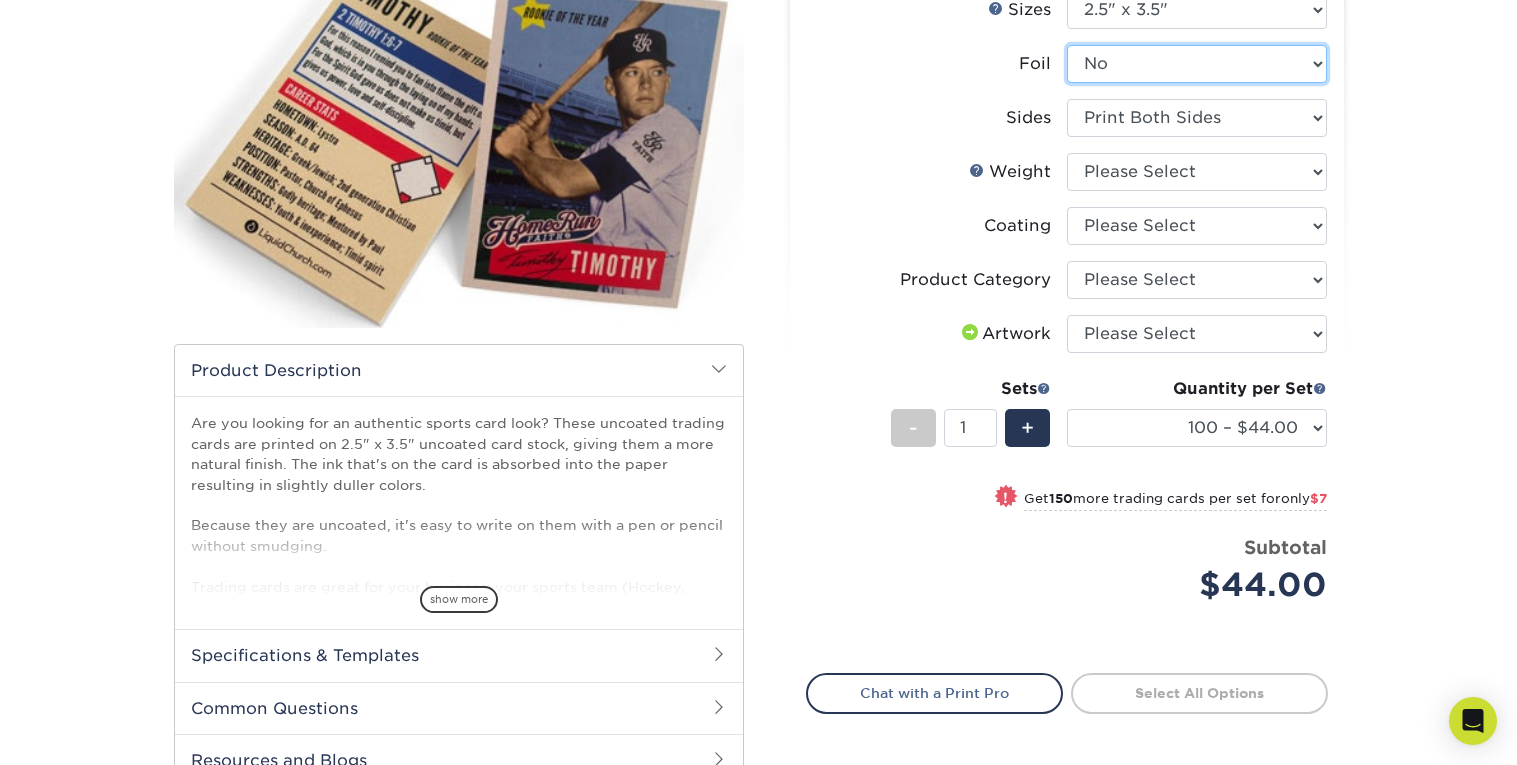 click on "Please Select Yes No" at bounding box center [1197, 64] 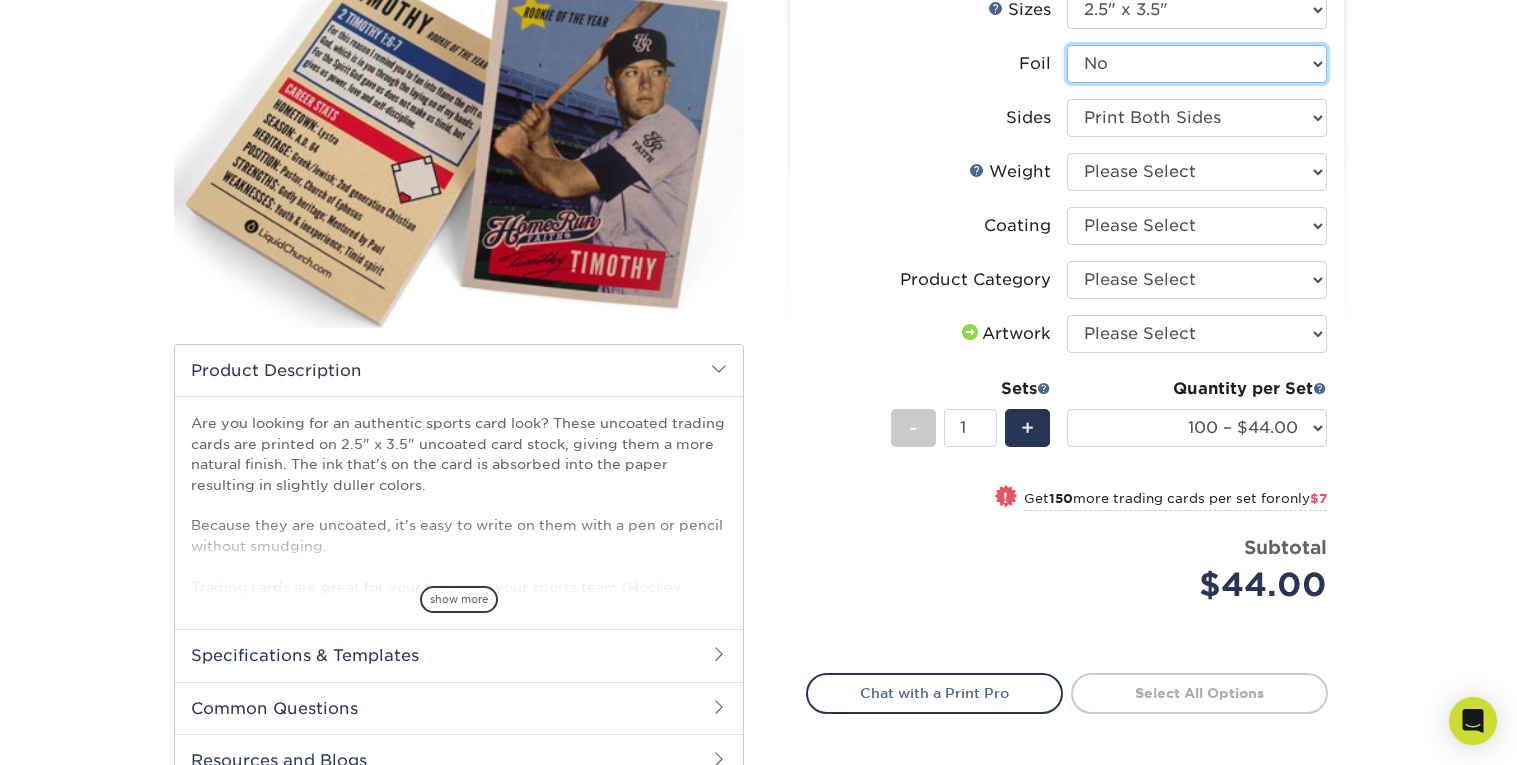 select on "1" 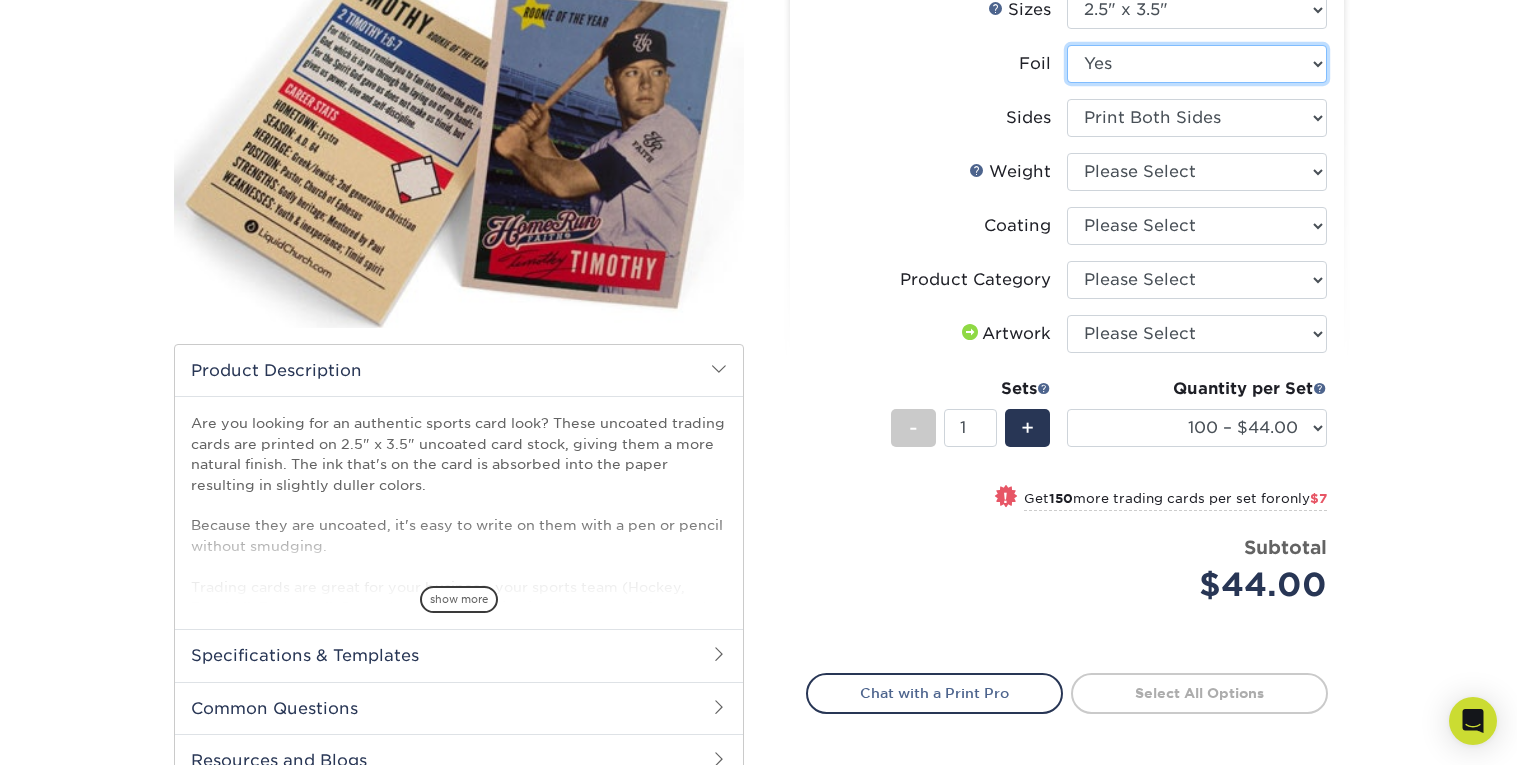click on "Please Select Yes No" at bounding box center (1197, 64) 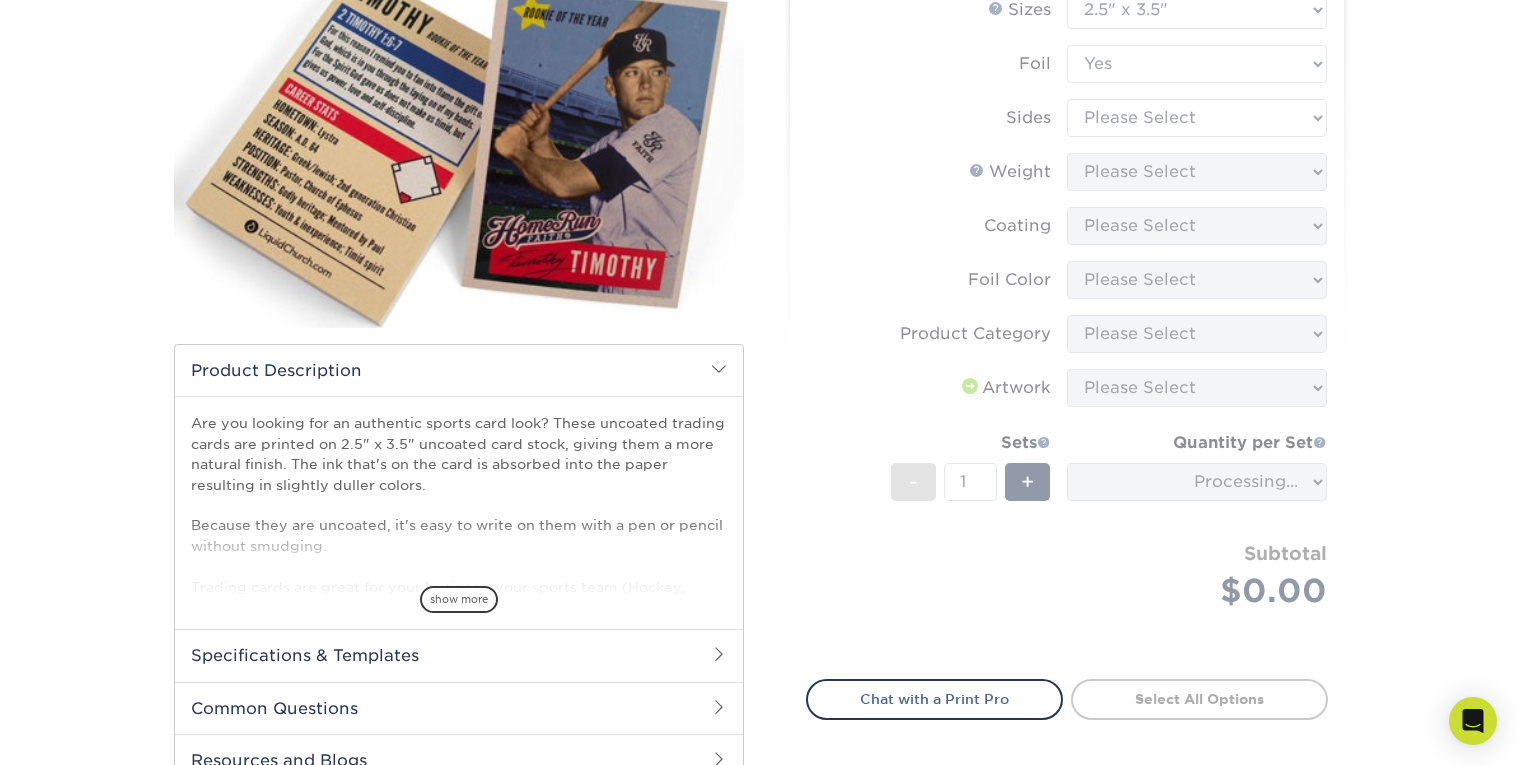 click on "Sizes Help Sizes
Please Select
2.5" x 3.5"
Foil Please Select Yes No -" at bounding box center [1067, 323] 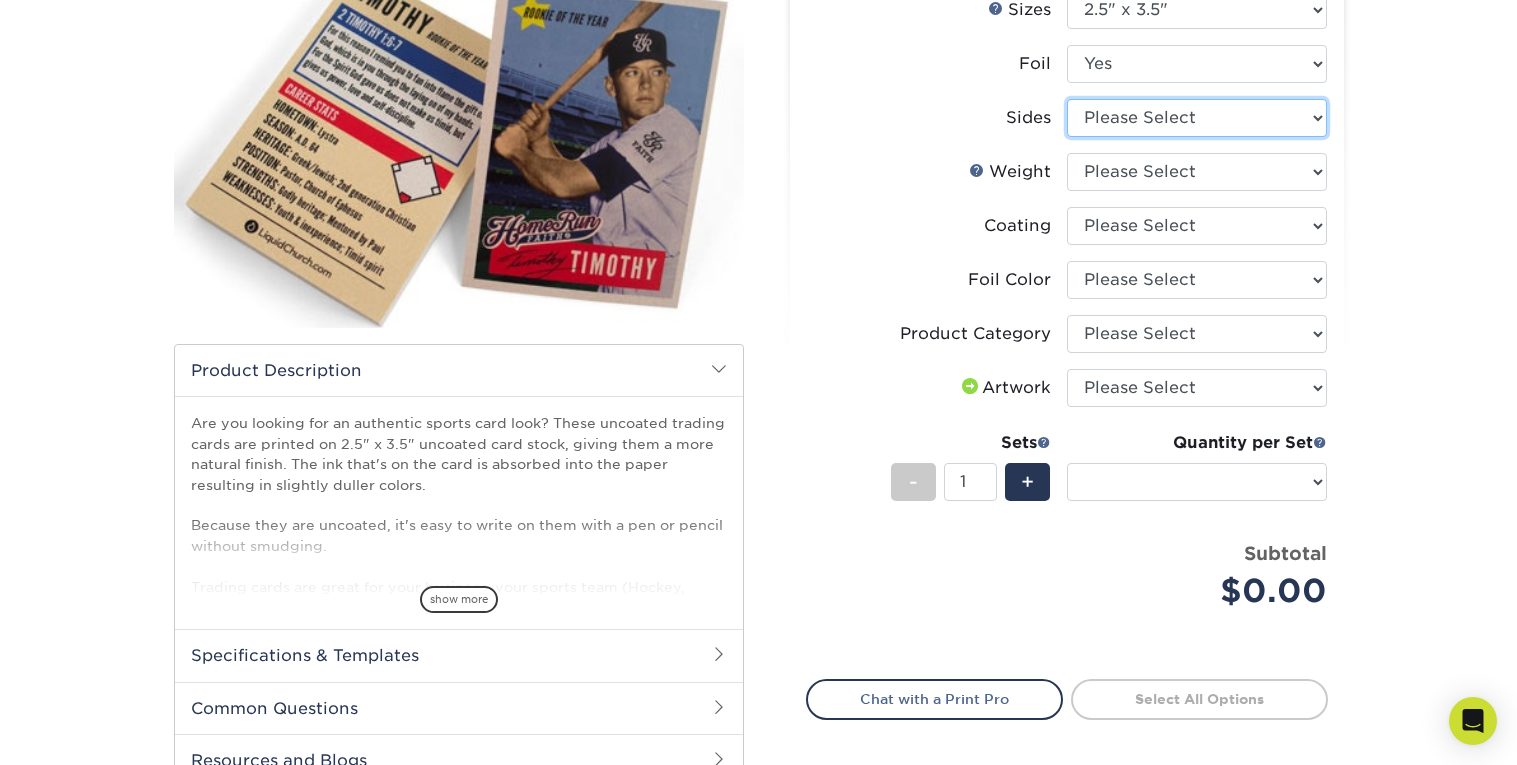 click on "Please Select Print Both Sides - Foil Both Sides Print Both Sides - Foil Front Only Print Front Only - Foil Front Only" at bounding box center [1197, 118] 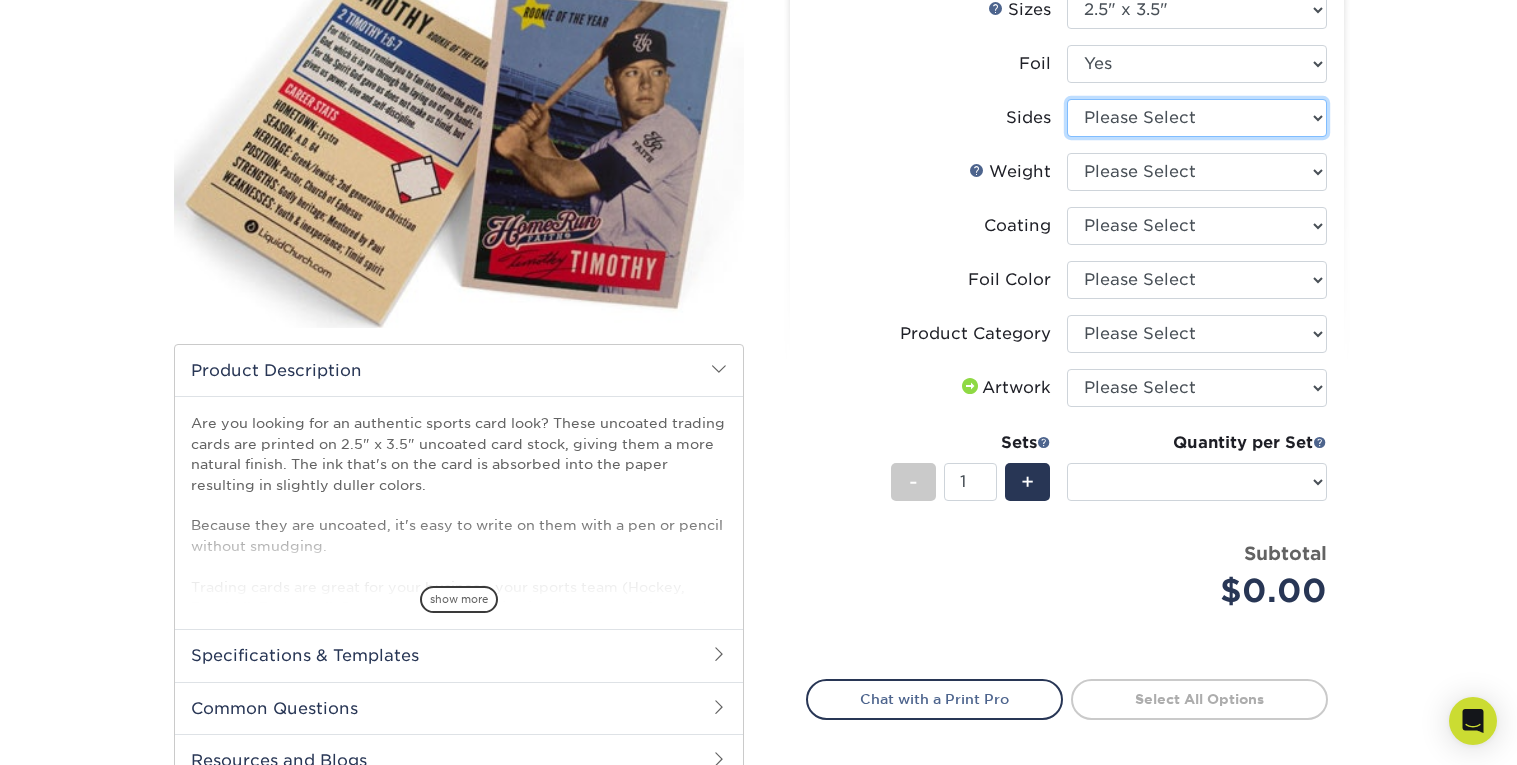 click on "Please Select Print Both Sides - Foil Both Sides Print Both Sides - Foil Front Only Print Front Only - Foil Front Only" at bounding box center (1197, 118) 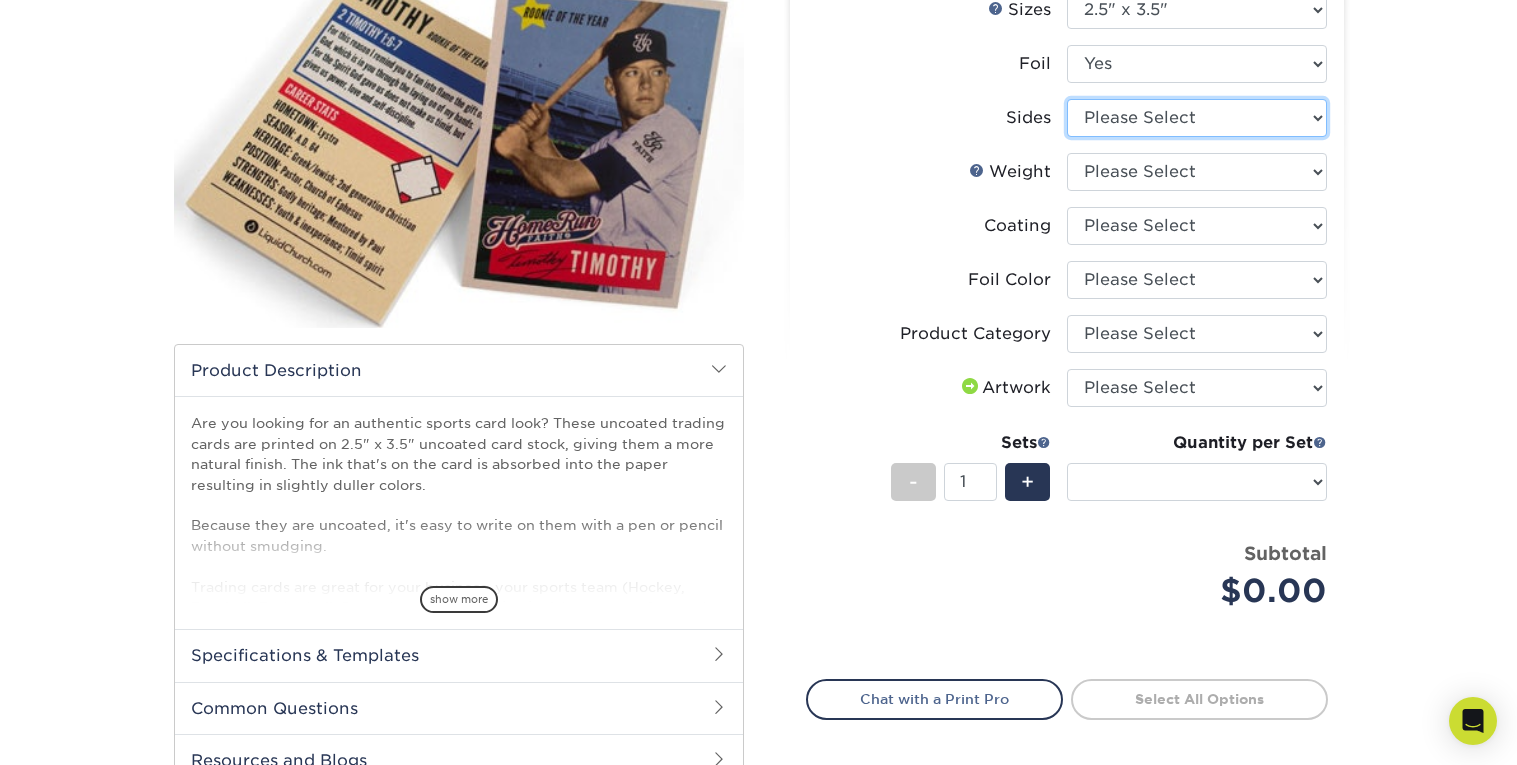 select on "e9e9dfb3-fba1-4d60-972c-fd9ca5904d33" 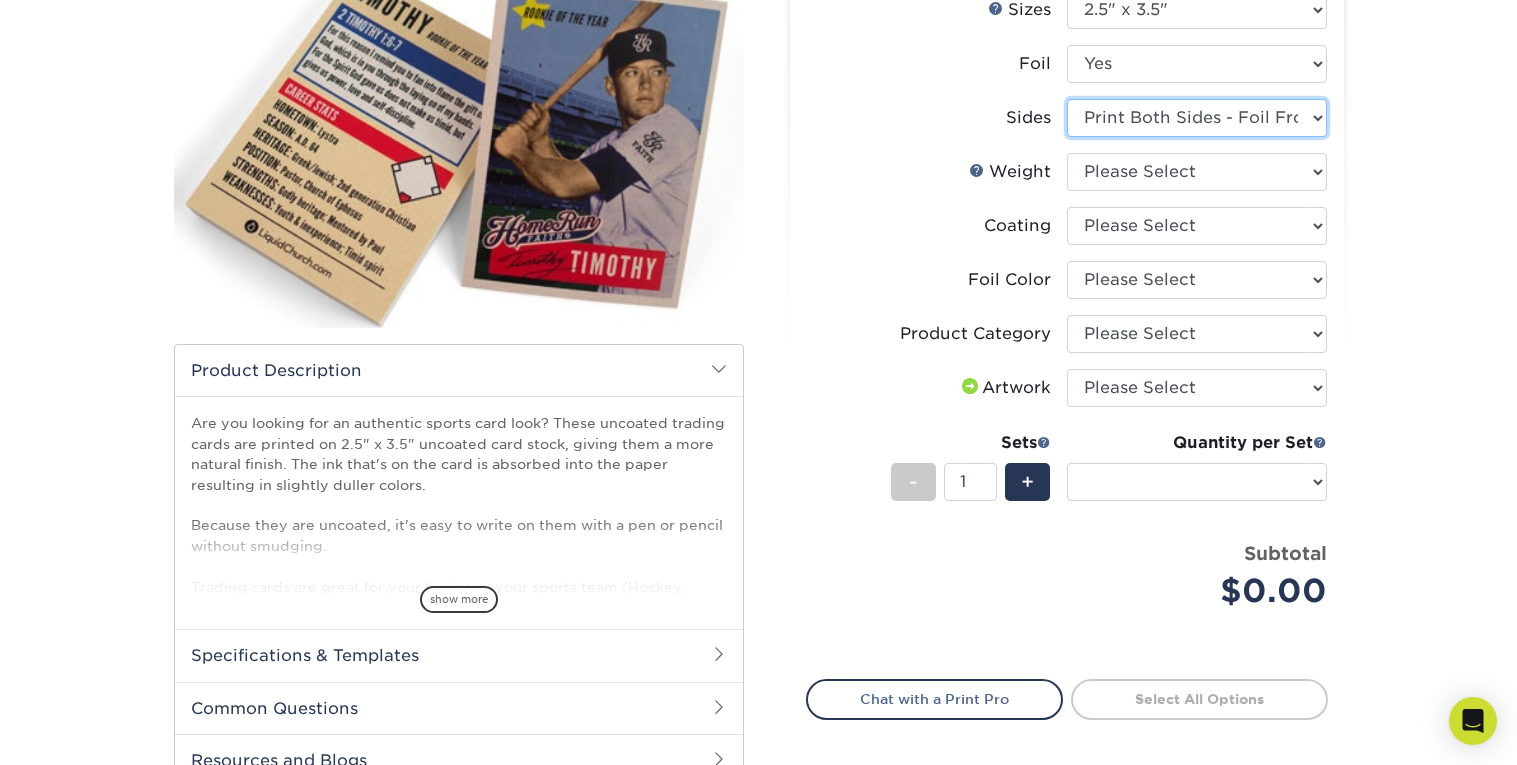 click on "Please Select Print Both Sides - Foil Both Sides Print Both Sides - Foil Front Only Print Front Only - Foil Front Only" at bounding box center (1197, 118) 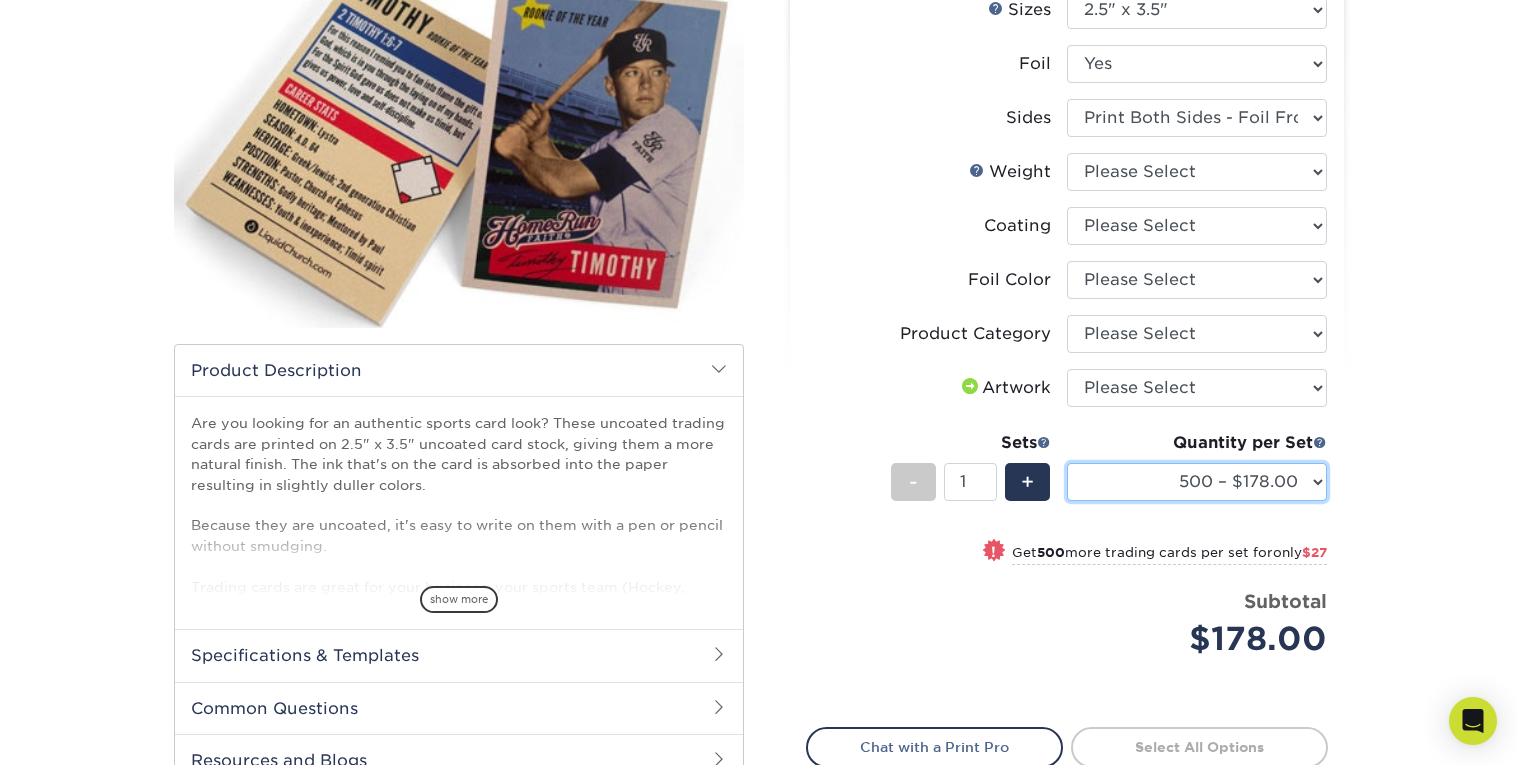 click on "500 – $178.00 1000 – $205.00 2500 – $478.00 5000 – $908.00" at bounding box center (1197, 482) 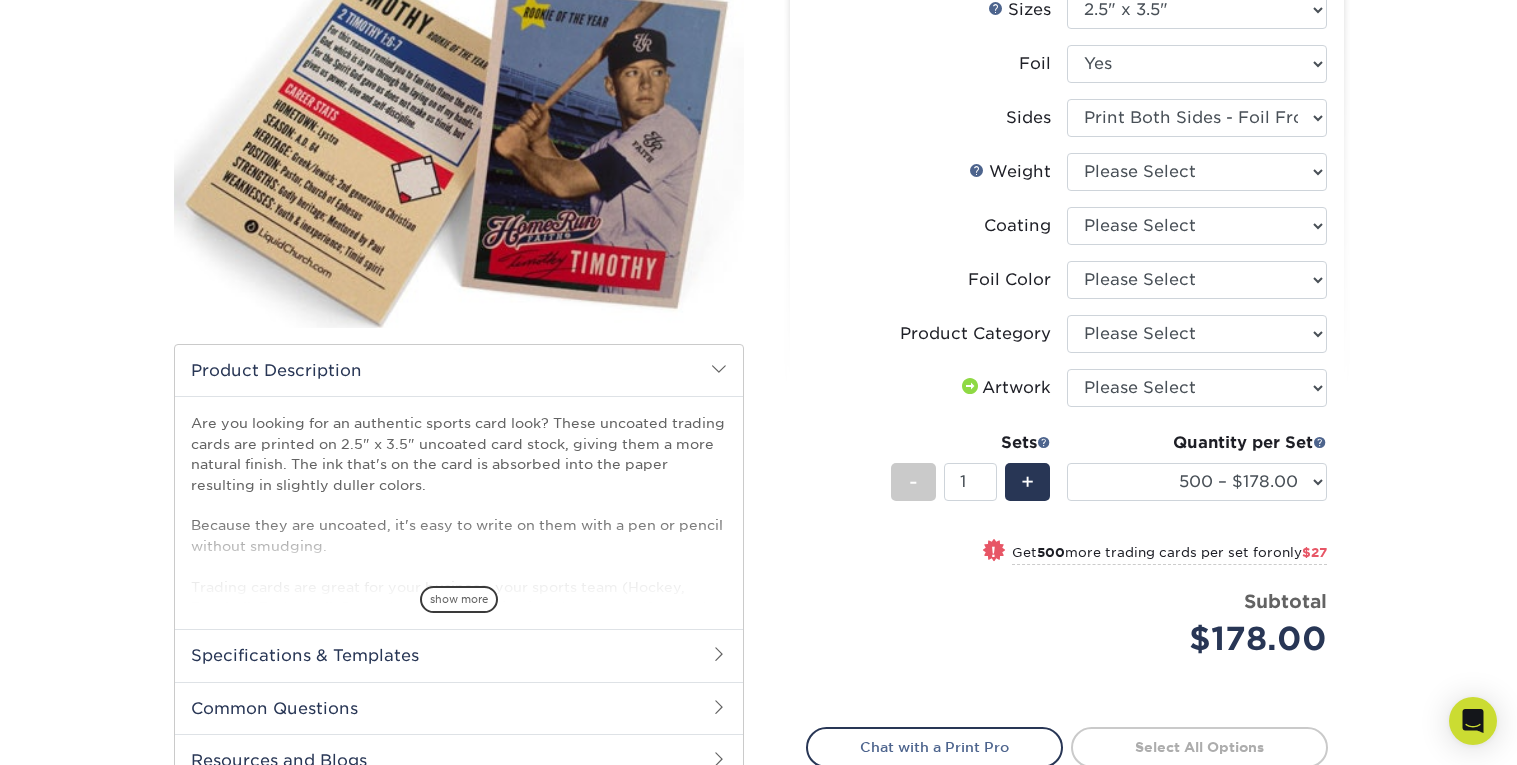 click on "Products
Trading Cards
14PT Uncoated  Trading Cards
show more Templates" at bounding box center (758, 411) 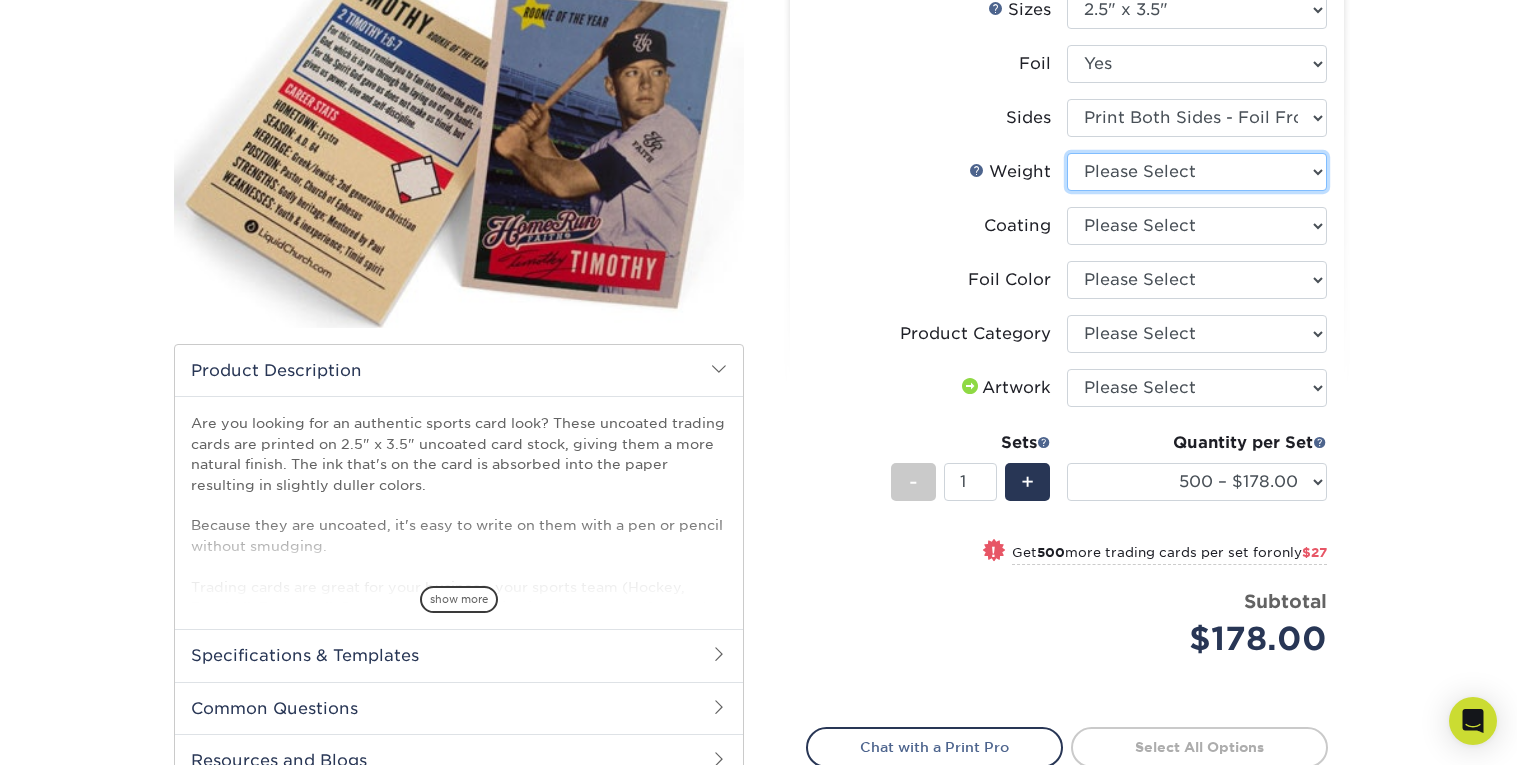 click on "Please Select 14PT Uncoated" at bounding box center [1197, 172] 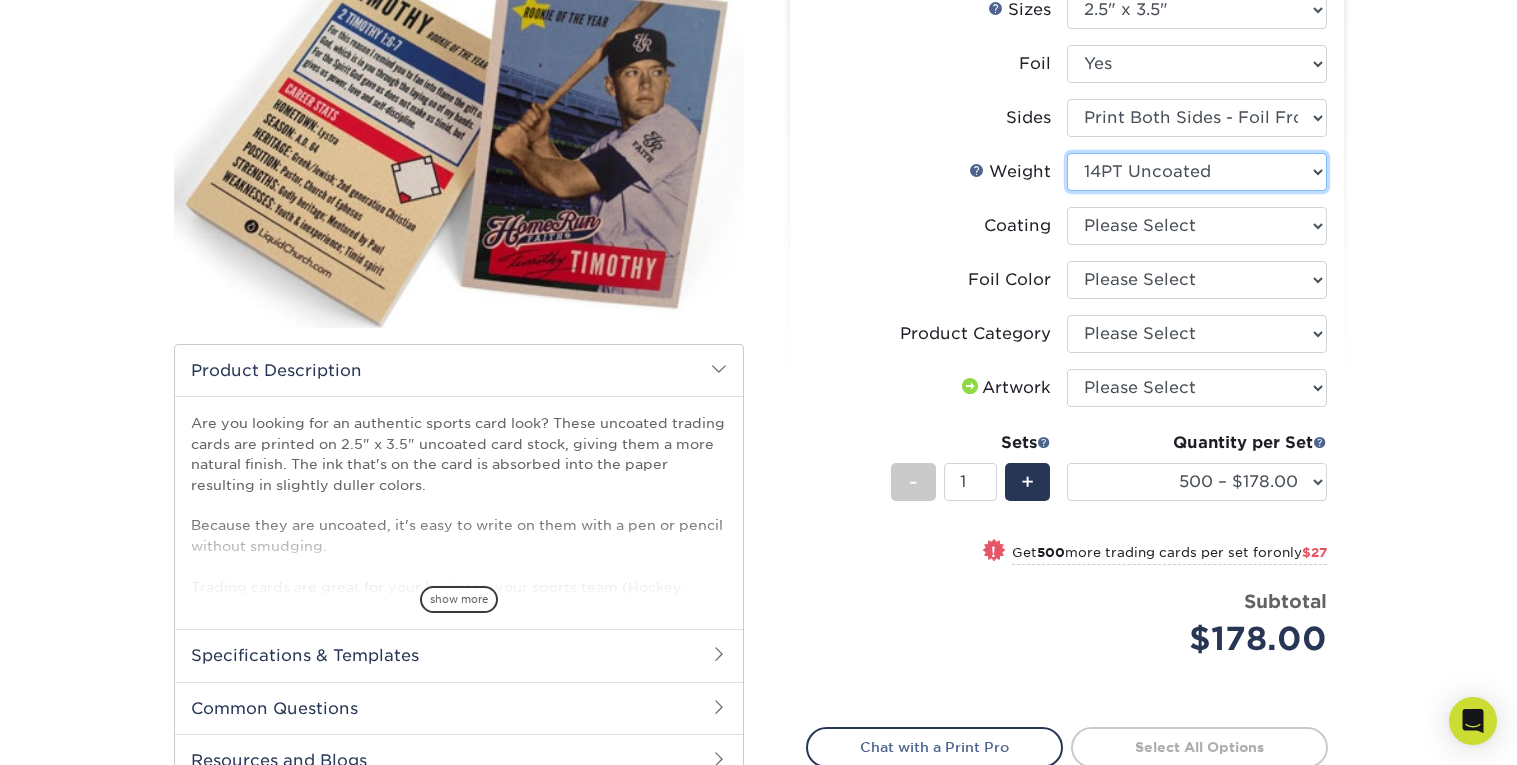 click on "Please Select 14PT Uncoated" at bounding box center [1197, 172] 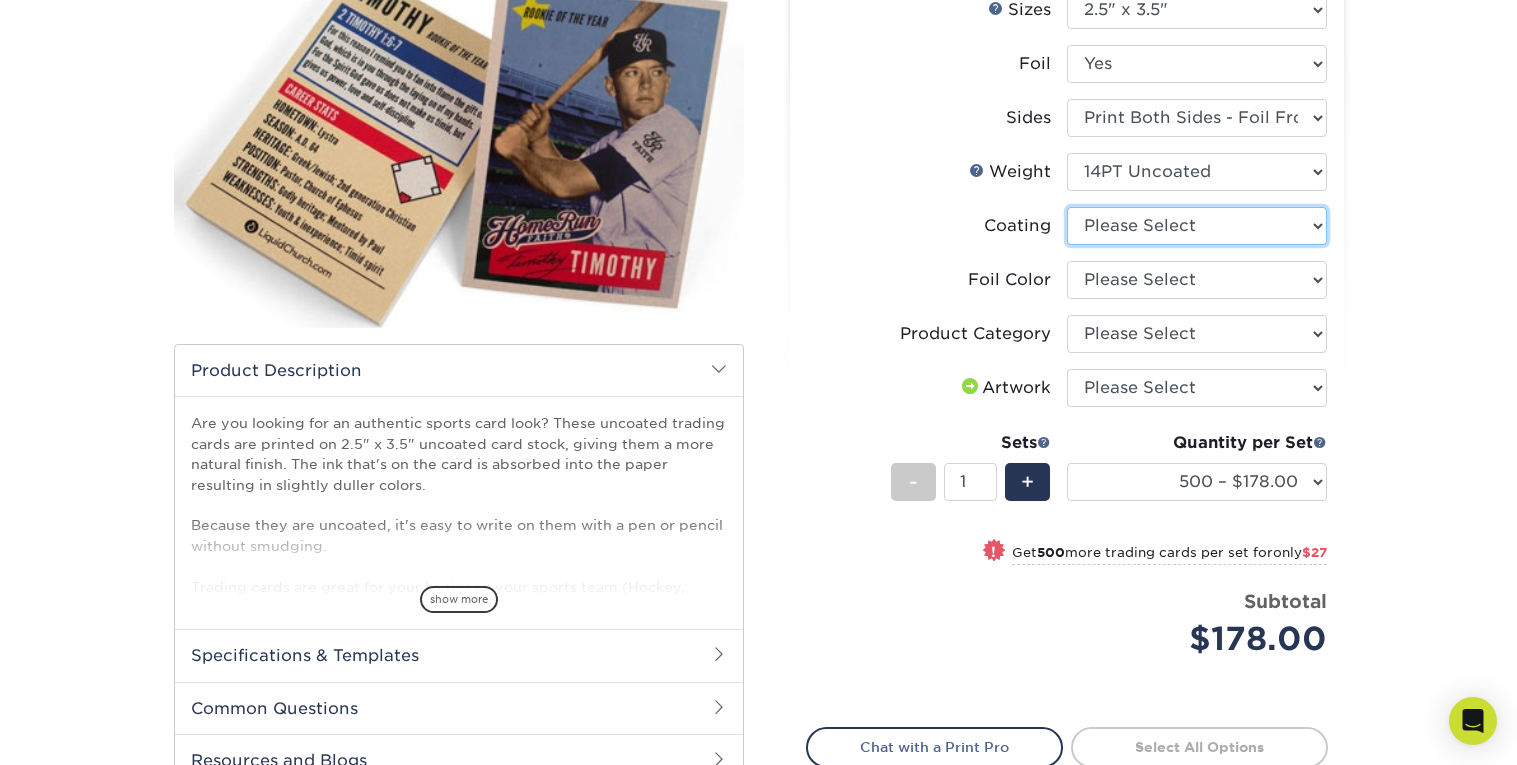 click at bounding box center (1197, 226) 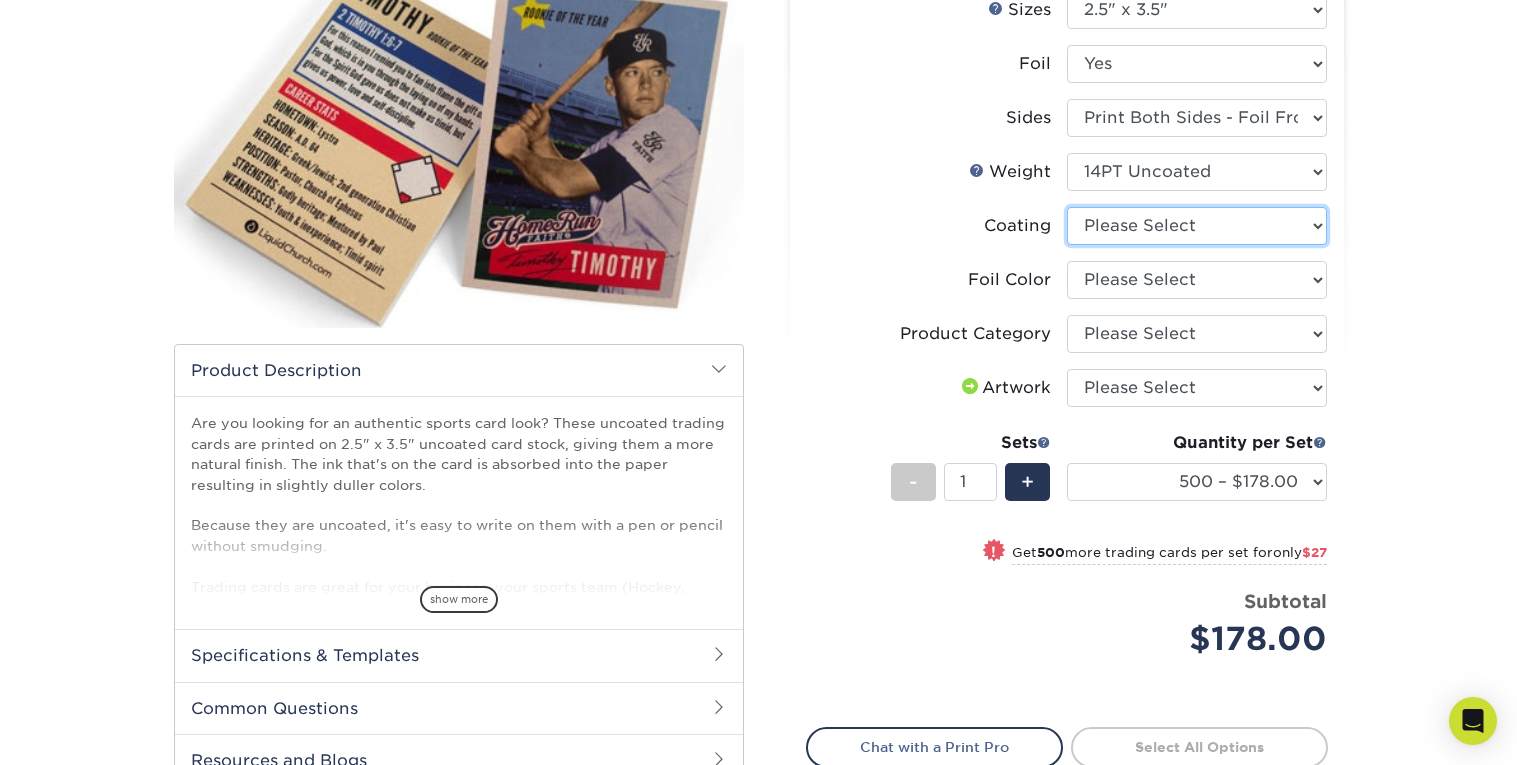 select on "3e7618de-abca-4bda-9f97-8b9129e913d8" 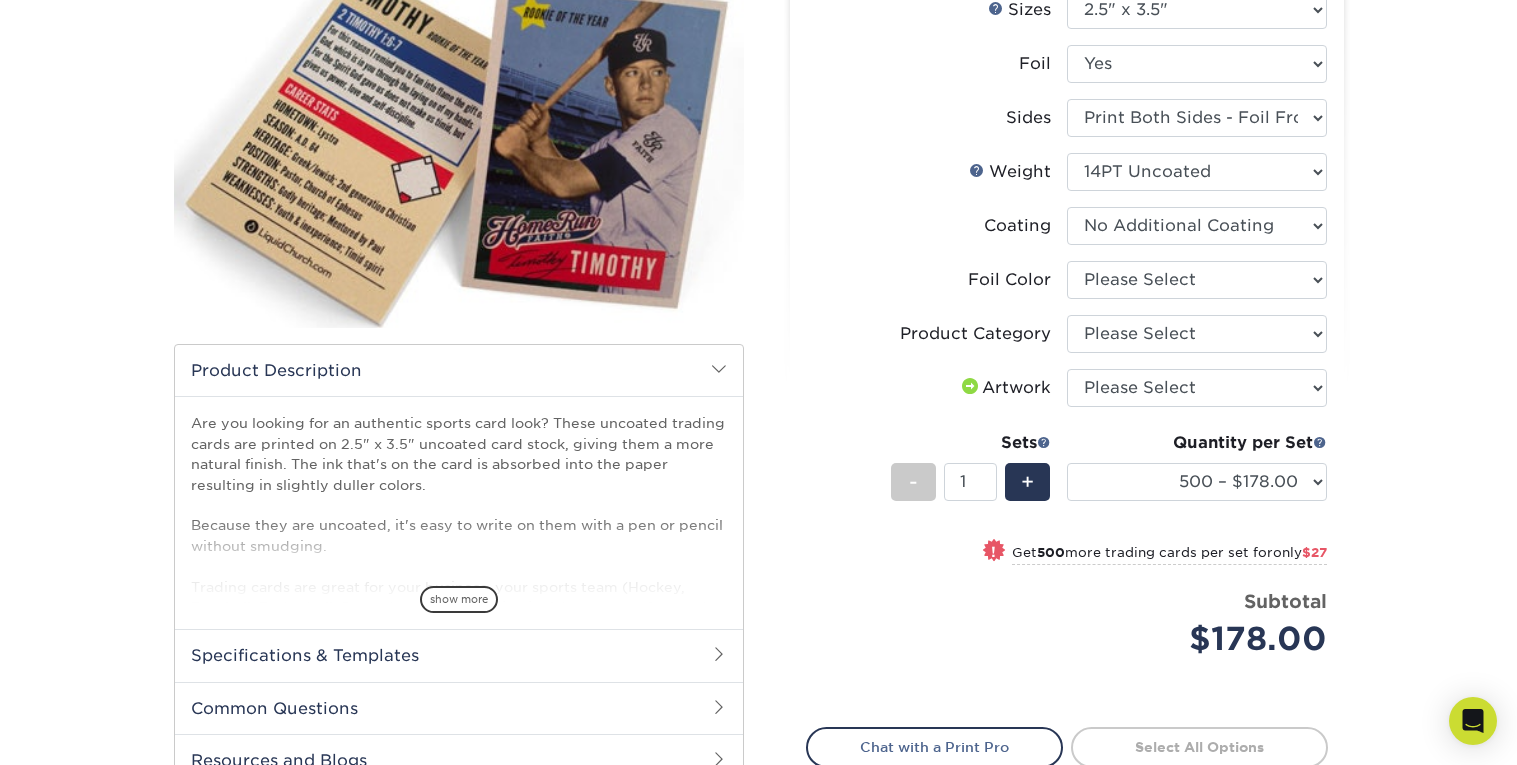 click at bounding box center (1197, 226) 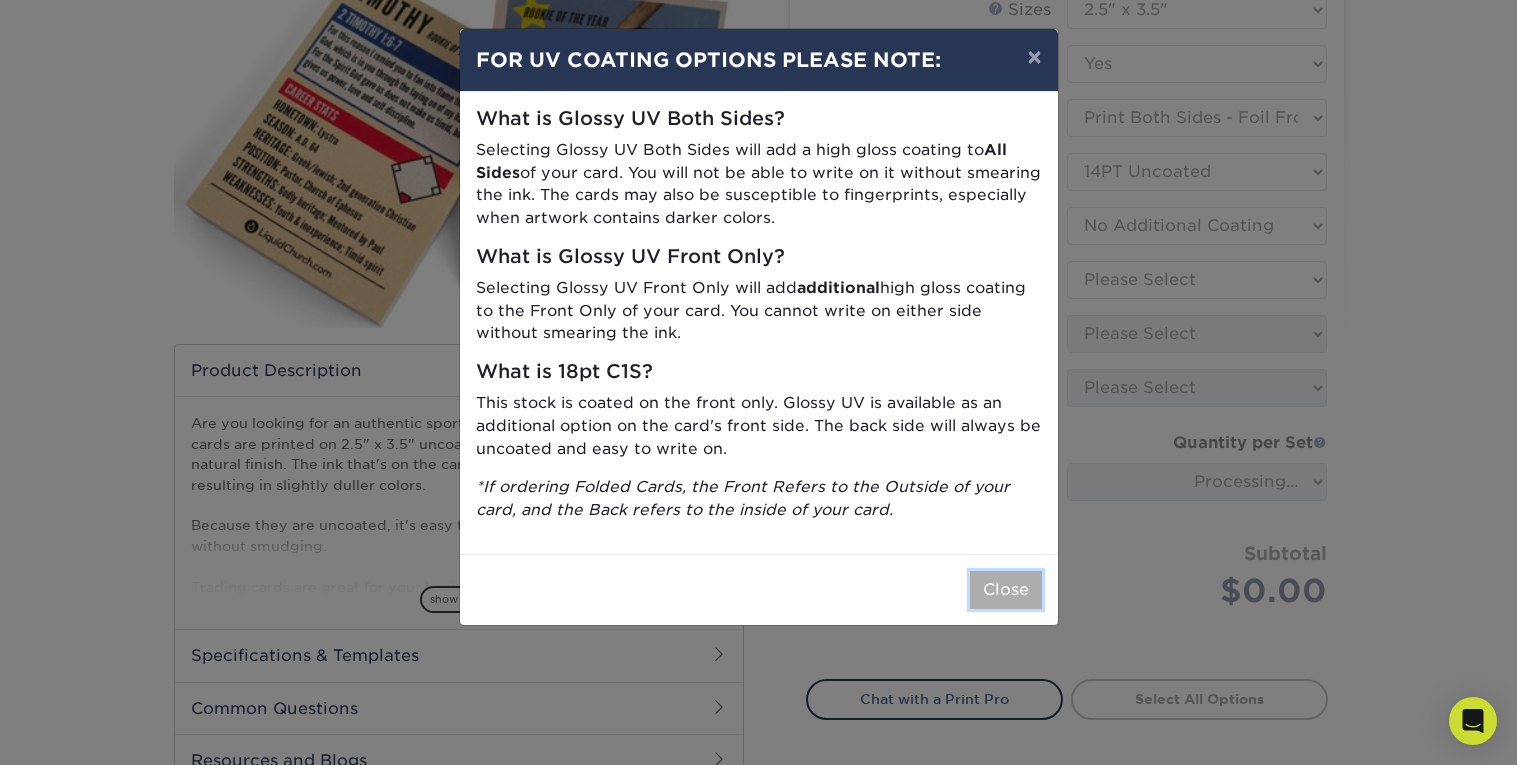 click on "Close" at bounding box center [1006, 590] 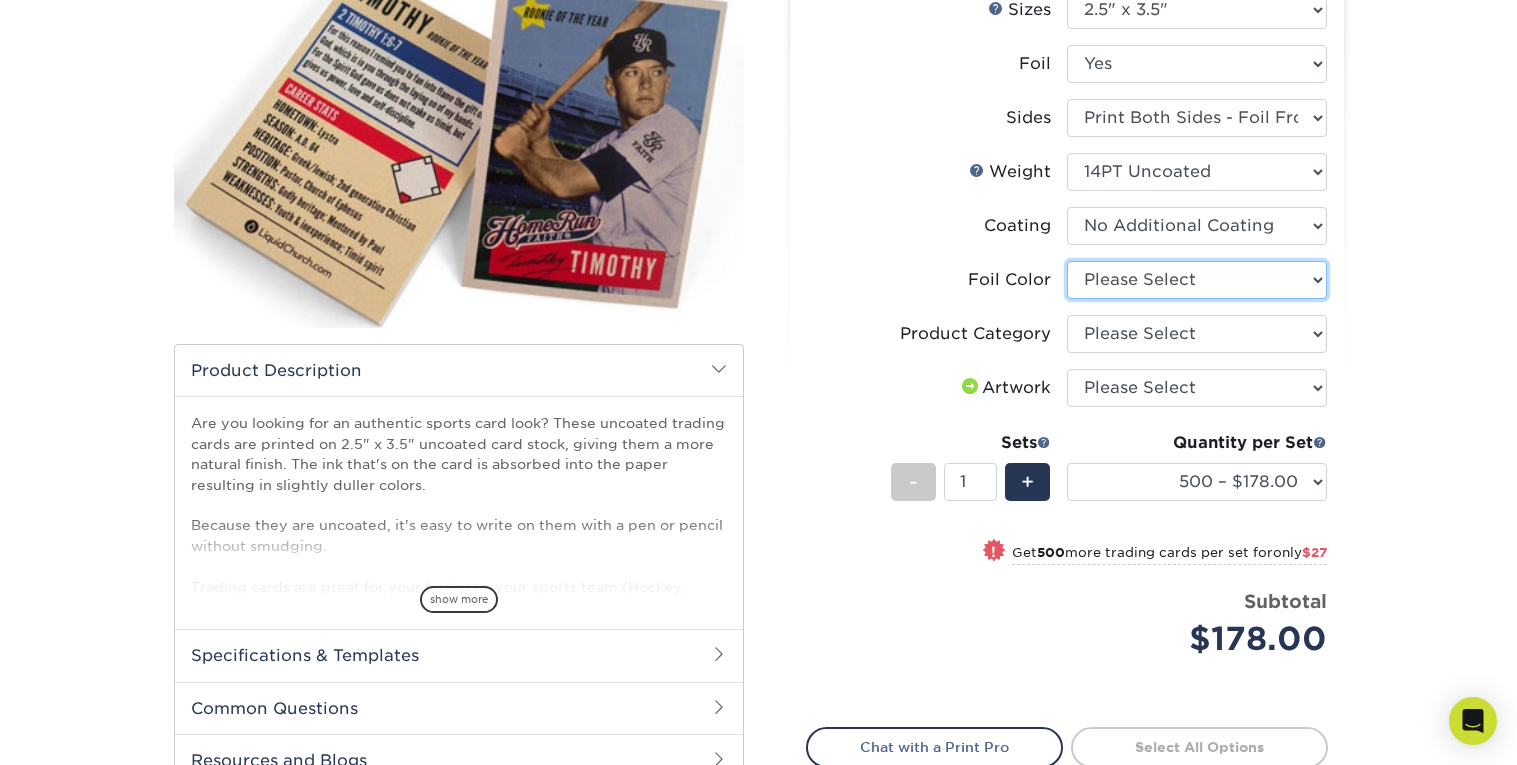 click on "Please Select Silver Foil Rose Gold Foil Red Foil Gold Foil Copper Foil Black Foil Blue Foil" at bounding box center [1197, 280] 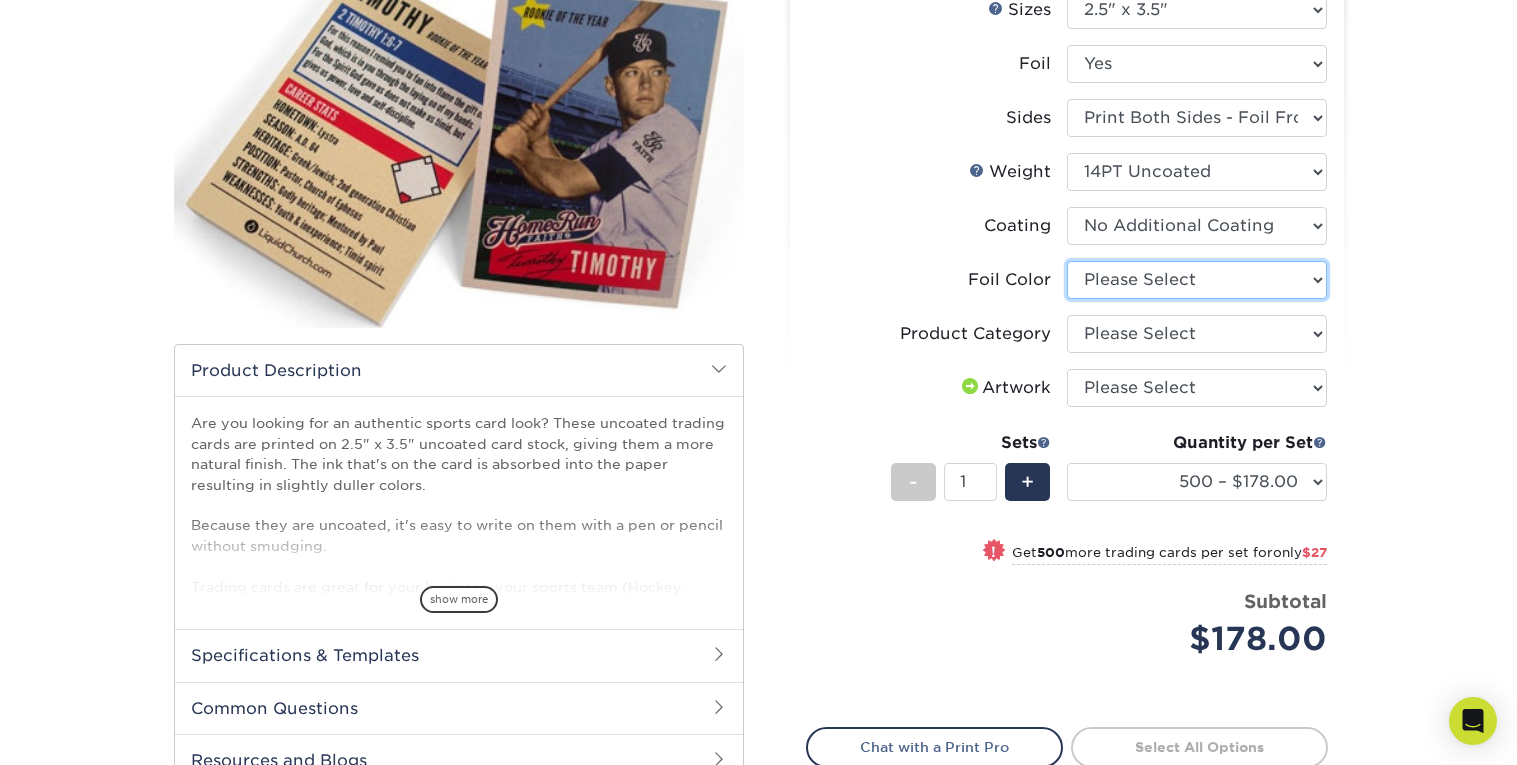 select on "a834dd52-fe06-4ed6-9a86-5bd3c2d02515" 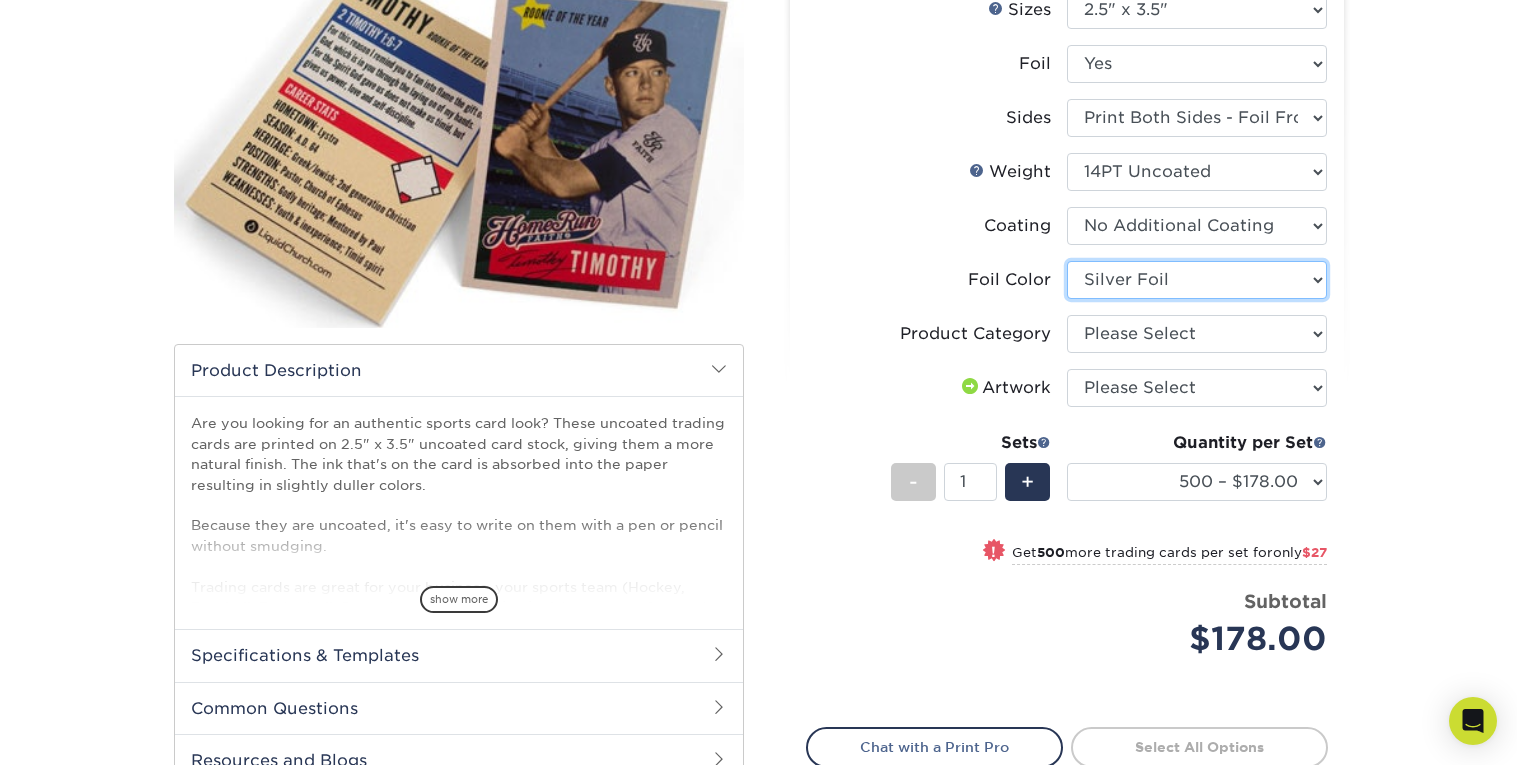 click on "Please Select Silver Foil Rose Gold Foil Red Foil Gold Foil Copper Foil Black Foil Blue Foil" at bounding box center (1197, 280) 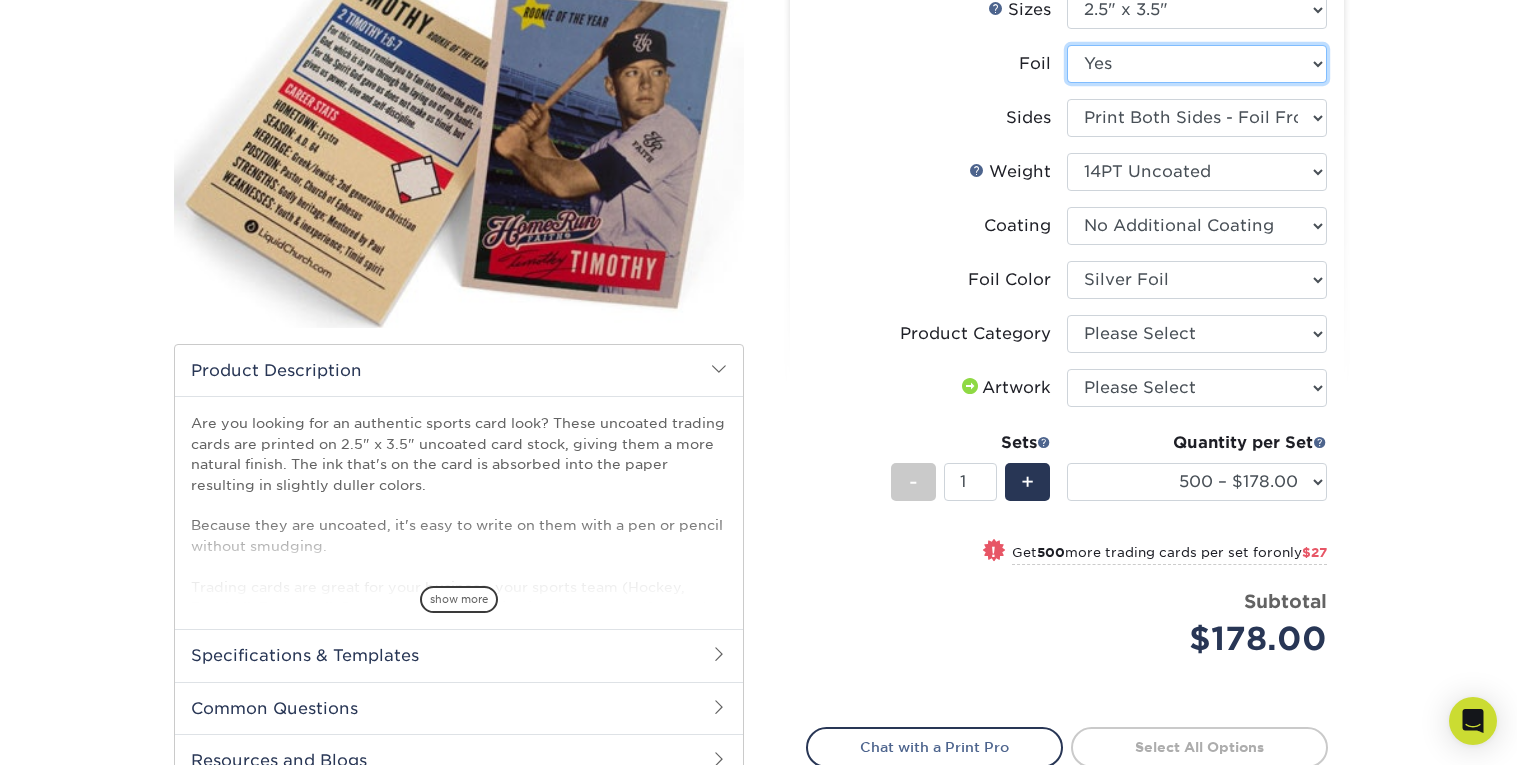 click on "Please Select Yes No" at bounding box center (1197, 64) 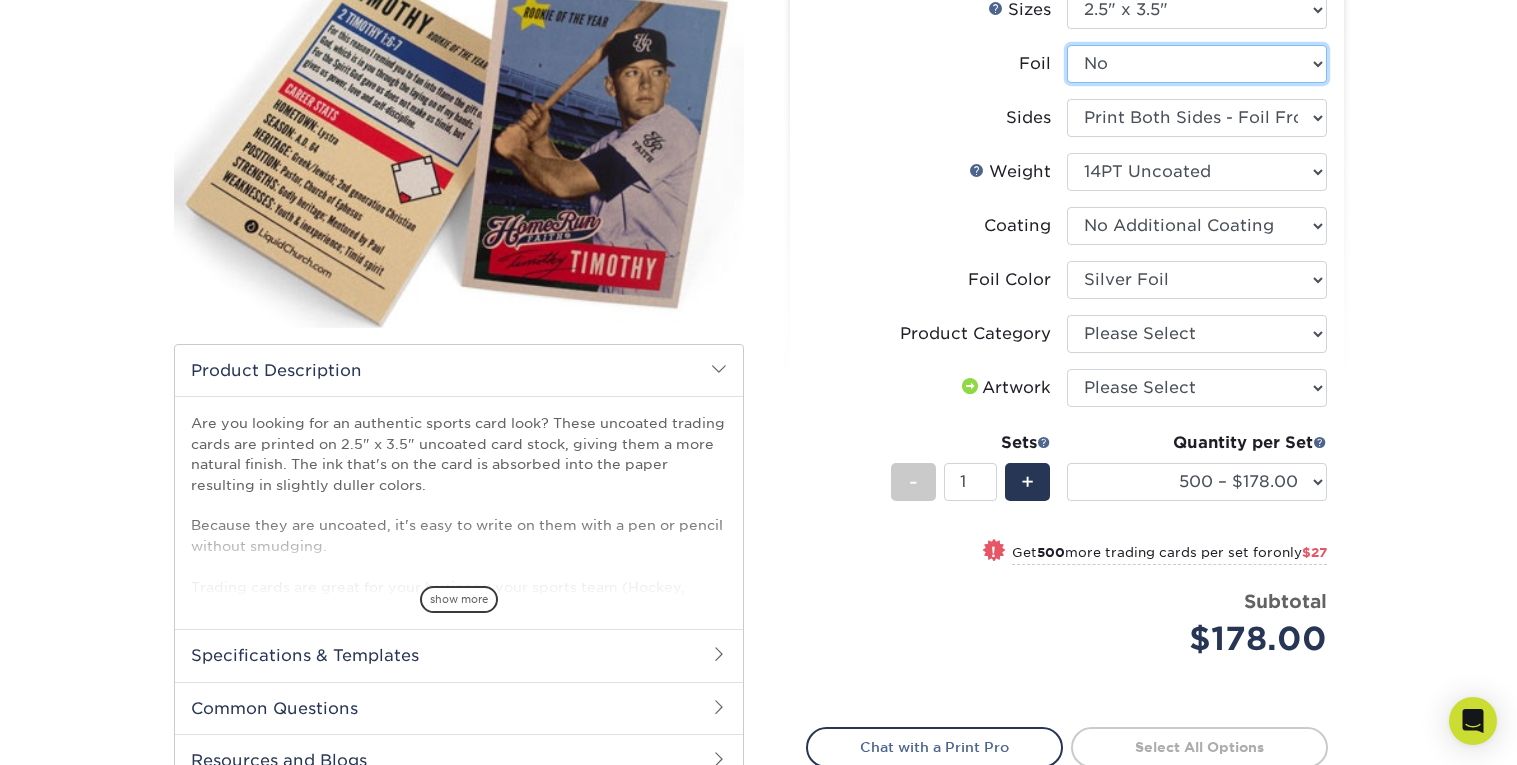 click on "Please Select Yes No" at bounding box center [1197, 64] 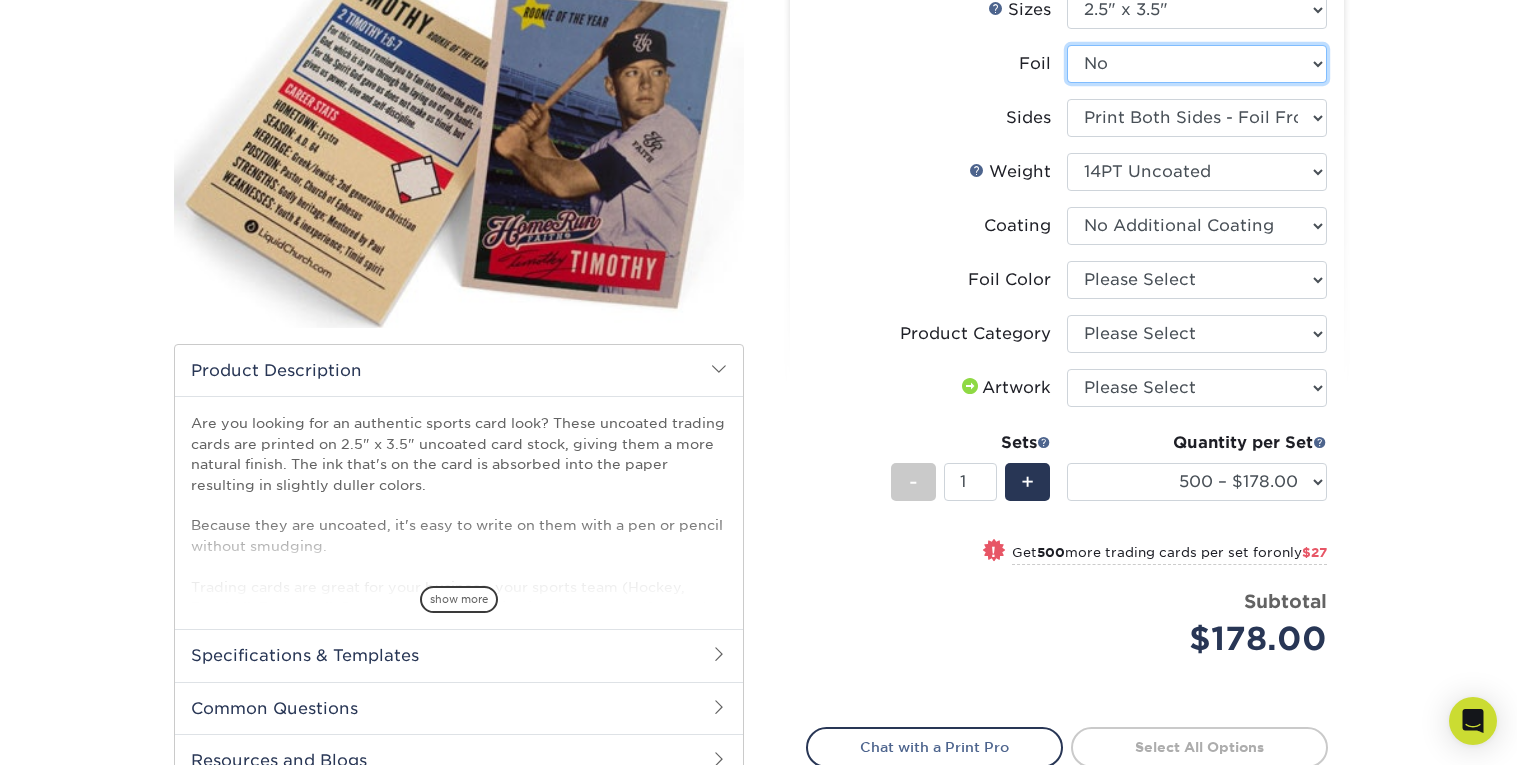 select on "-1" 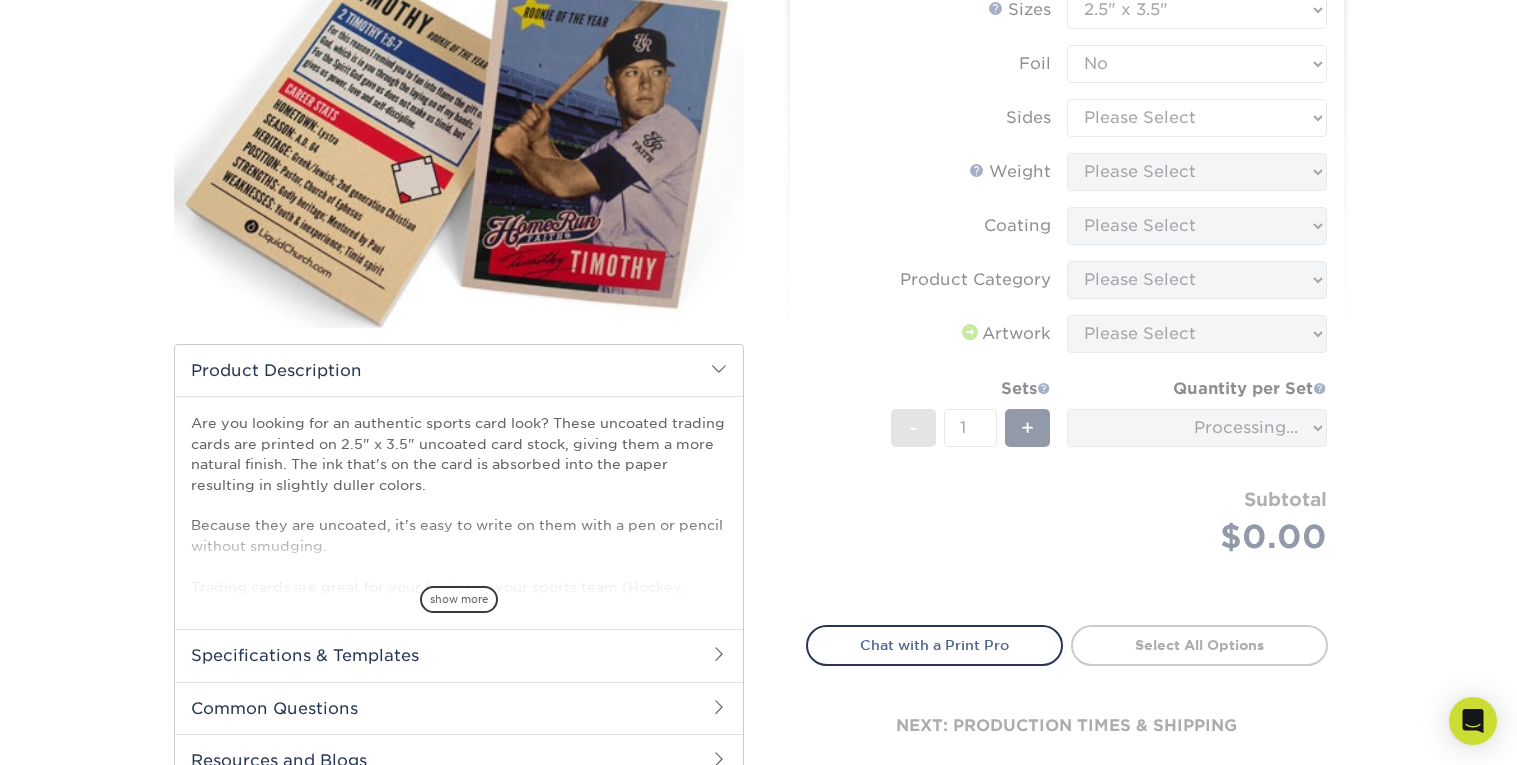 click on "Sizes Help Sizes
Please Select
2.5" x 3.5"
Foil Please Select Yes No -" at bounding box center (1067, 296) 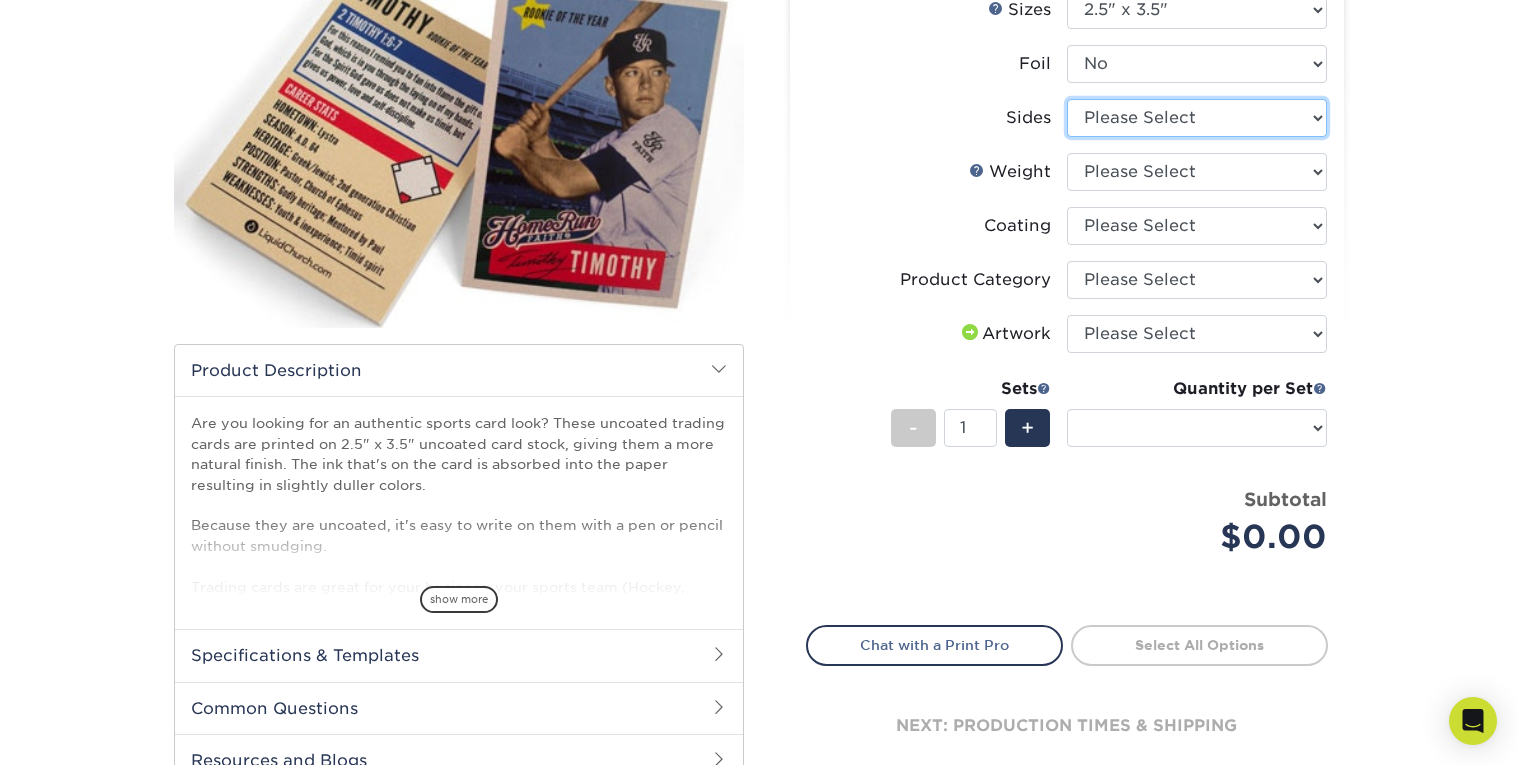 click on "Please Select Print Both Sides Print Front Only" at bounding box center (1197, 118) 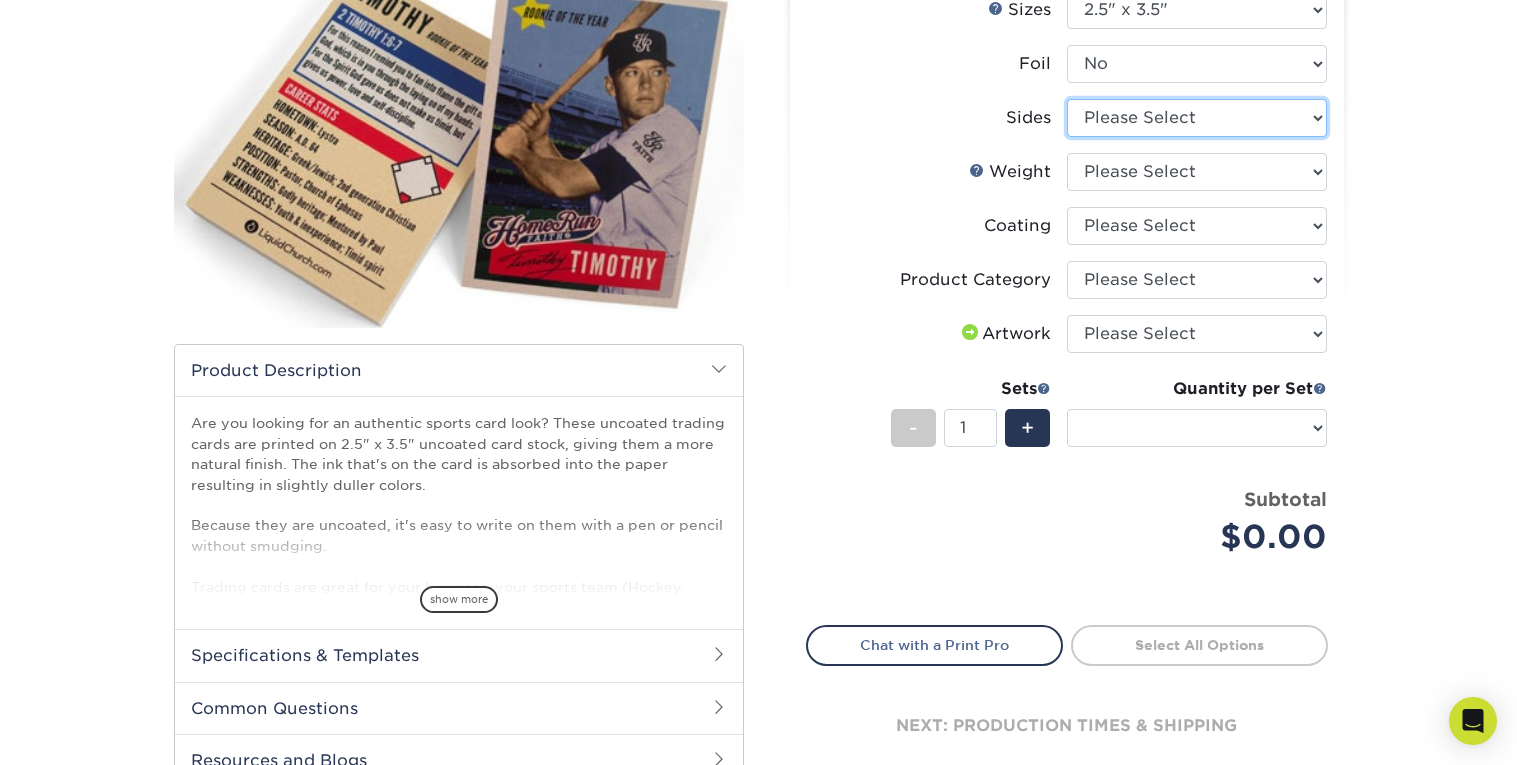 select on "13abbda7-1d64-4f25-8bb2-c179b224825d" 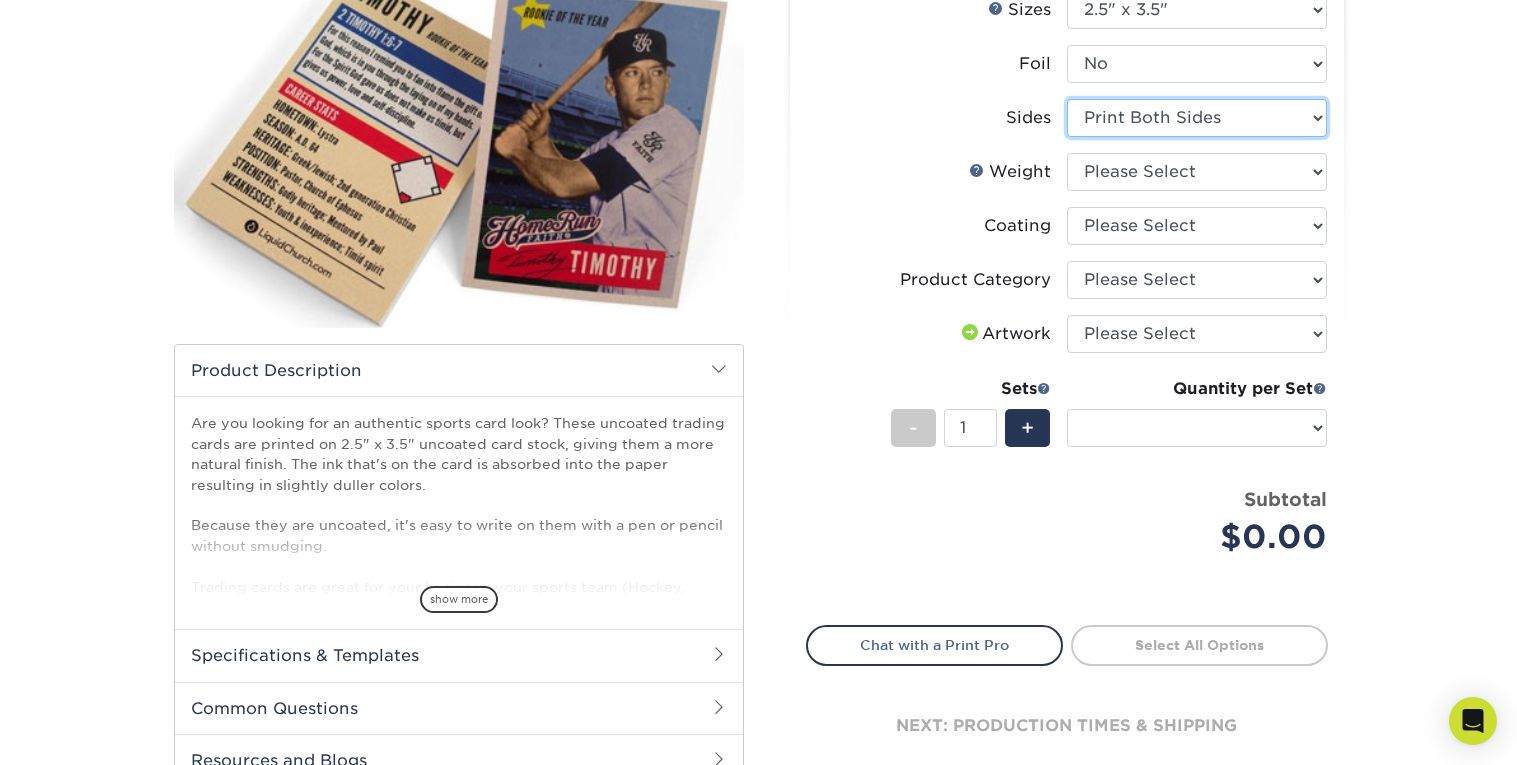 click on "Please Select Print Both Sides Print Front Only" at bounding box center [1197, 118] 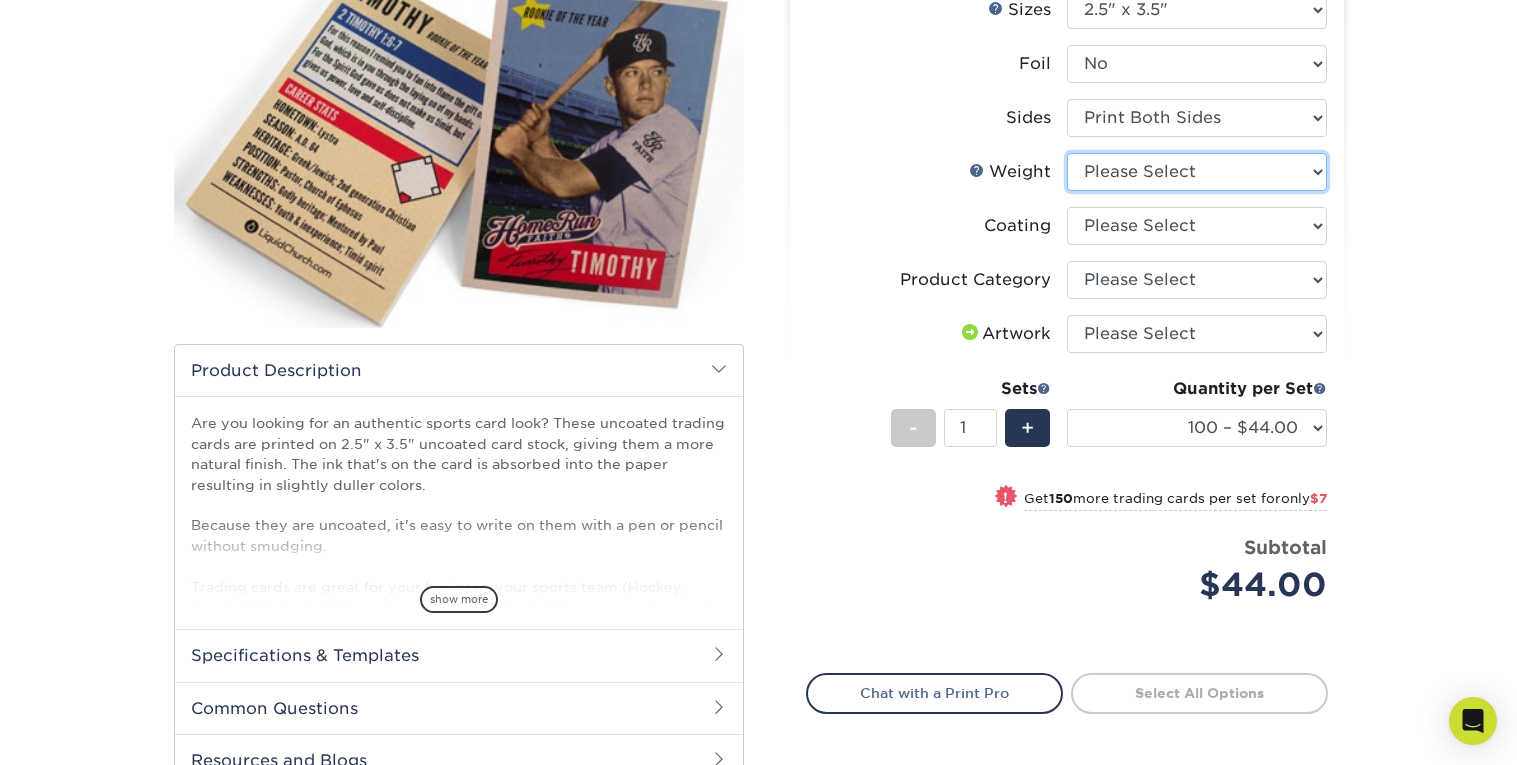 click on "Please Select 14PT Uncoated" at bounding box center (1197, 172) 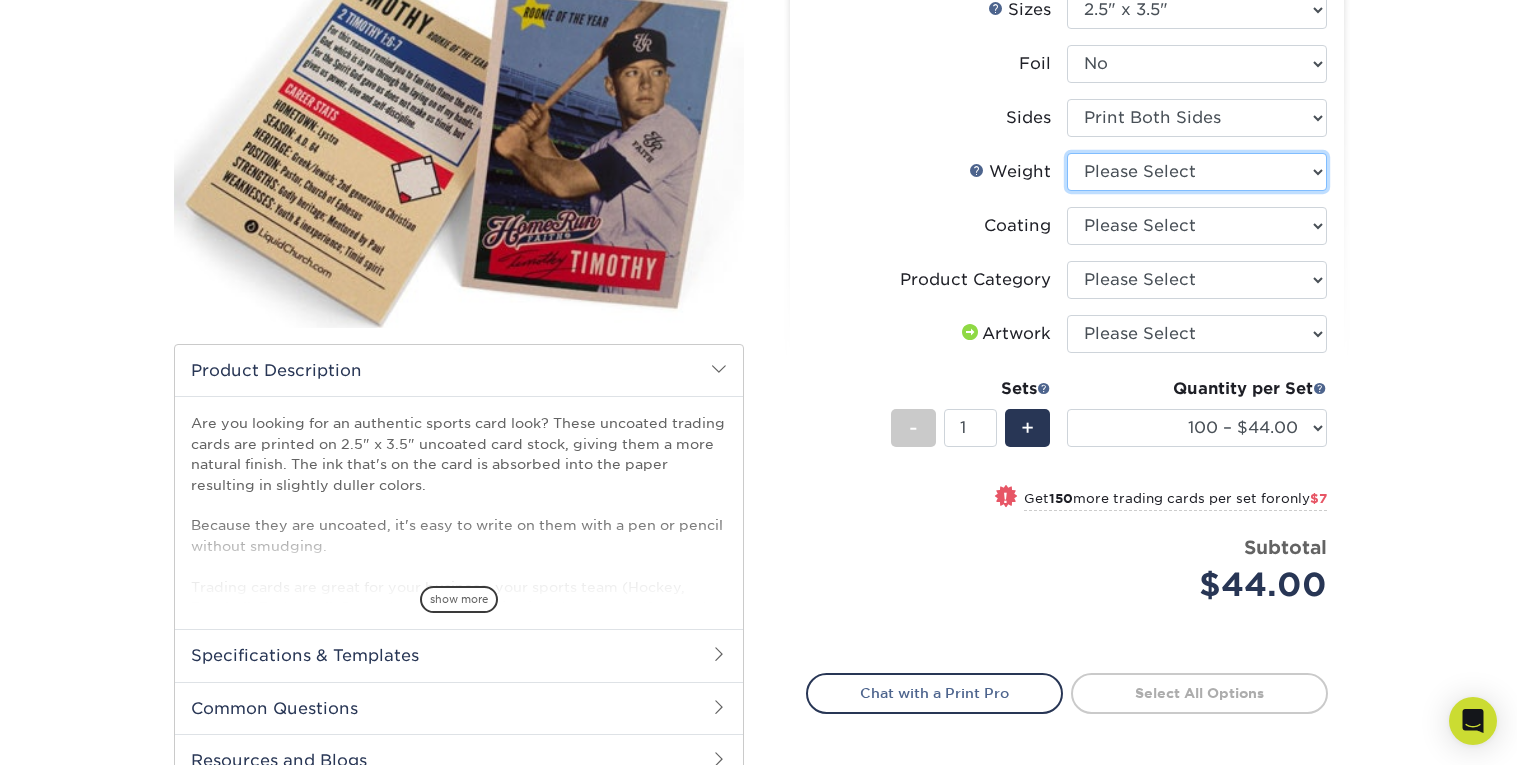 select on "14PT Uncoated" 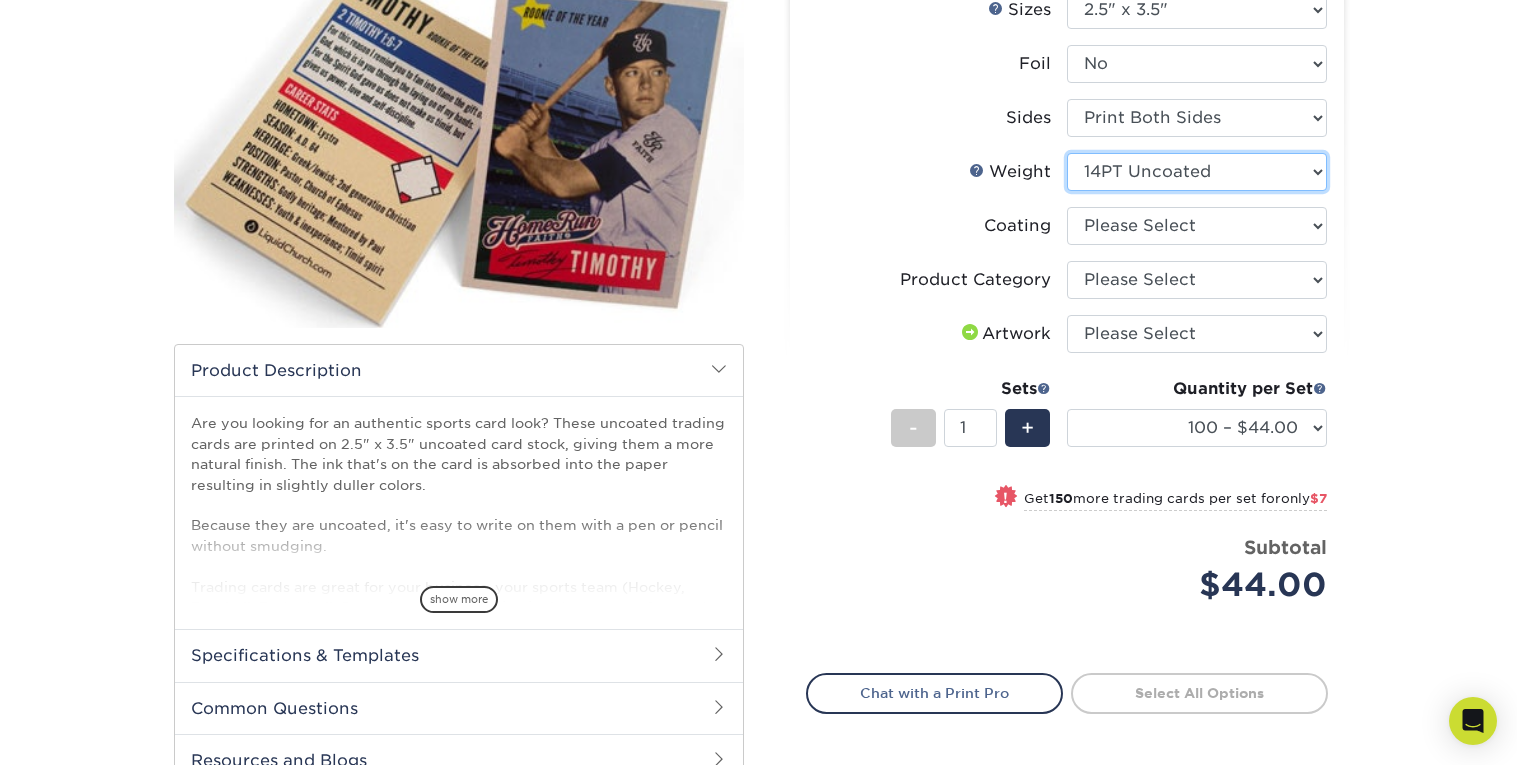 click on "Please Select 14PT Uncoated" at bounding box center [1197, 172] 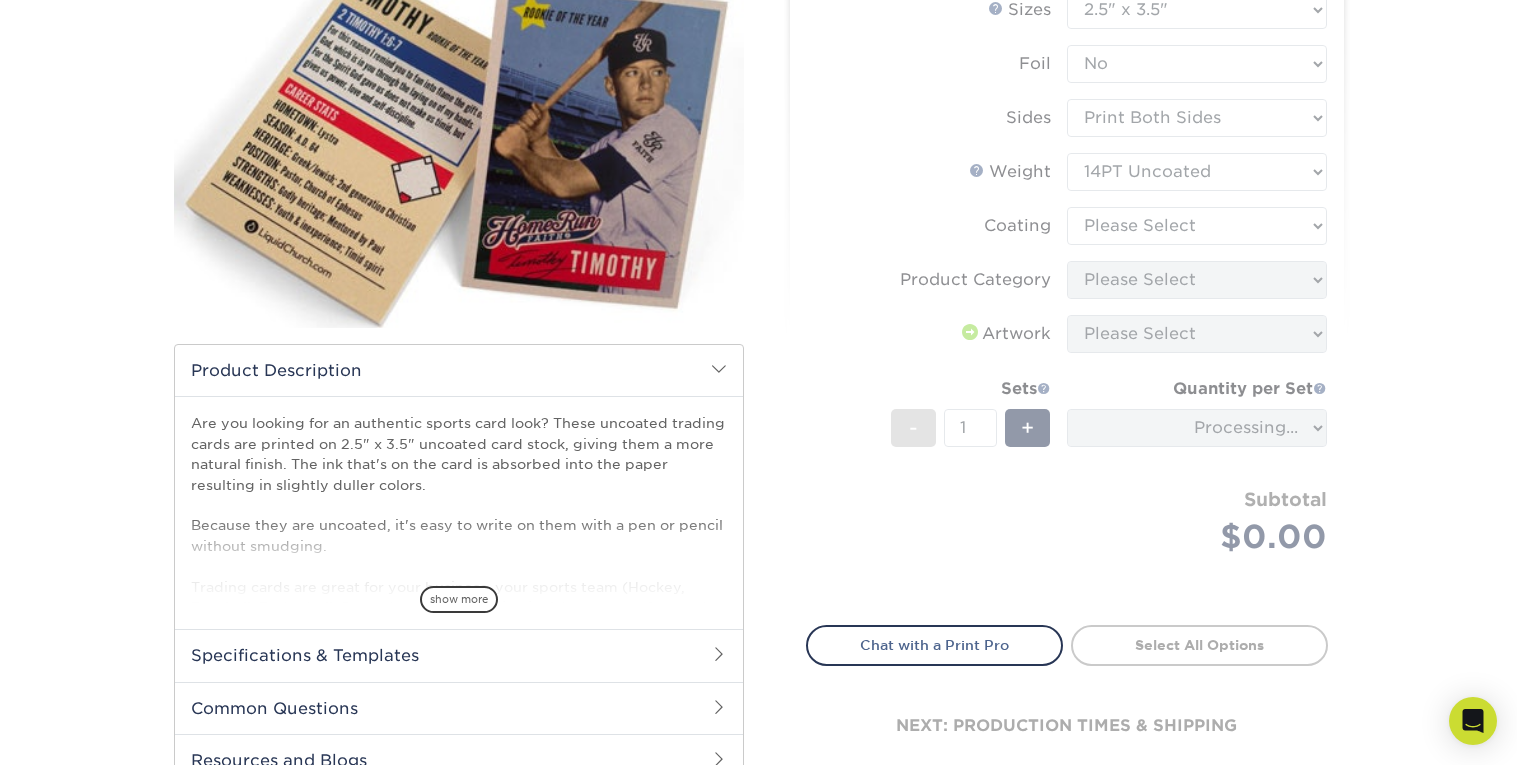 click on "Sizes Help Sizes
Please Select
2.5" x 3.5"
Foil Please Select Yes No -" at bounding box center [1067, 296] 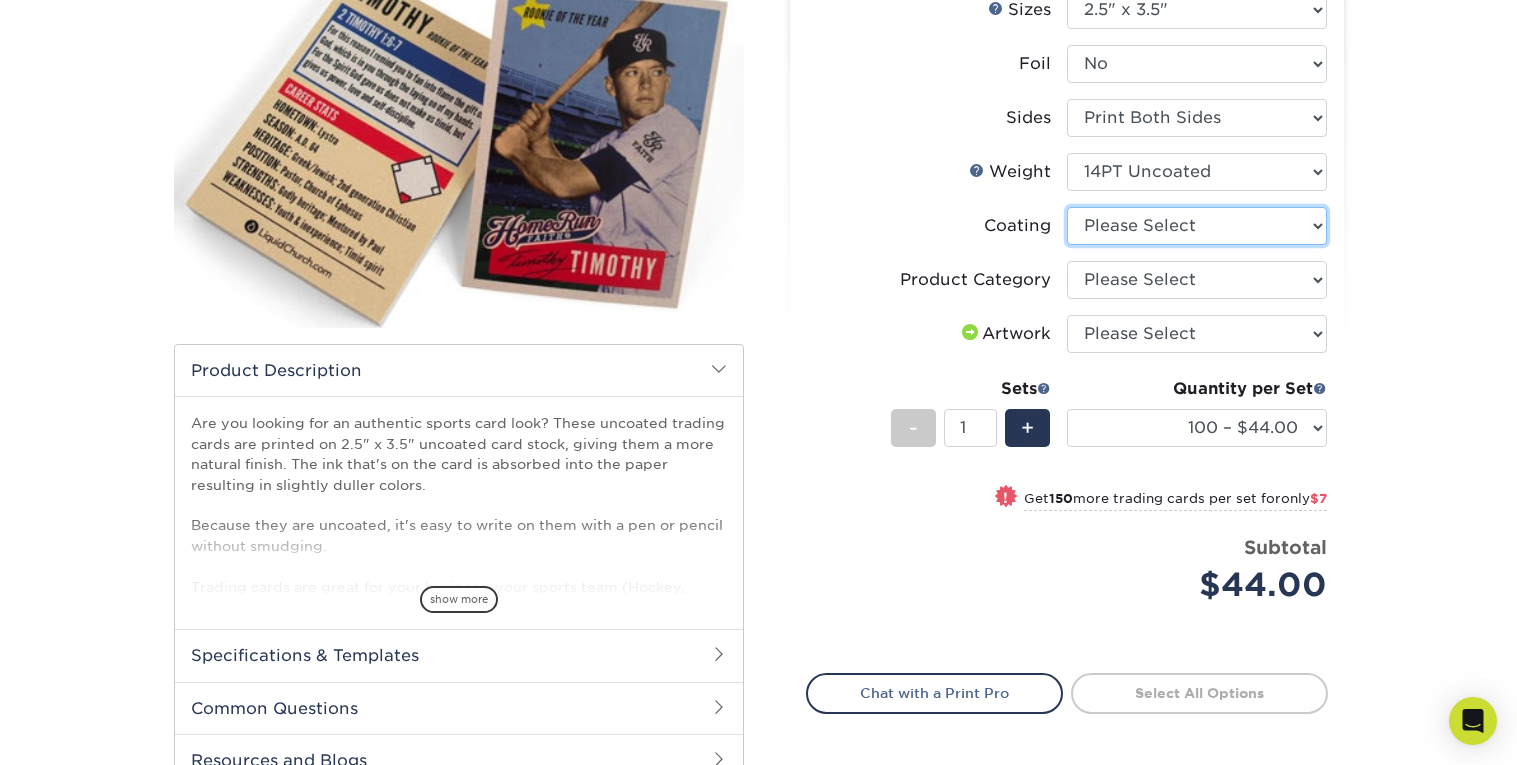 click at bounding box center [1197, 226] 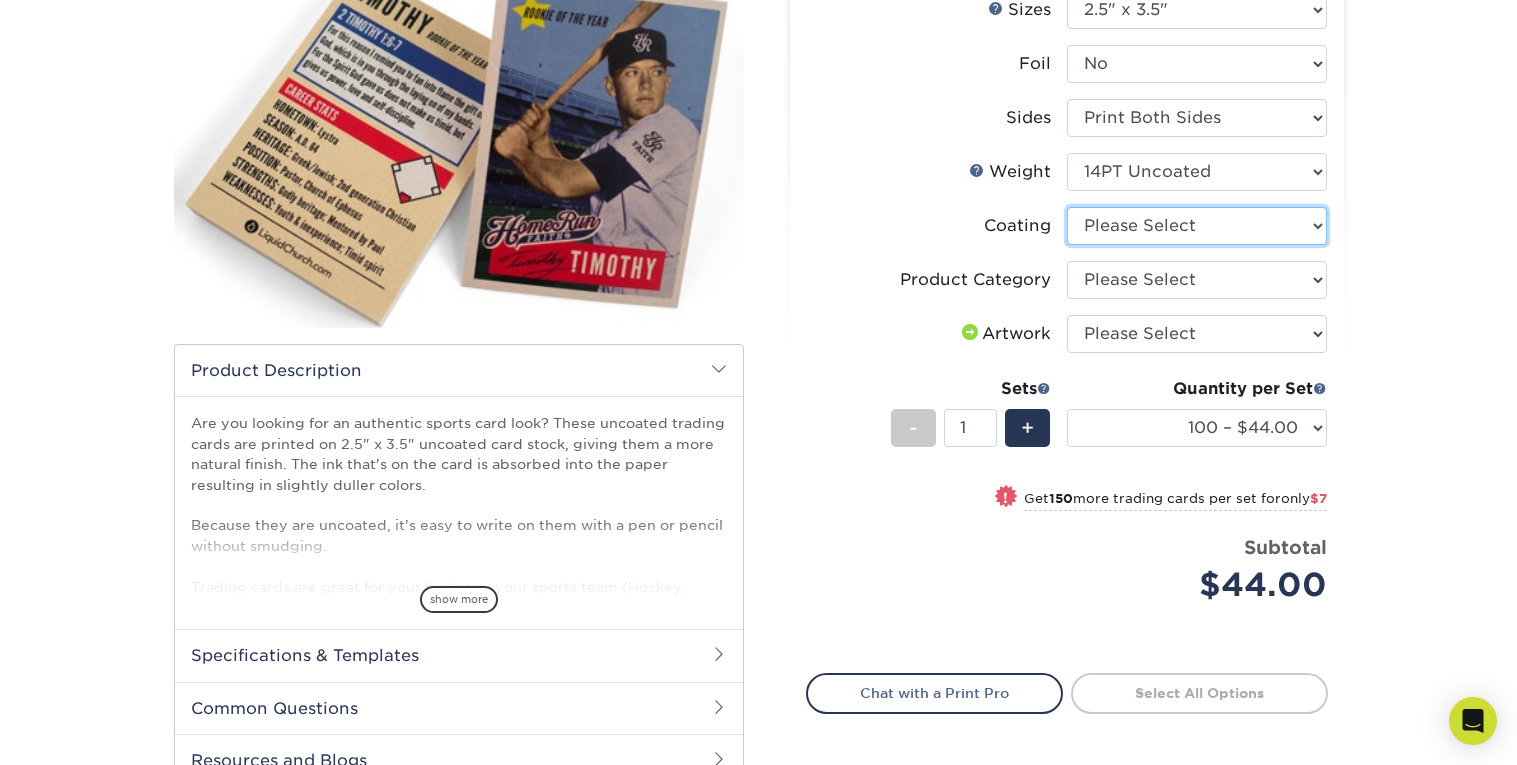 select on "3e7618de-abca-4bda-9f97-8b9129e913d8" 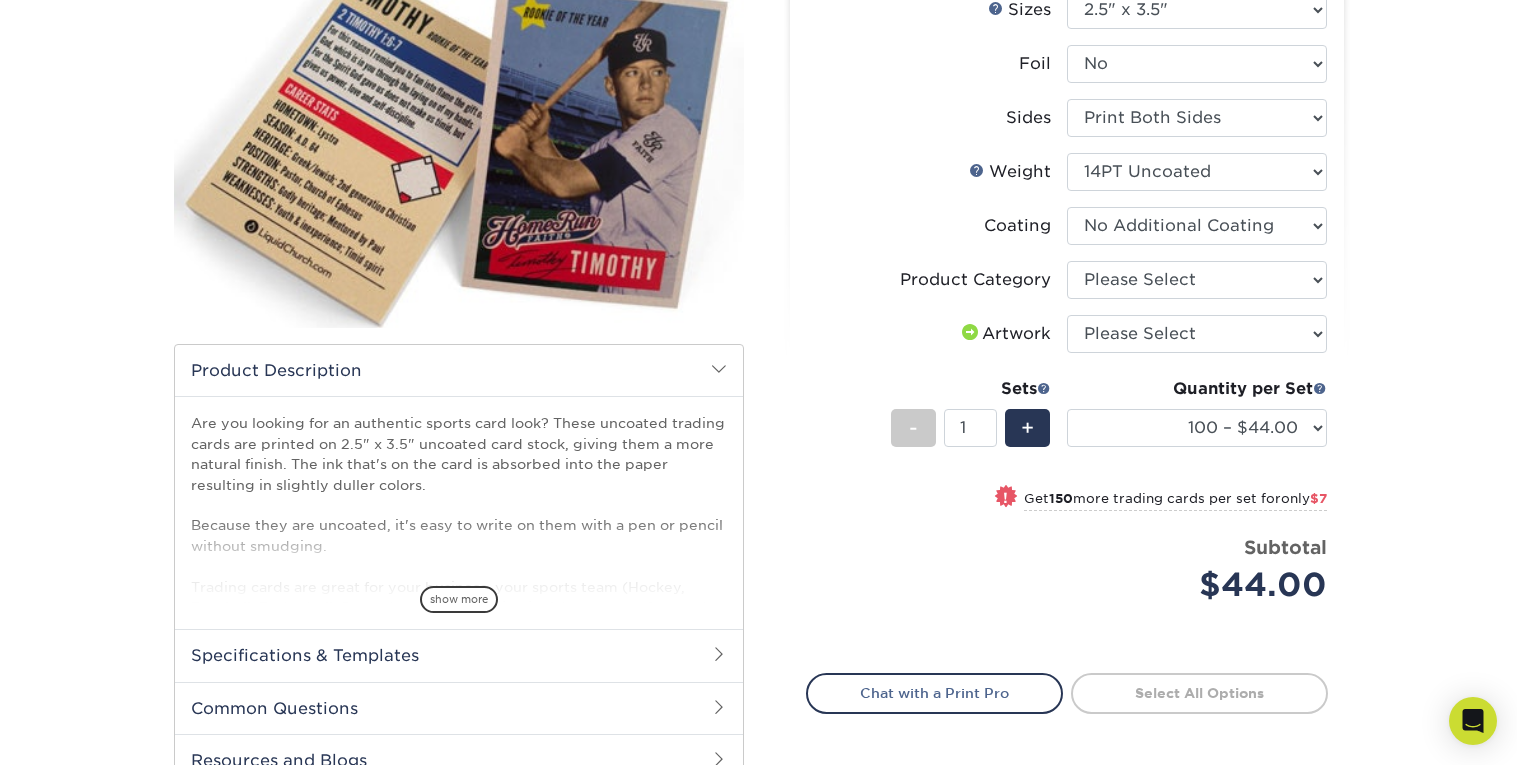 click at bounding box center (1197, 226) 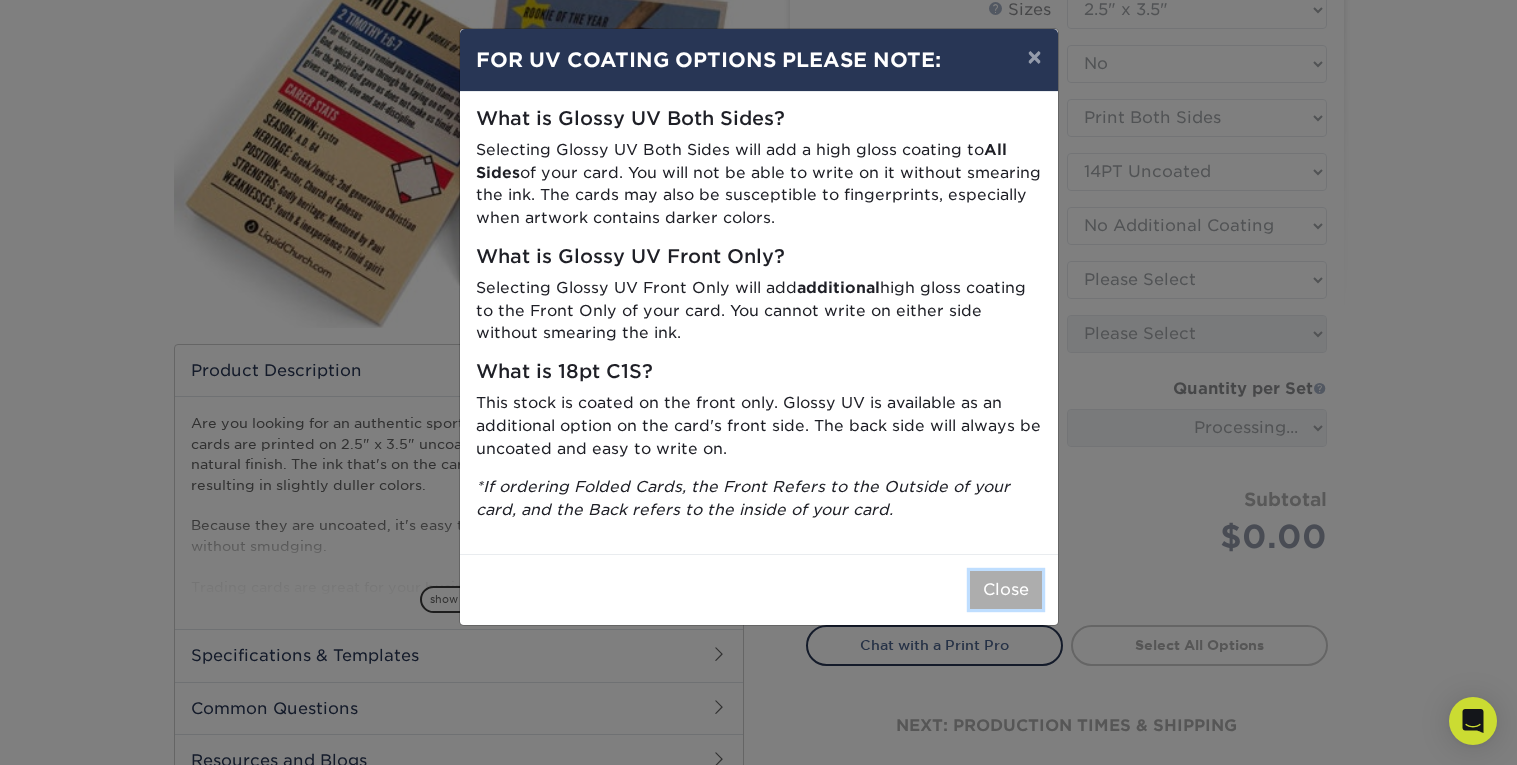 click on "Close" at bounding box center (1006, 590) 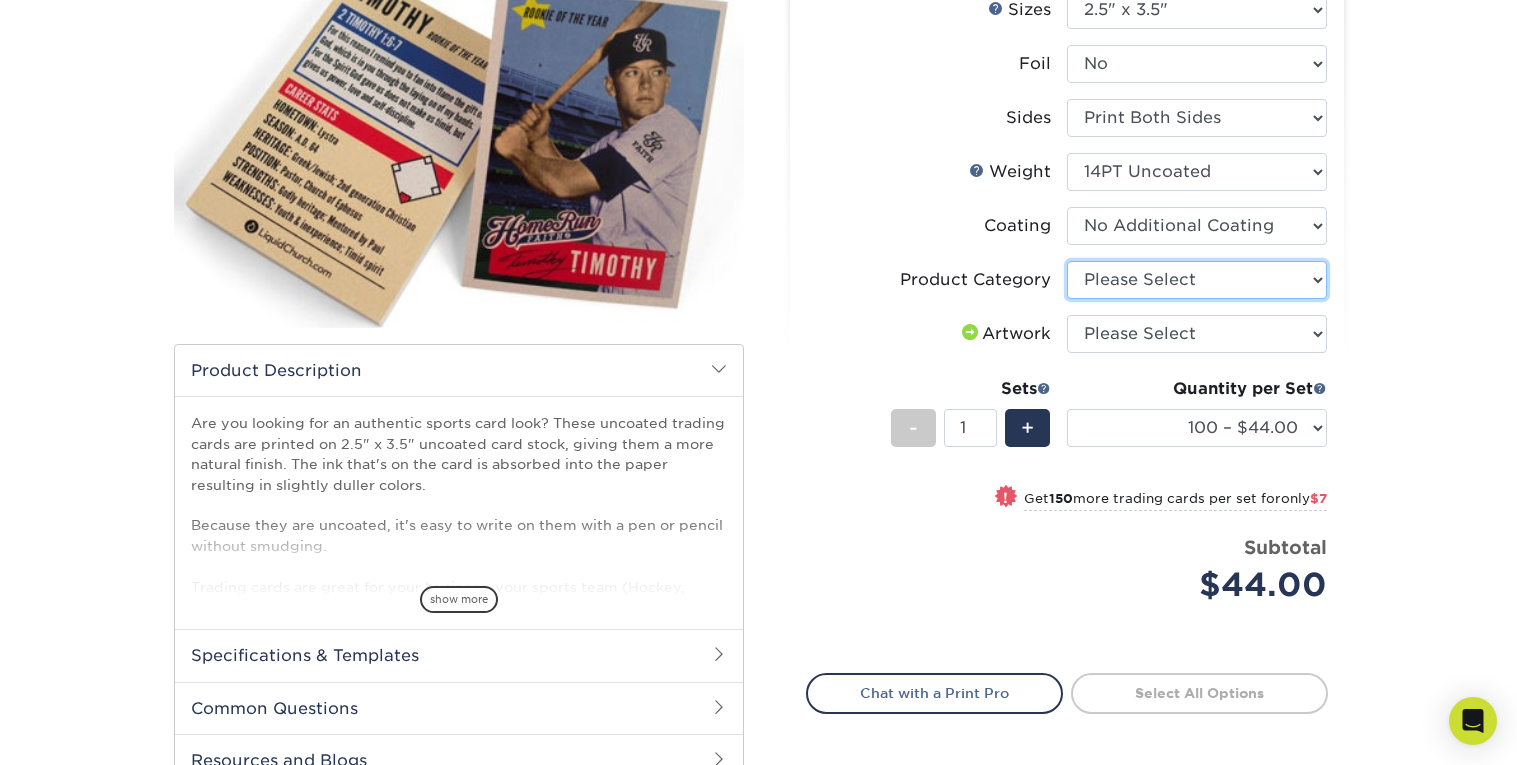 click on "Please Select Trading Cards" at bounding box center (1197, 280) 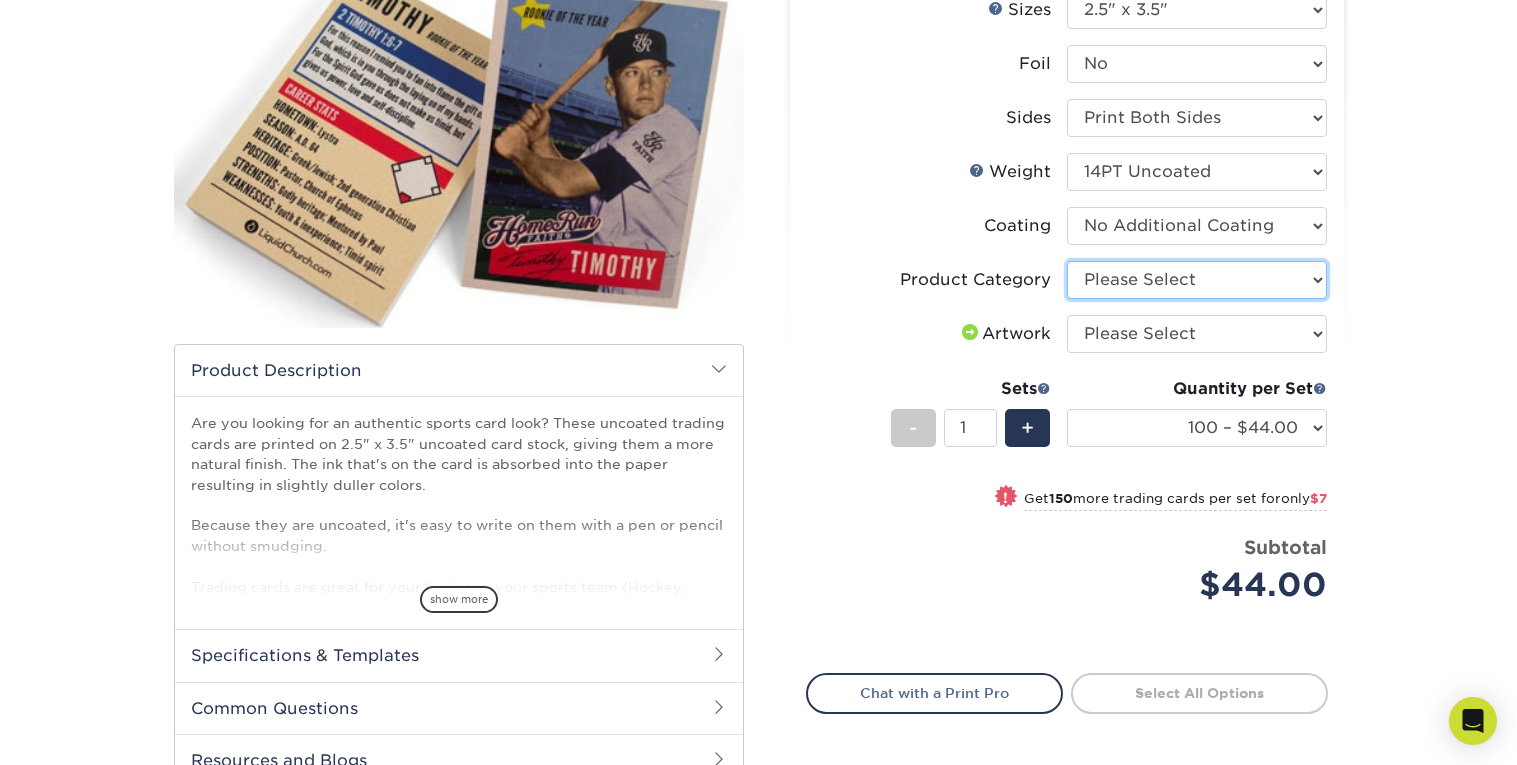 select on "c2f9bce9-36c2-409d-b101-c29d9d031e18" 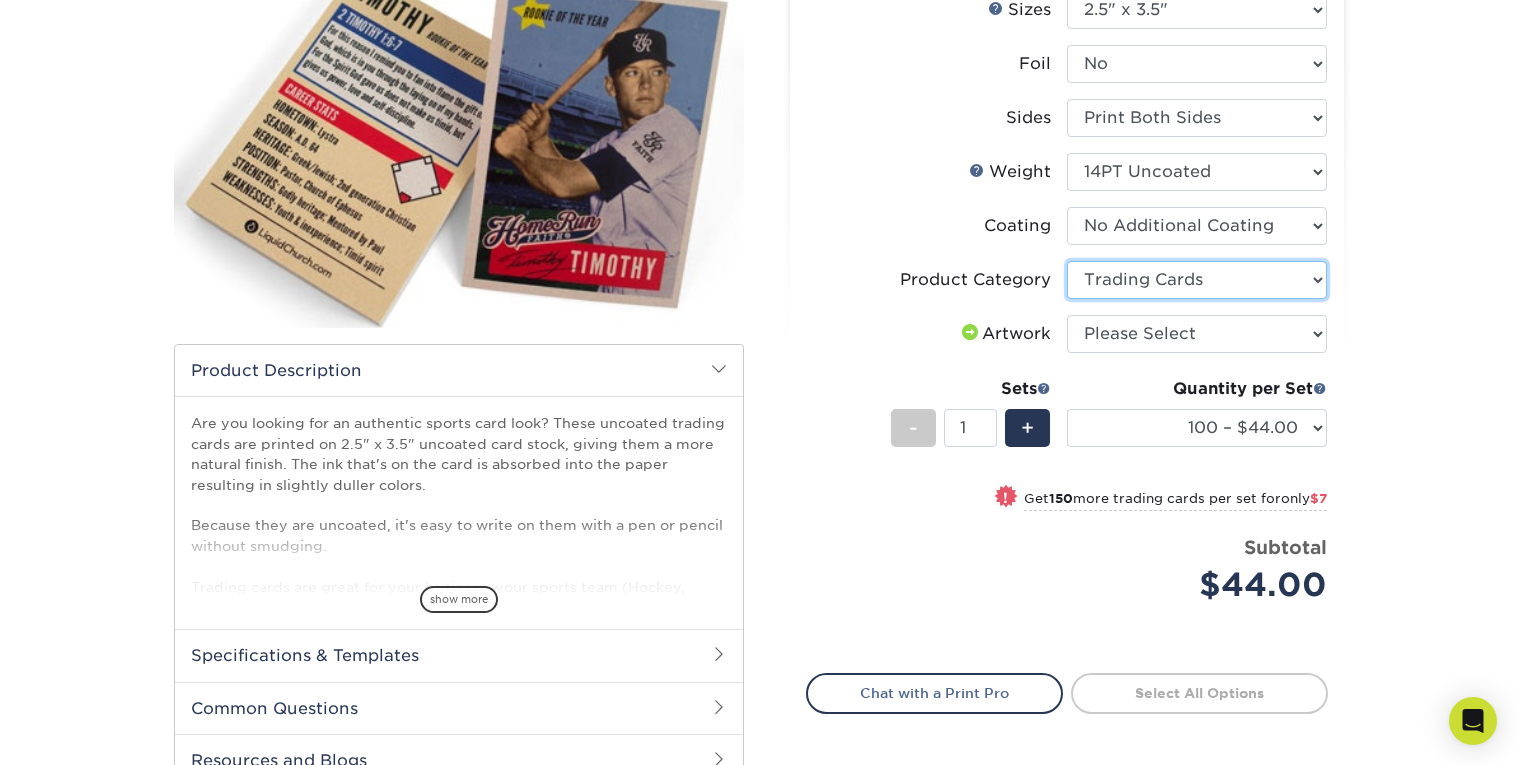 click on "Please Select Trading Cards" at bounding box center (1197, 280) 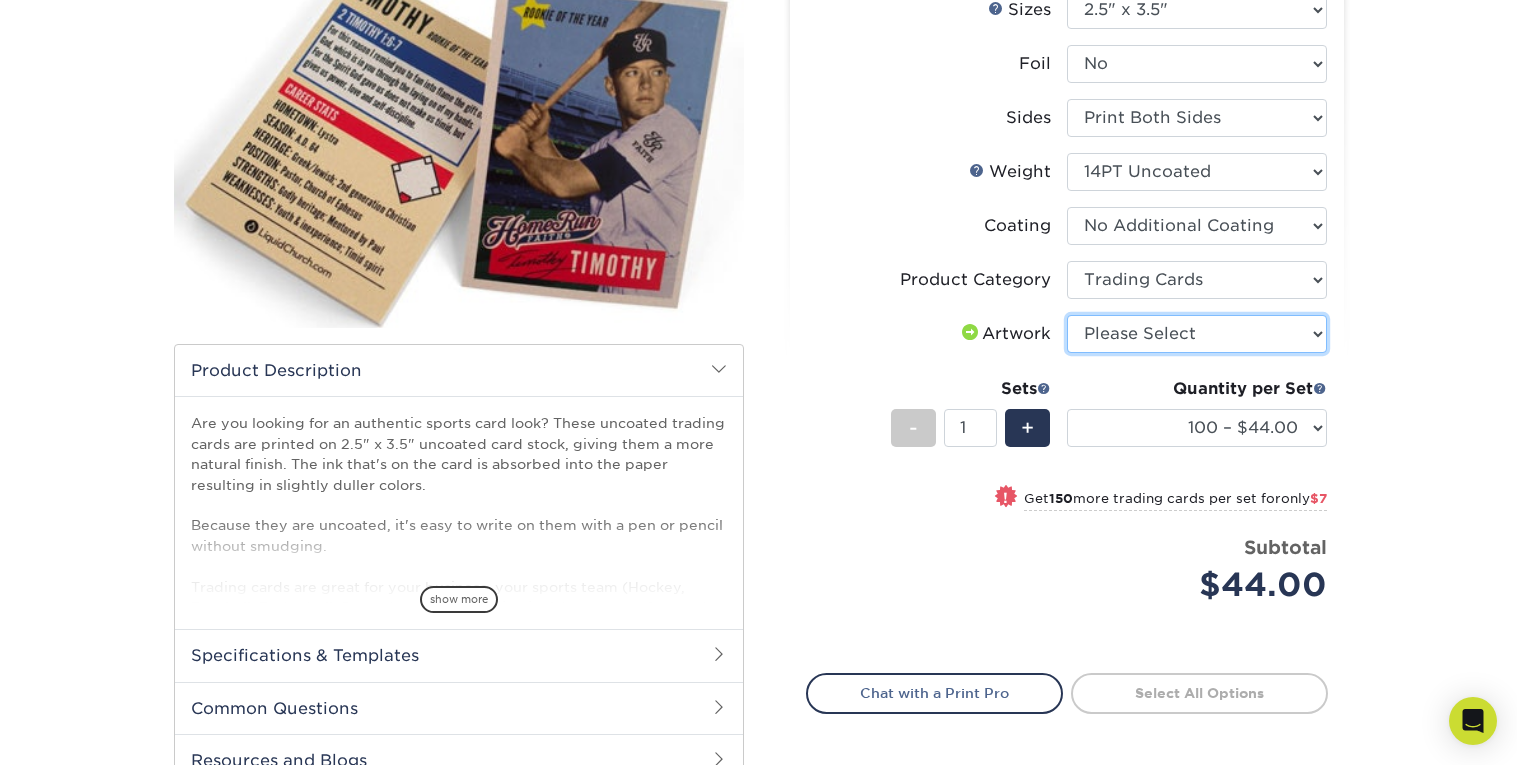 click on "Please Select I will upload files I need a design - $100" at bounding box center (1197, 334) 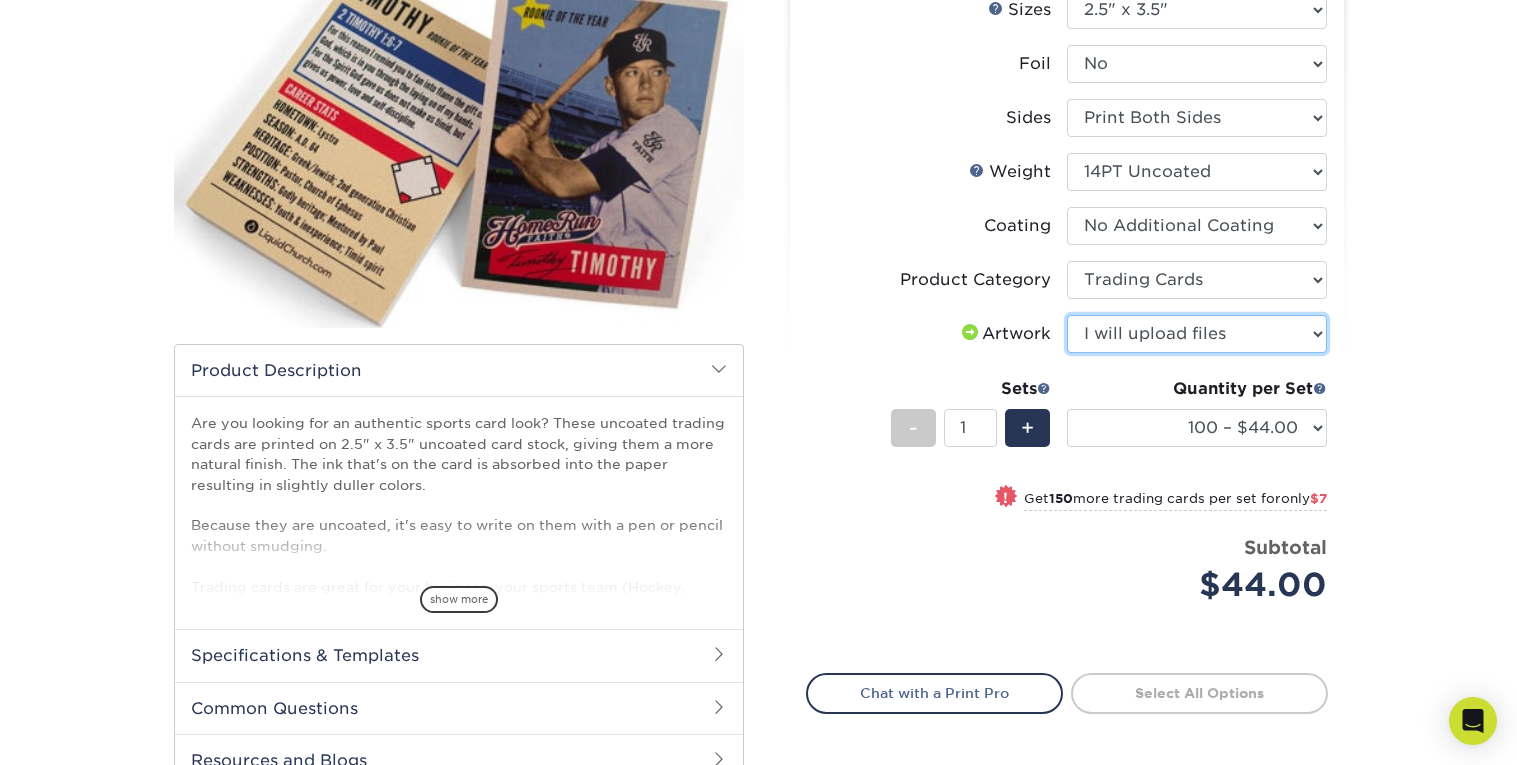 click on "Please Select I will upload files I need a design - $100" at bounding box center (1197, 334) 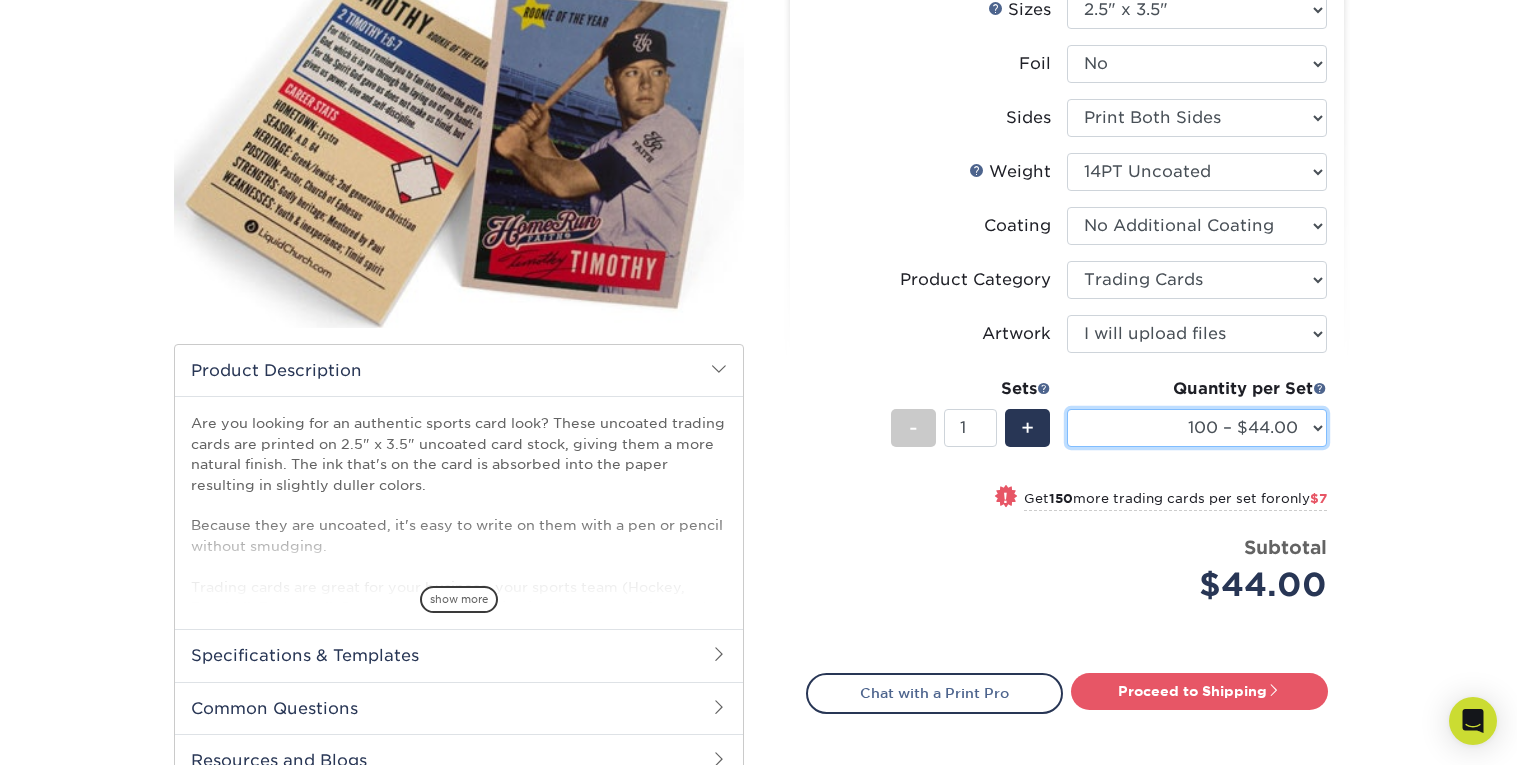 click on "100 – $44.00 250 – $51.00 500 – $54.00 1000 – $78.00 2500 – $148.00 5000 – $198.00 10000 – $380.00 15000 – $558.00 20000 – $745.00 25000 – $907.00" at bounding box center (1197, 428) 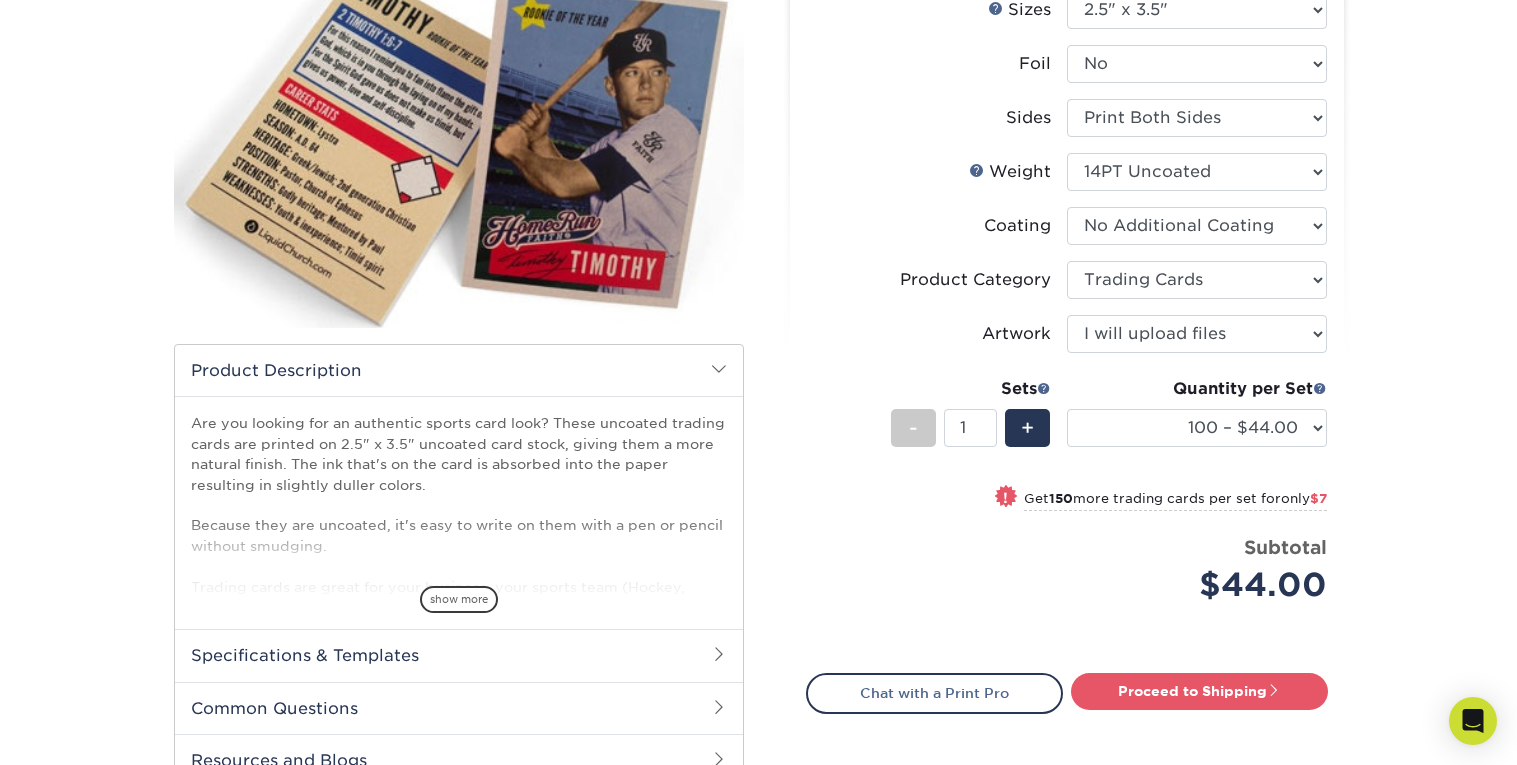 click on "Products
Trading Cards
14PT Uncoated  Trading Cards
show more Templates" at bounding box center (758, 384) 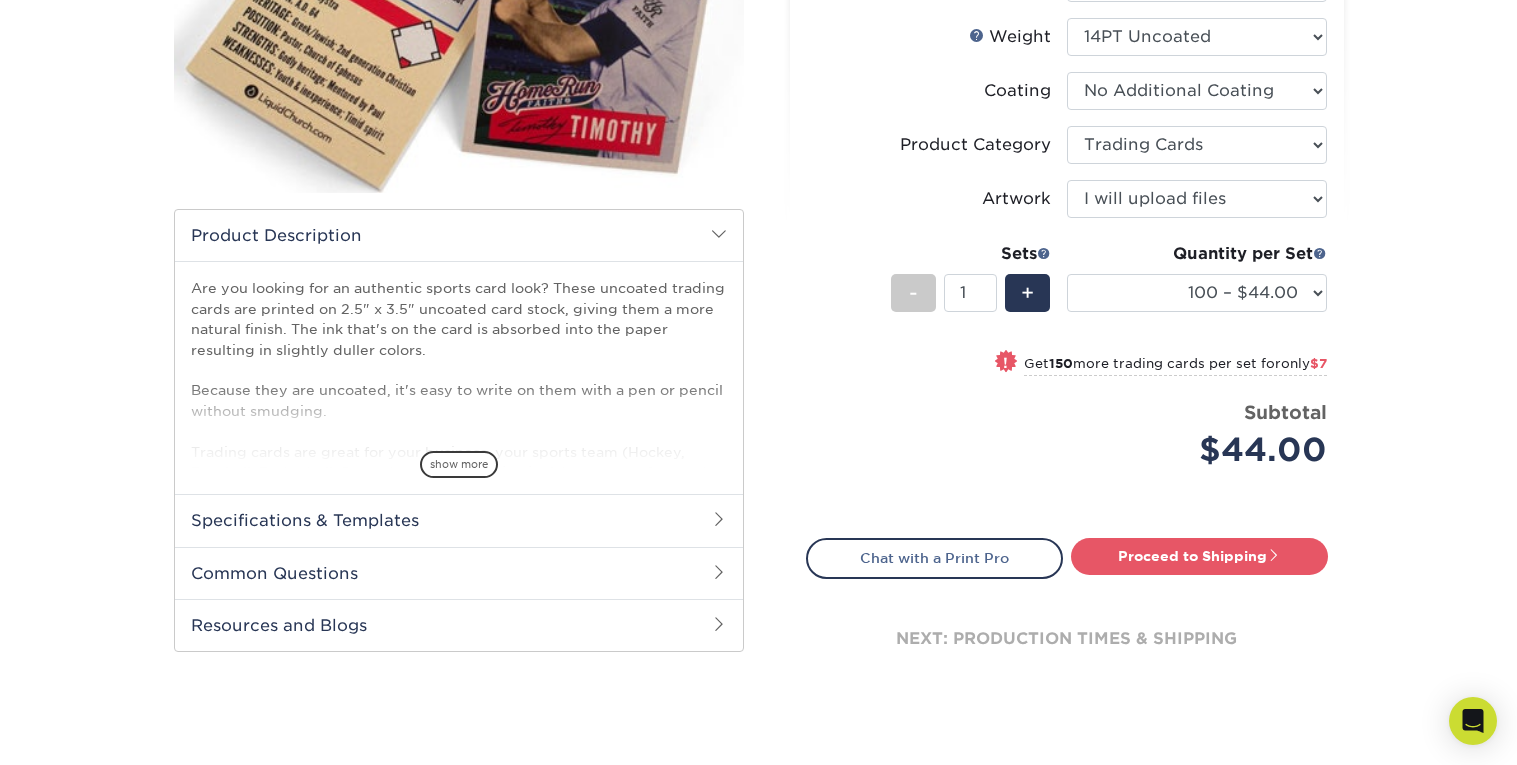 scroll, scrollTop: 405, scrollLeft: 0, axis: vertical 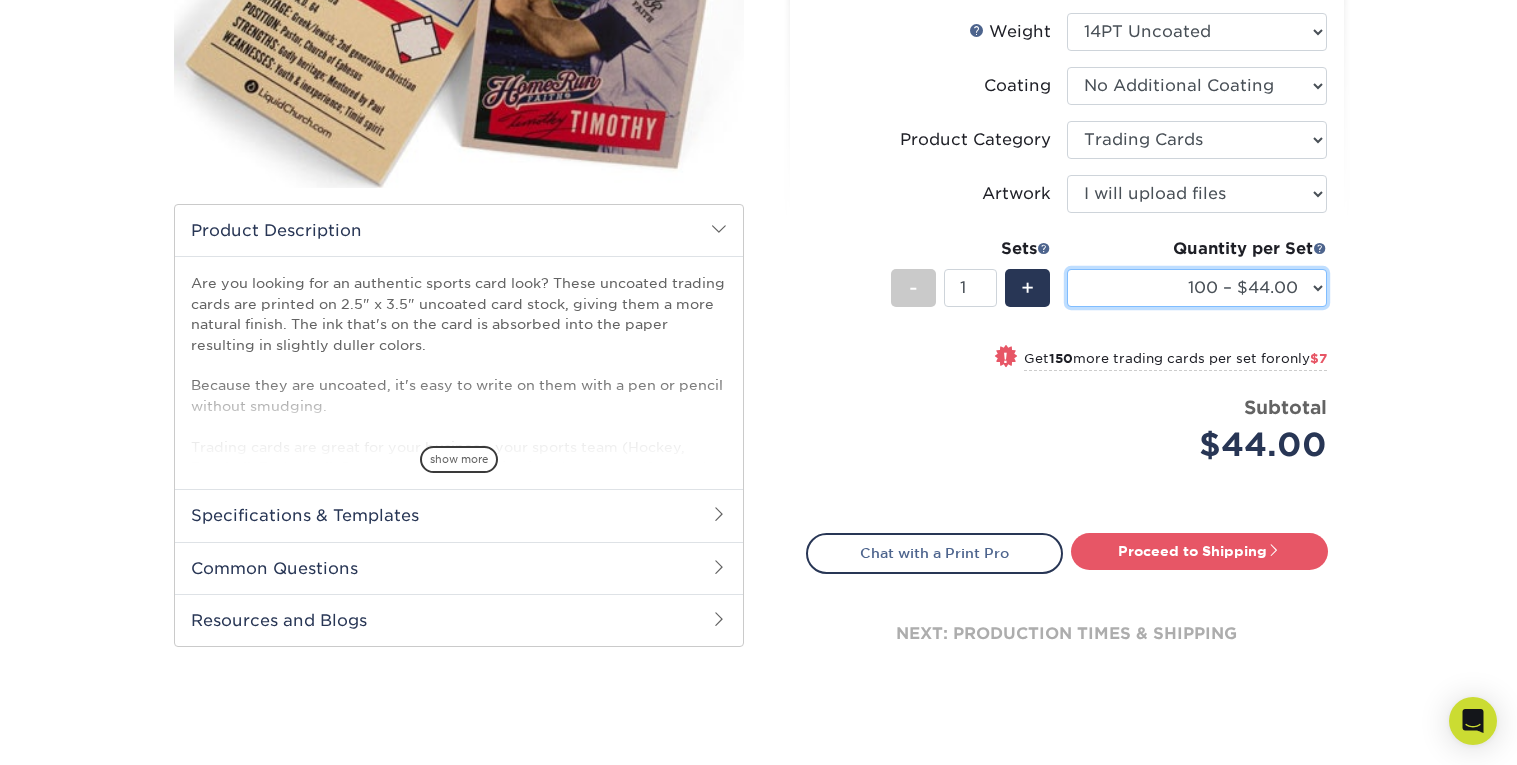 click on "100 – $44.00 250 – $51.00 500 – $54.00 1000 – $78.00 2500 – $148.00 5000 – $198.00 10000 – $380.00 15000 – $558.00 20000 – $745.00 25000 – $907.00" at bounding box center [1197, 288] 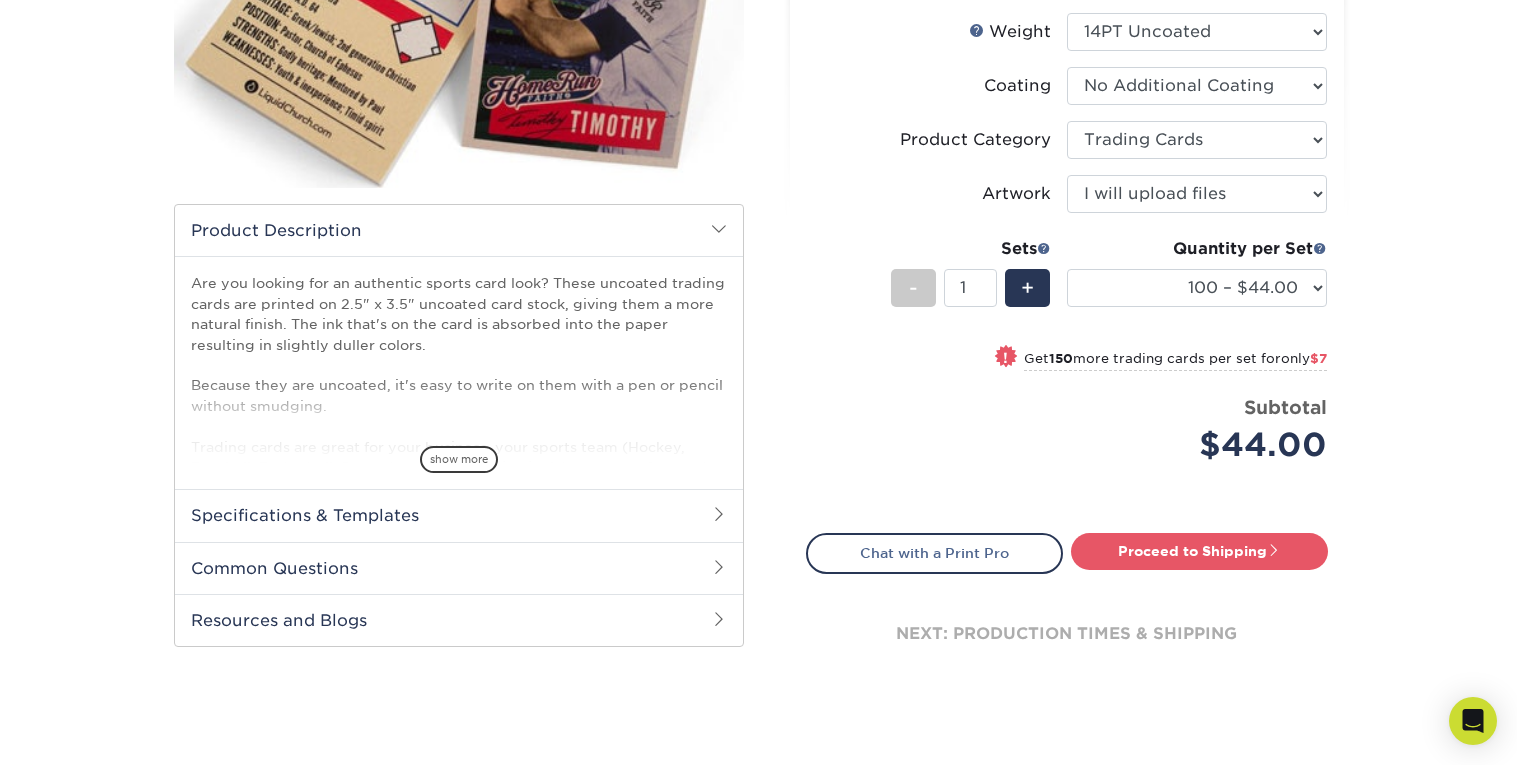 click on "Select your options:
Sizes Help Sizes
Please Select 2.5" x 3.5"
Foil Please Select Yes No - 1" at bounding box center (1067, 242) 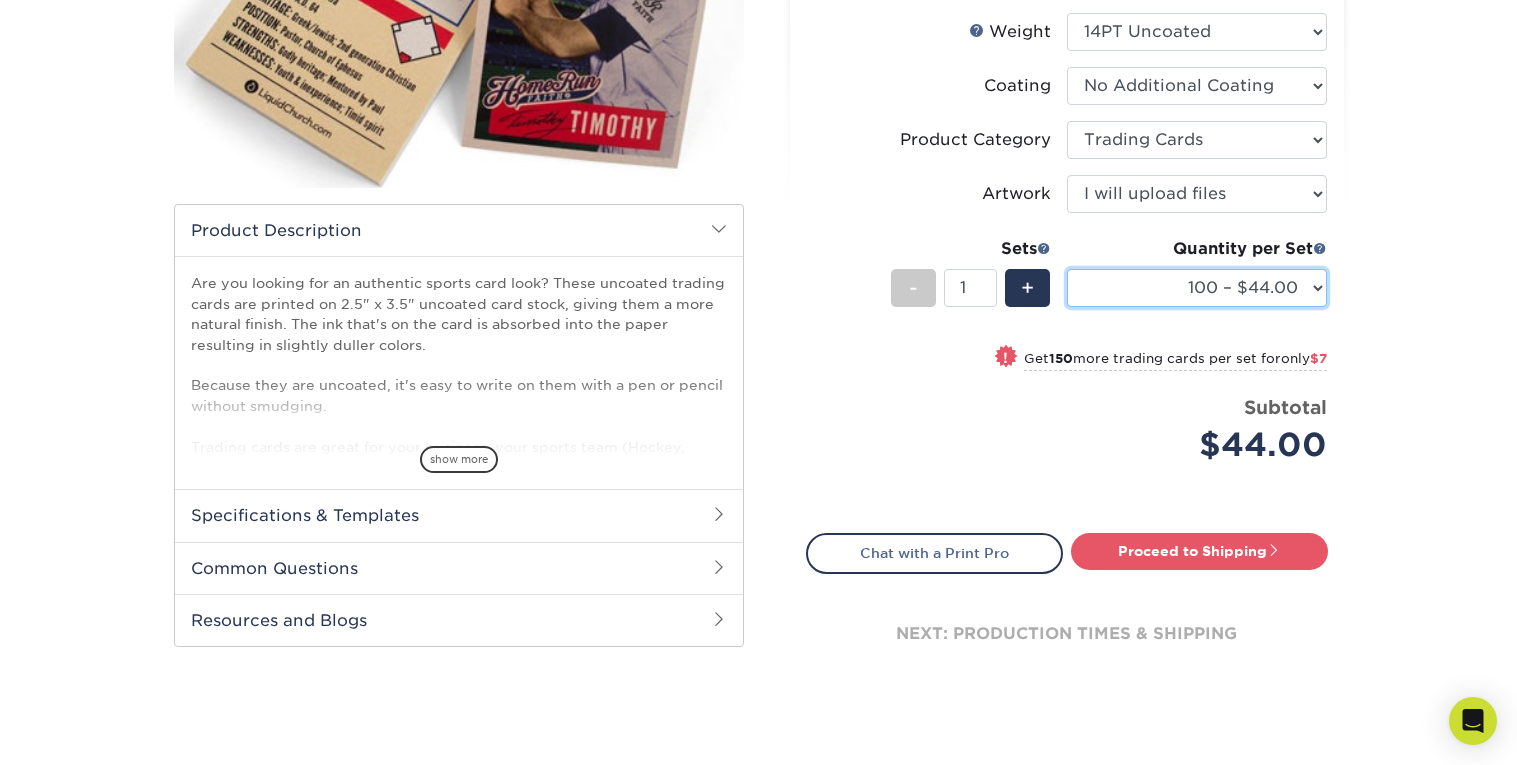 click on "100 – $44.00 250 – $51.00 500 – $54.00 1000 – $78.00 2500 – $148.00 5000 – $198.00 10000 – $380.00 15000 – $558.00 20000 – $745.00 25000 – $907.00" at bounding box center [1197, 288] 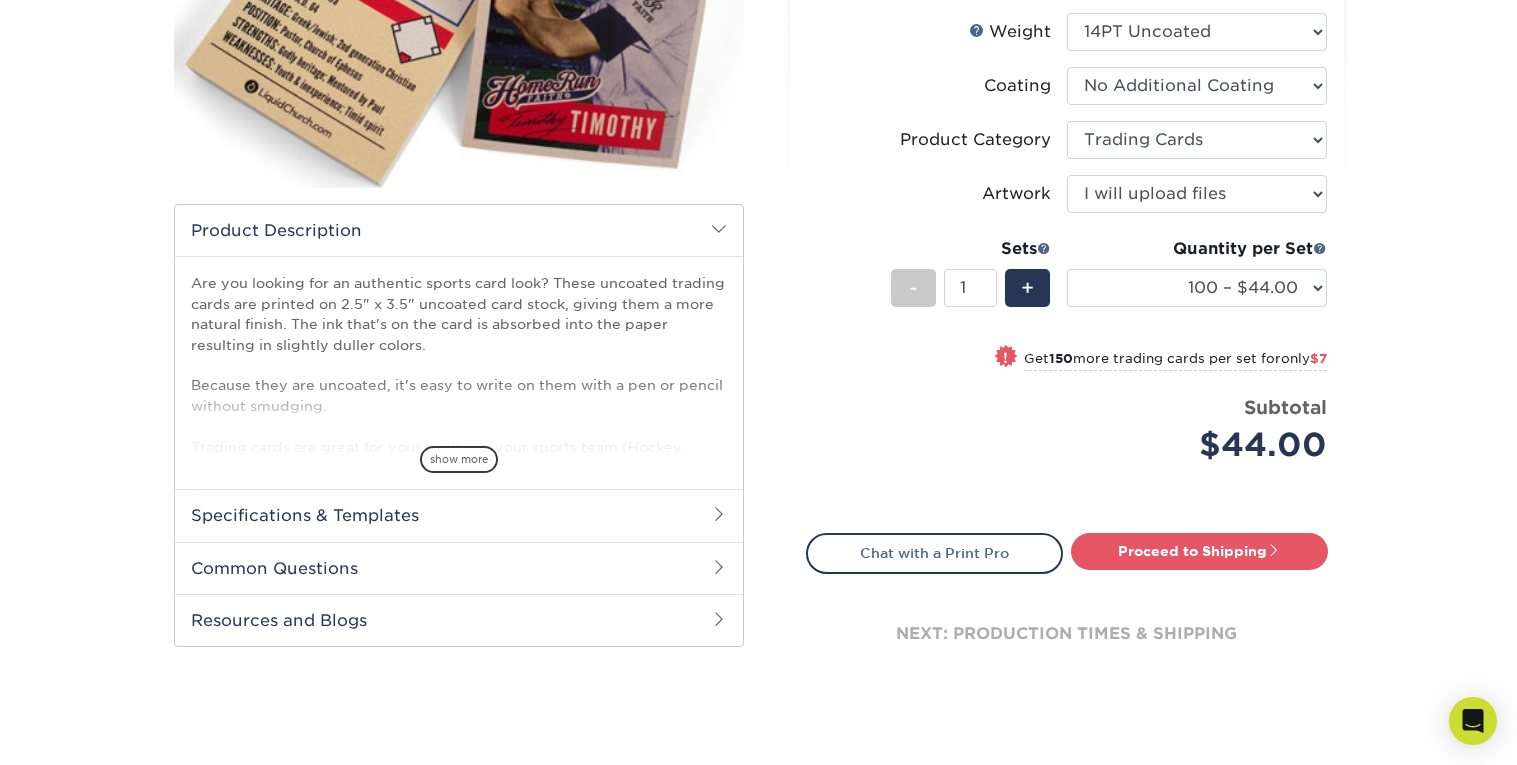 click on "Products
Trading Cards
14PT Uncoated  Trading Cards
show more Templates" at bounding box center (758, 244) 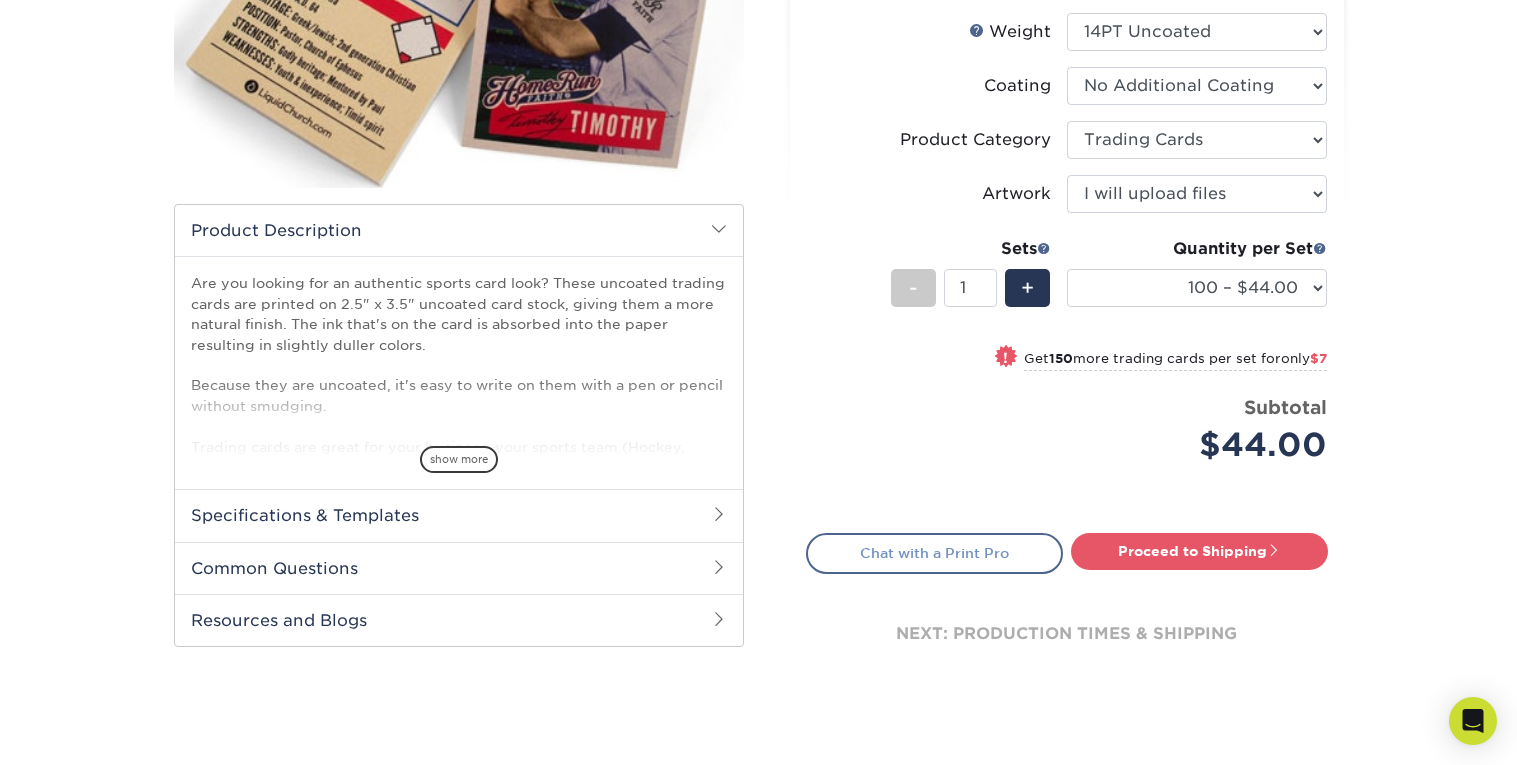 click on "Chat with a Print Pro" at bounding box center [934, 553] 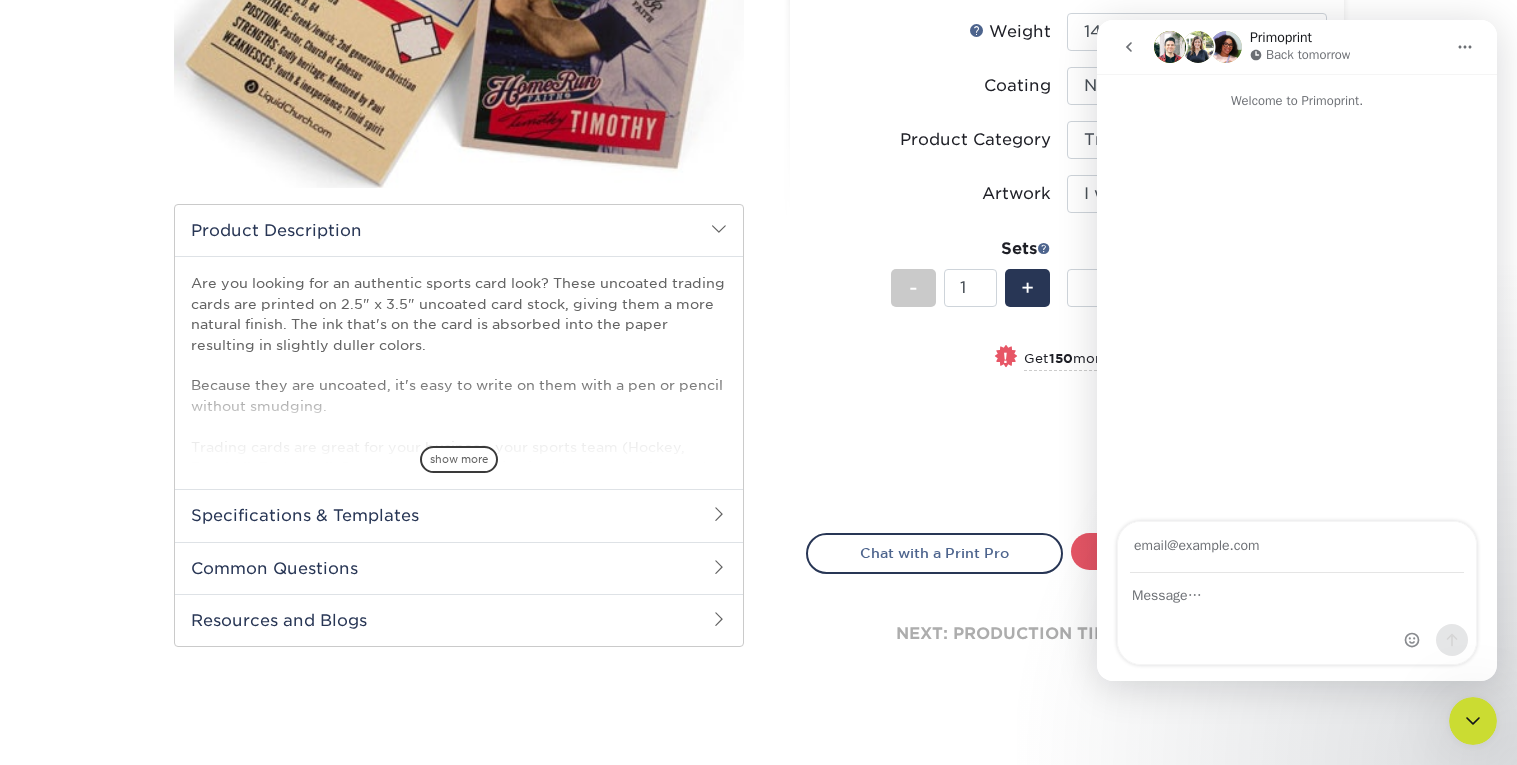scroll, scrollTop: 0, scrollLeft: 0, axis: both 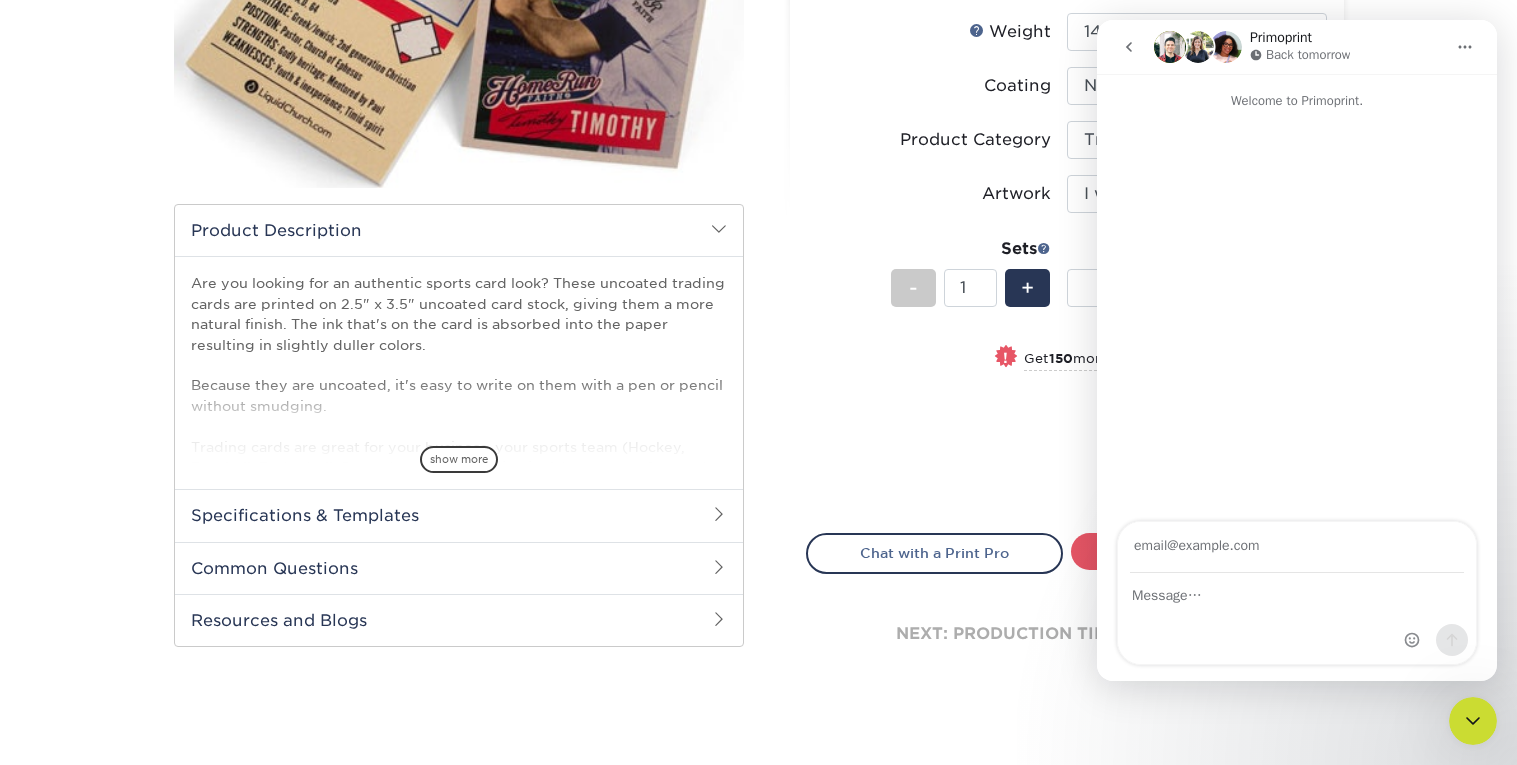 click at bounding box center [1465, 47] 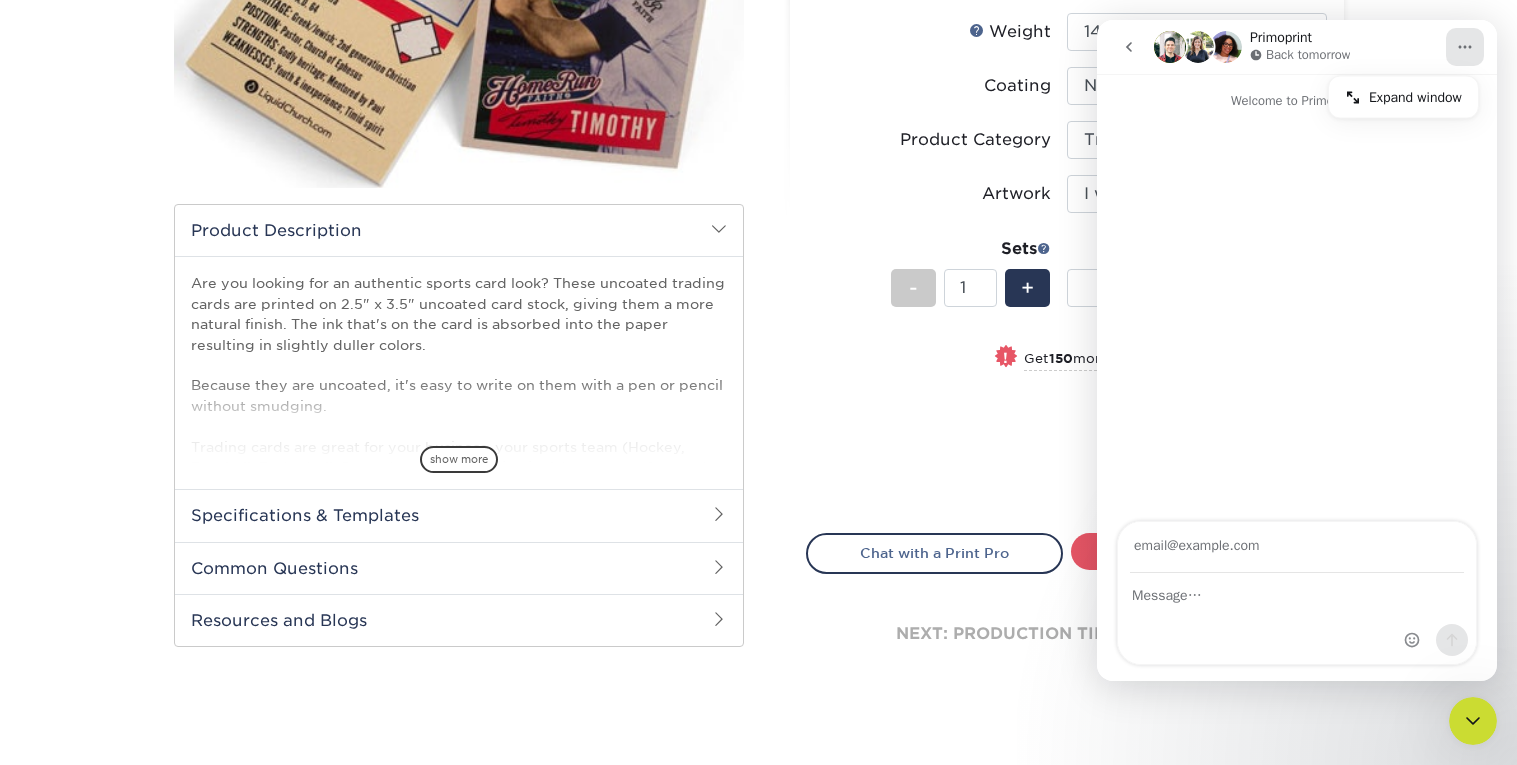 click at bounding box center [1297, 123] 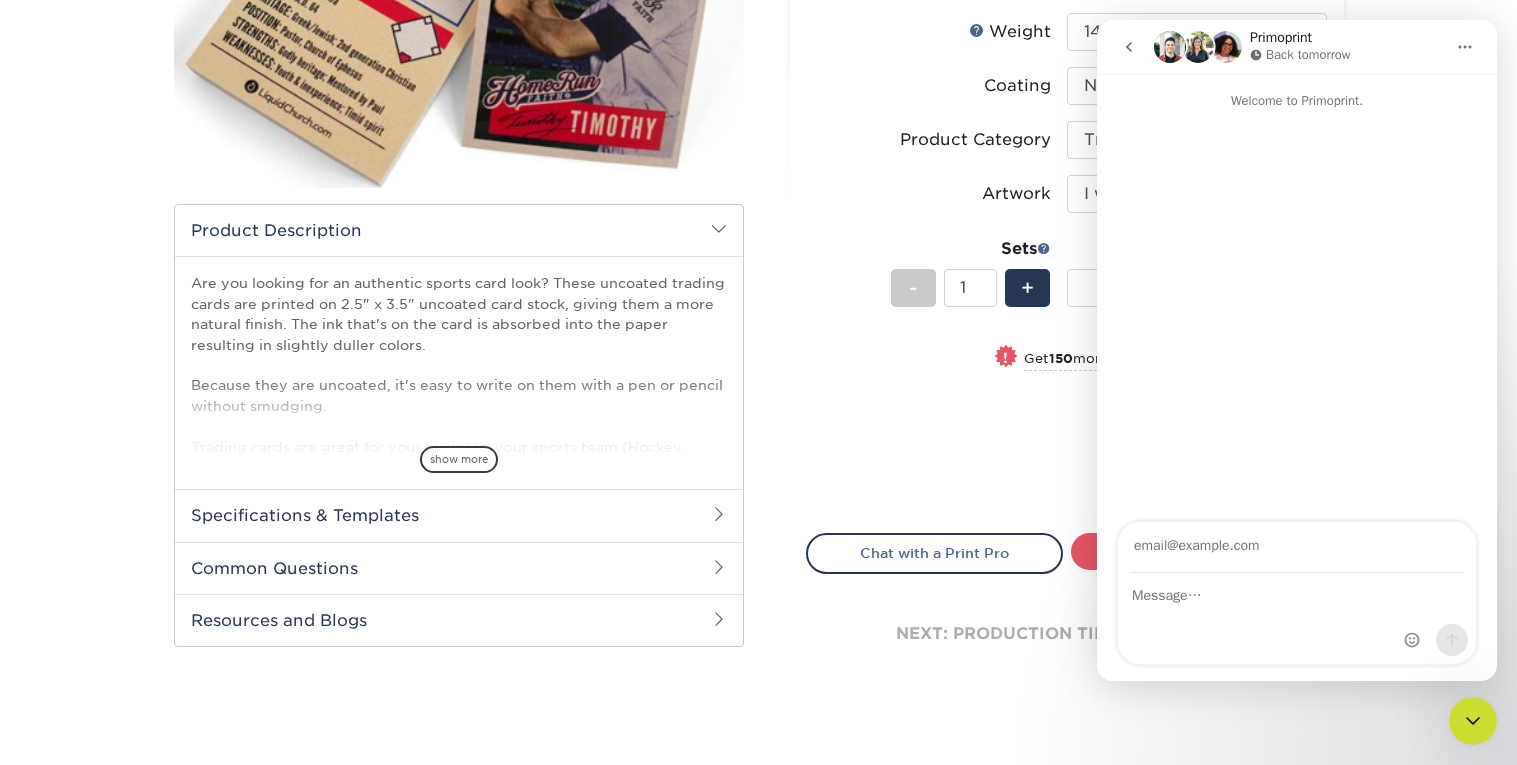 click on "Sizes Help Sizes
Please Select
2.5" x 3.5"
Foil Please Select Yes No -" at bounding box center (1067, 180) 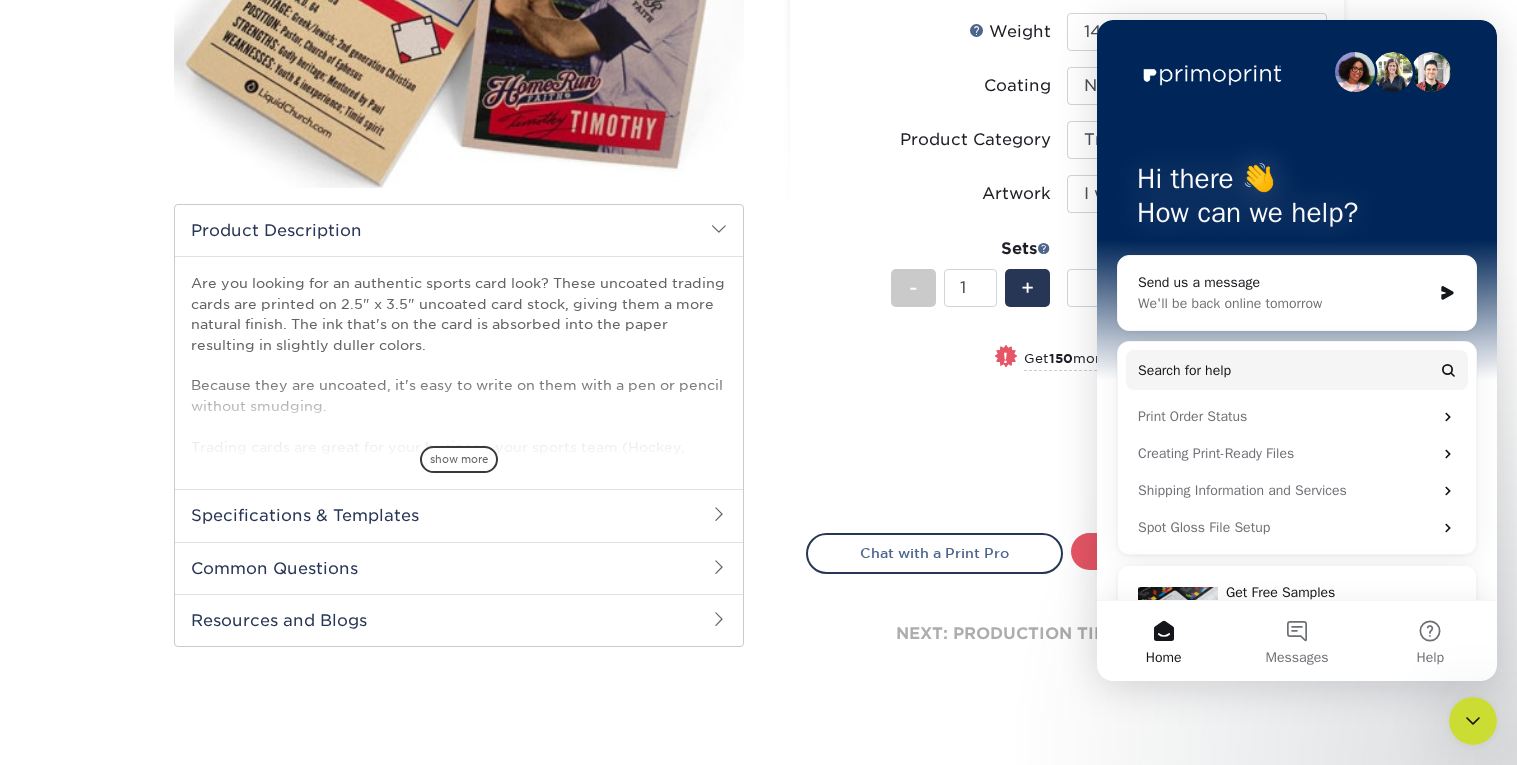 click on "Price per set
$44.00" at bounding box center (937, 432) 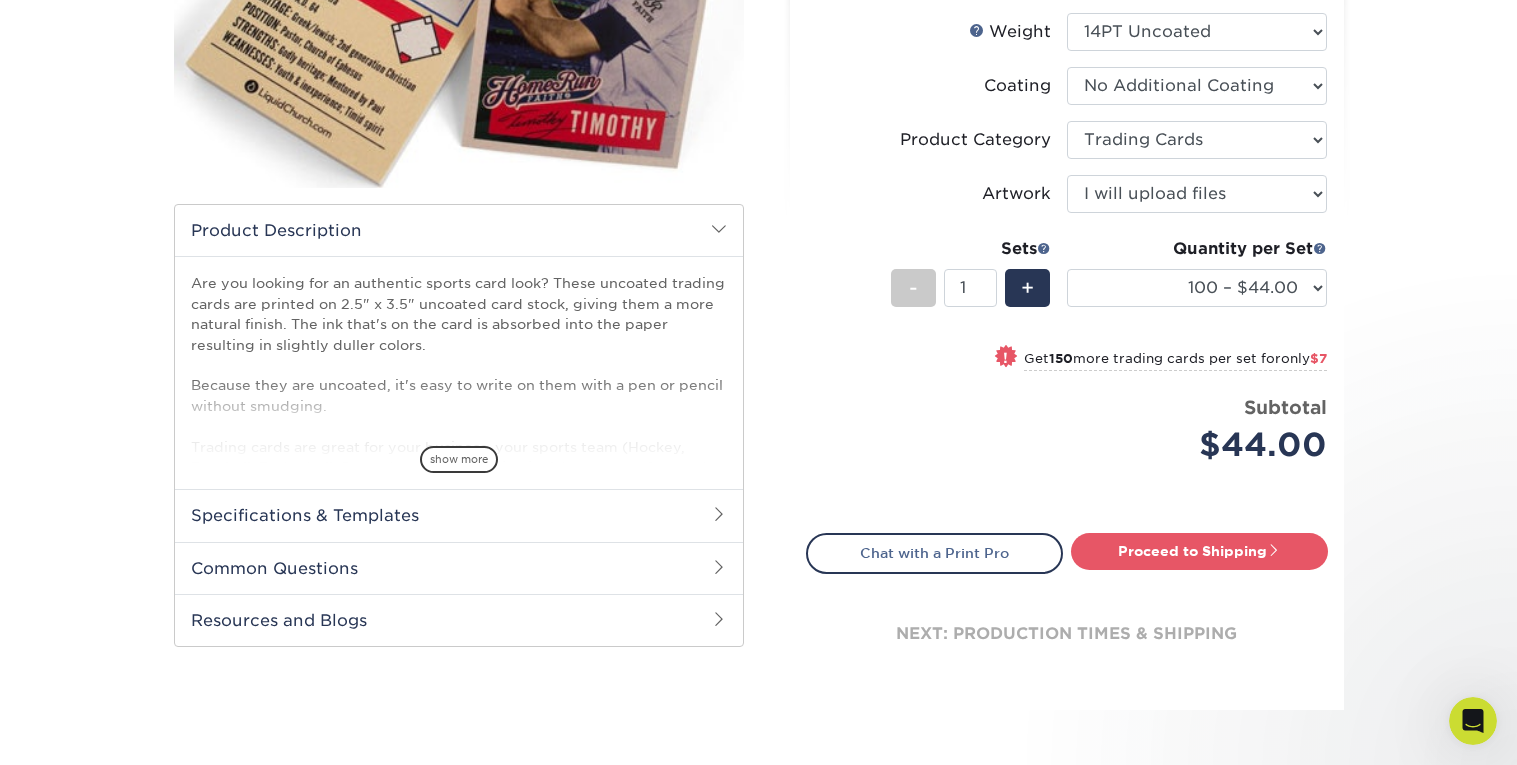 scroll, scrollTop: 0, scrollLeft: 0, axis: both 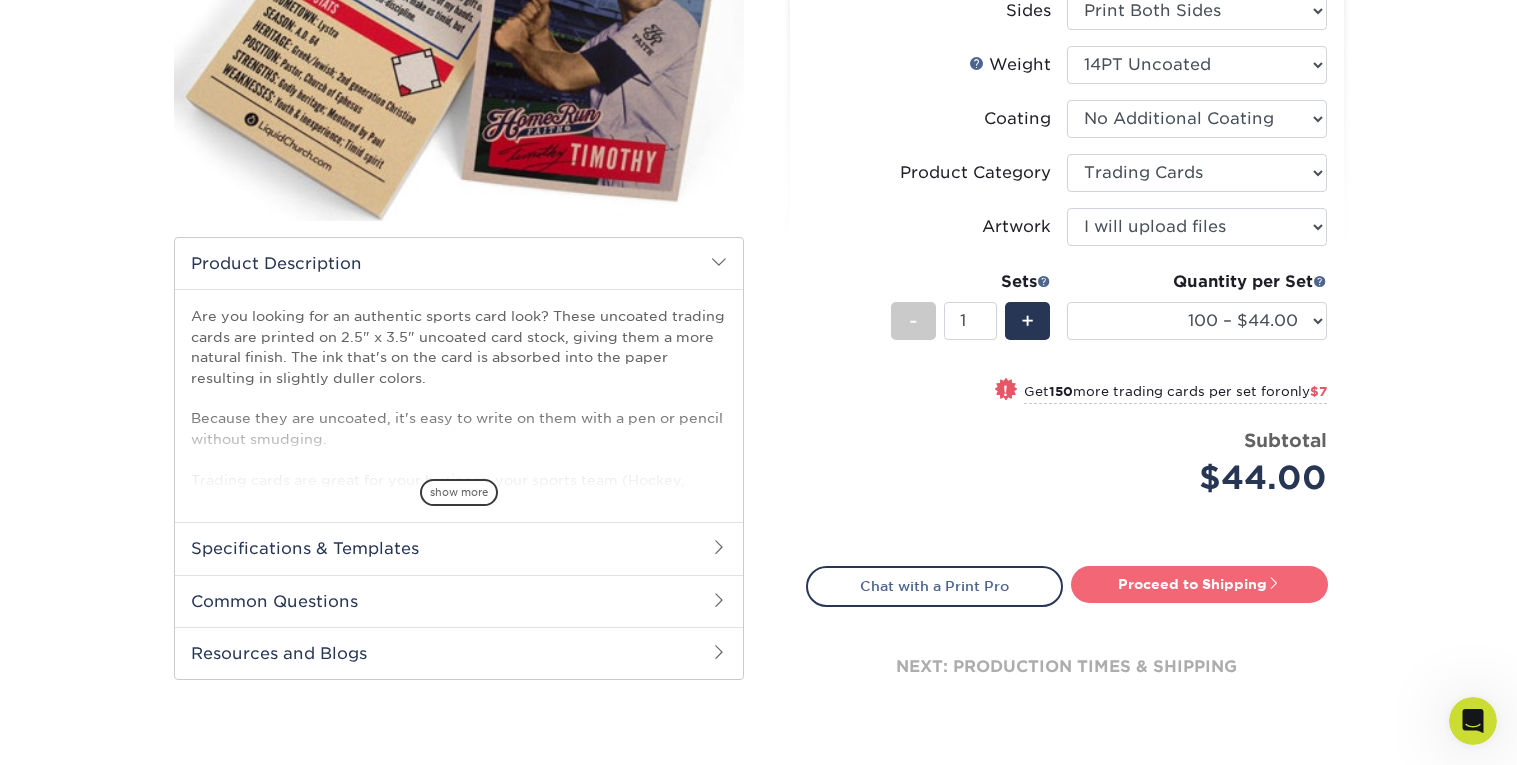 click on "Proceed to Shipping" at bounding box center (1199, 584) 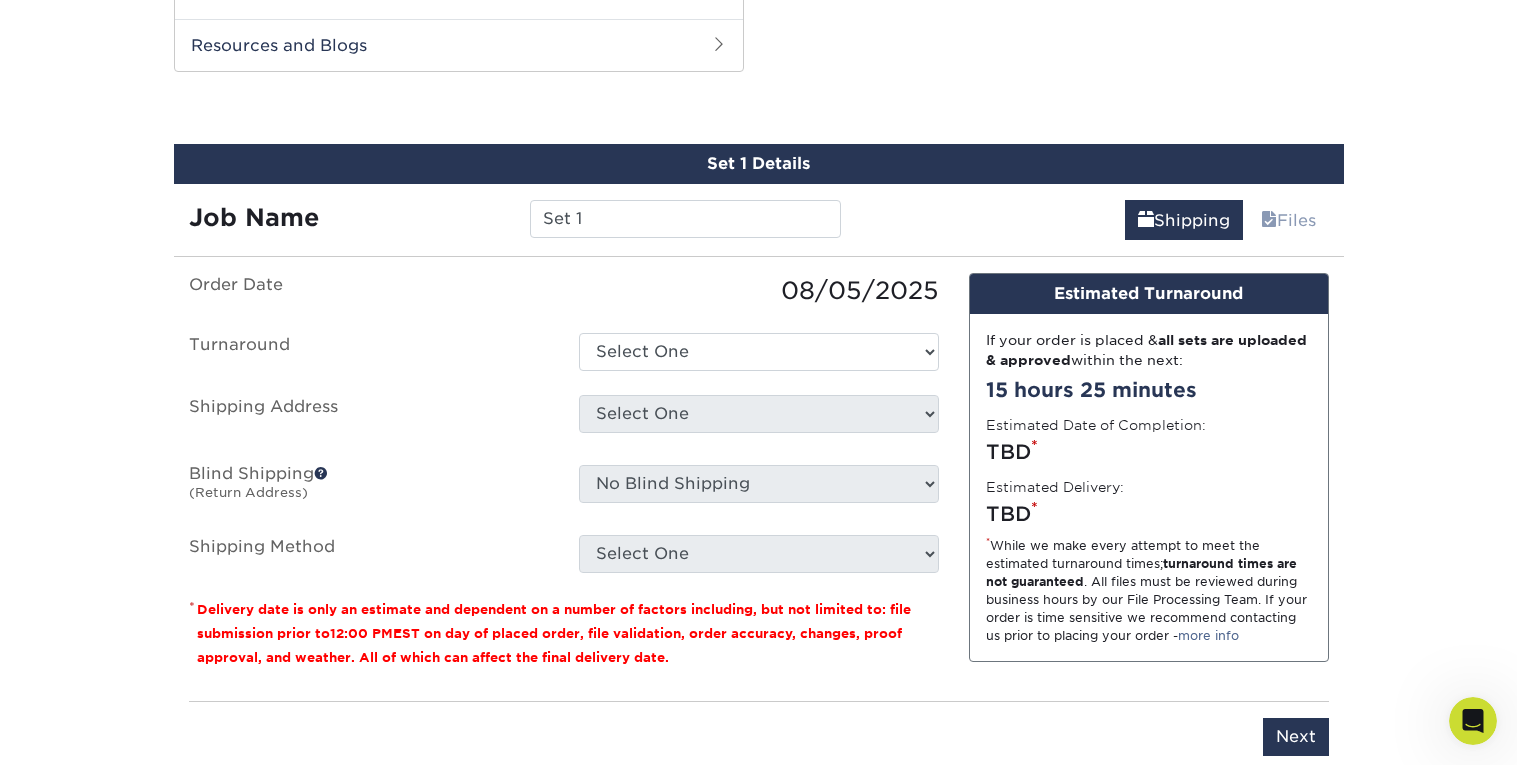 scroll, scrollTop: 988, scrollLeft: 0, axis: vertical 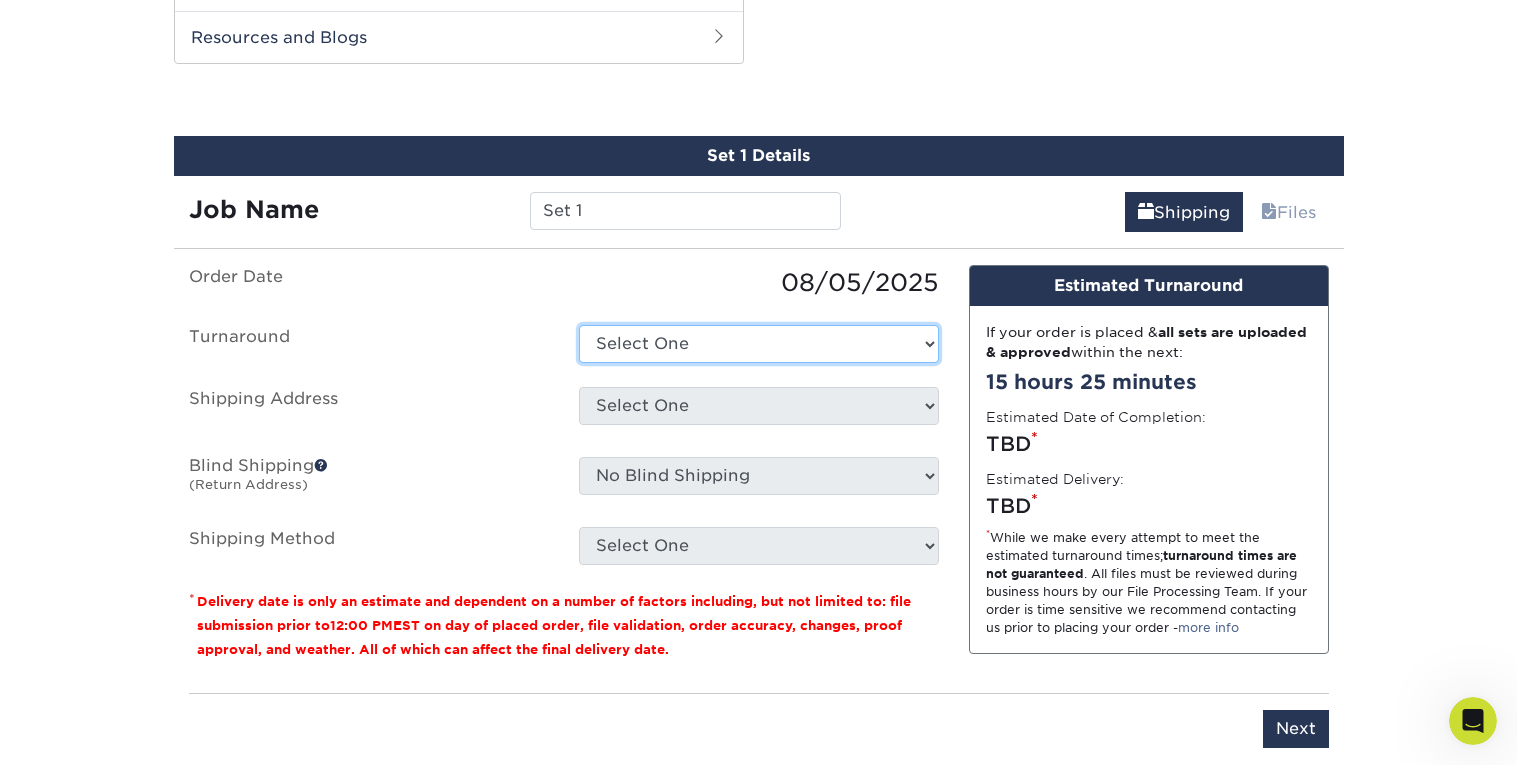 click on "Select One 2-4 Business Days 2 Day Next Business Day" at bounding box center (759, 344) 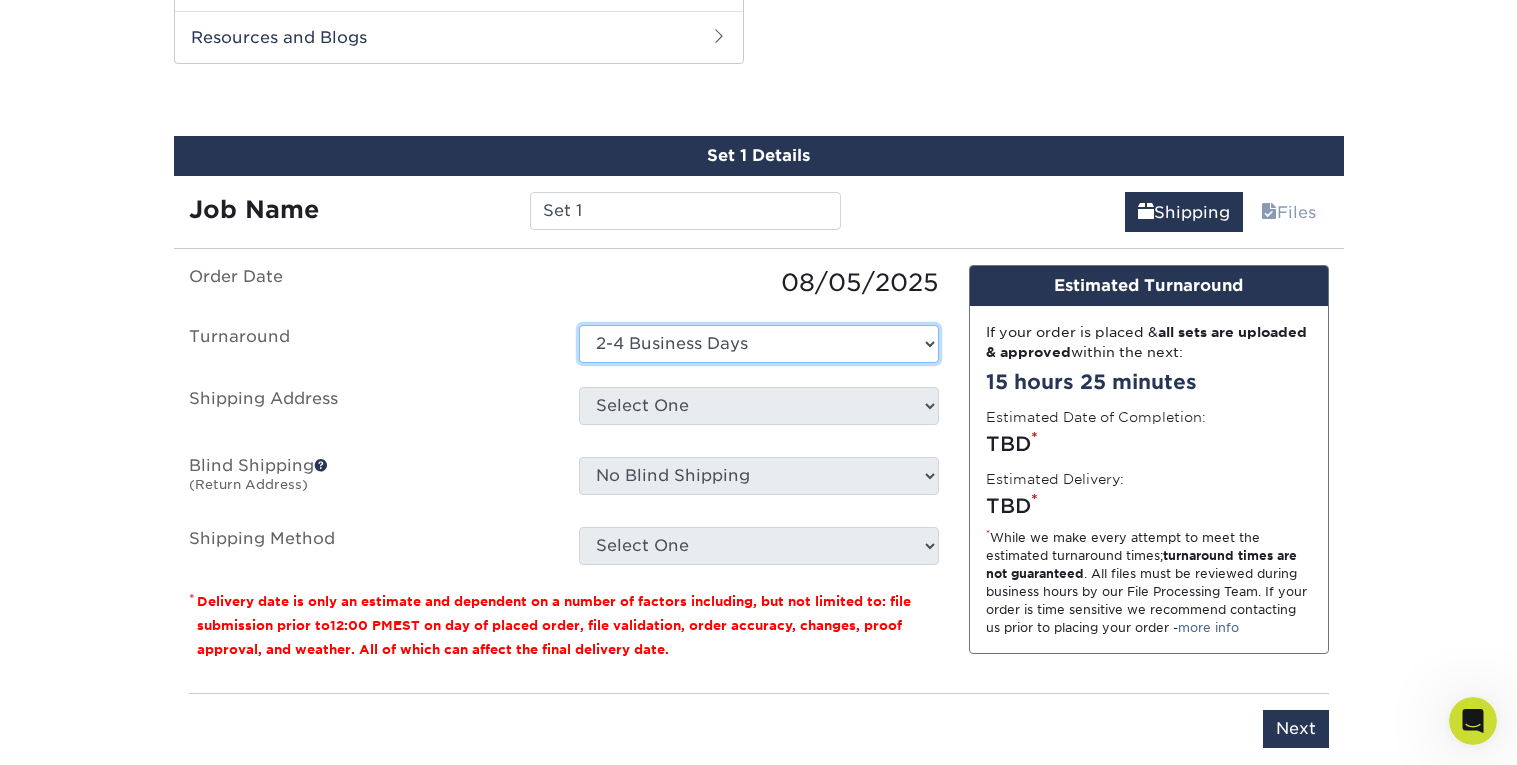 click on "Select One 2-4 Business Days 2 Day Next Business Day" at bounding box center [759, 344] 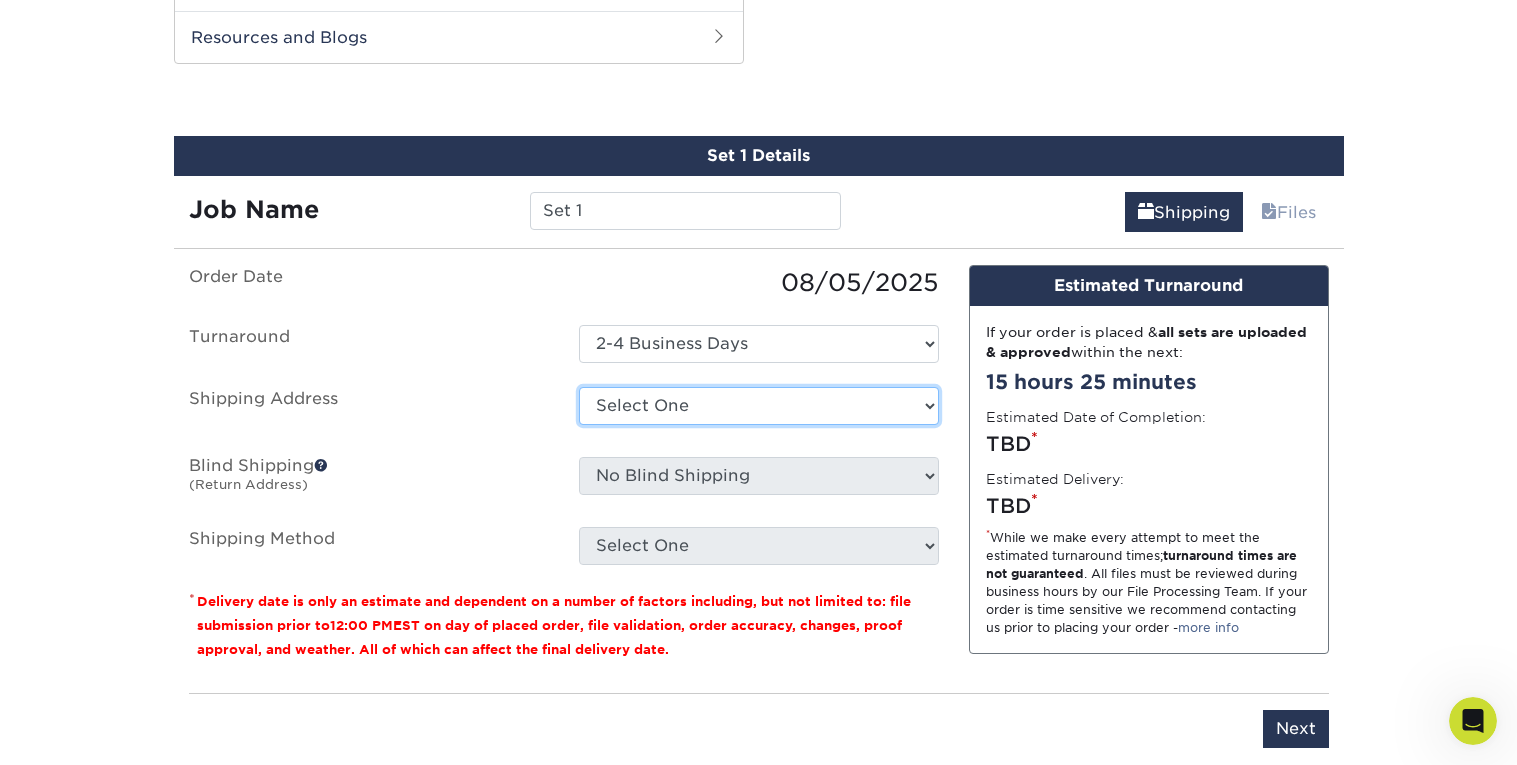 click on "Select One
+ Add New Address
- Login" at bounding box center [759, 406] 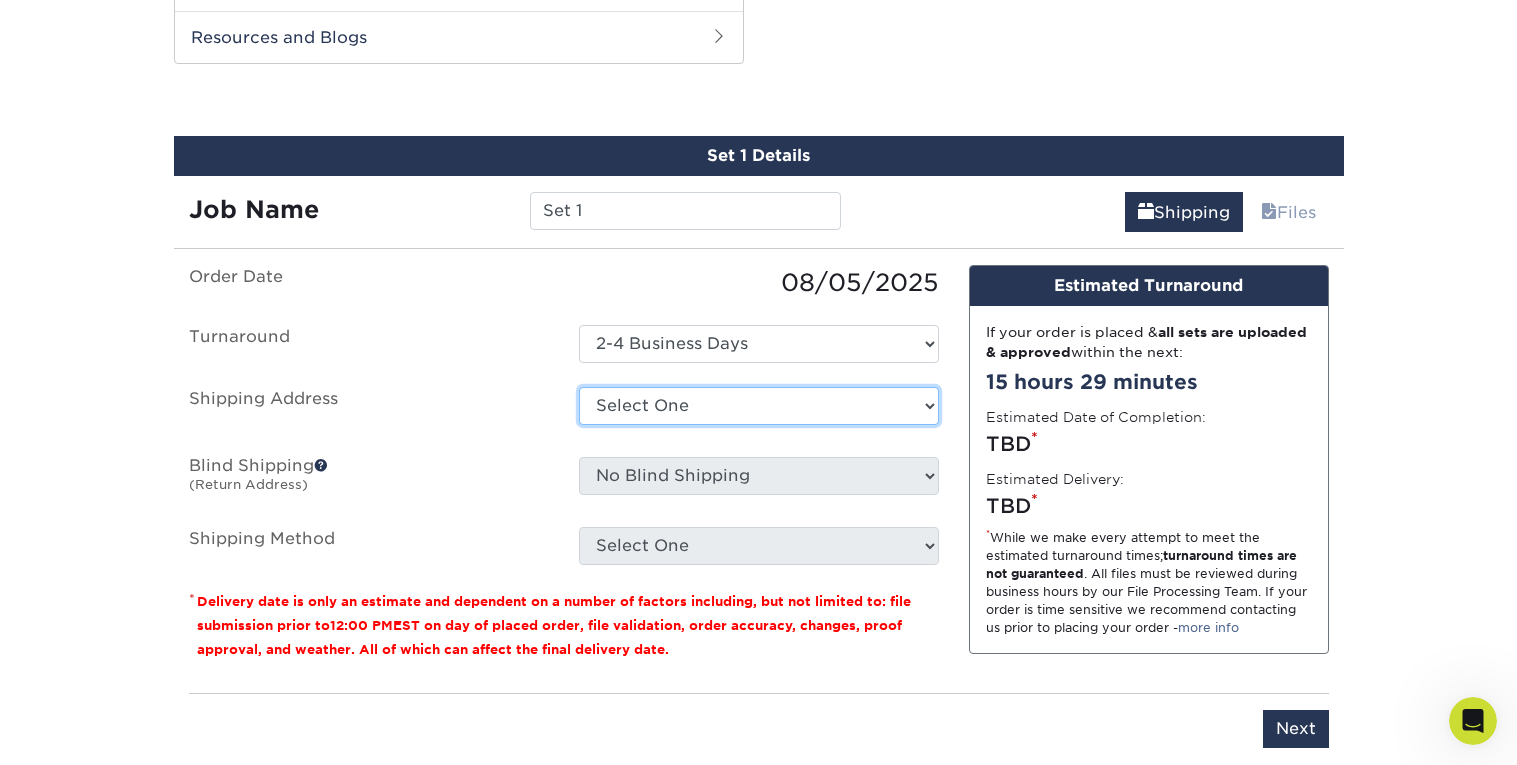 select on "newaddress" 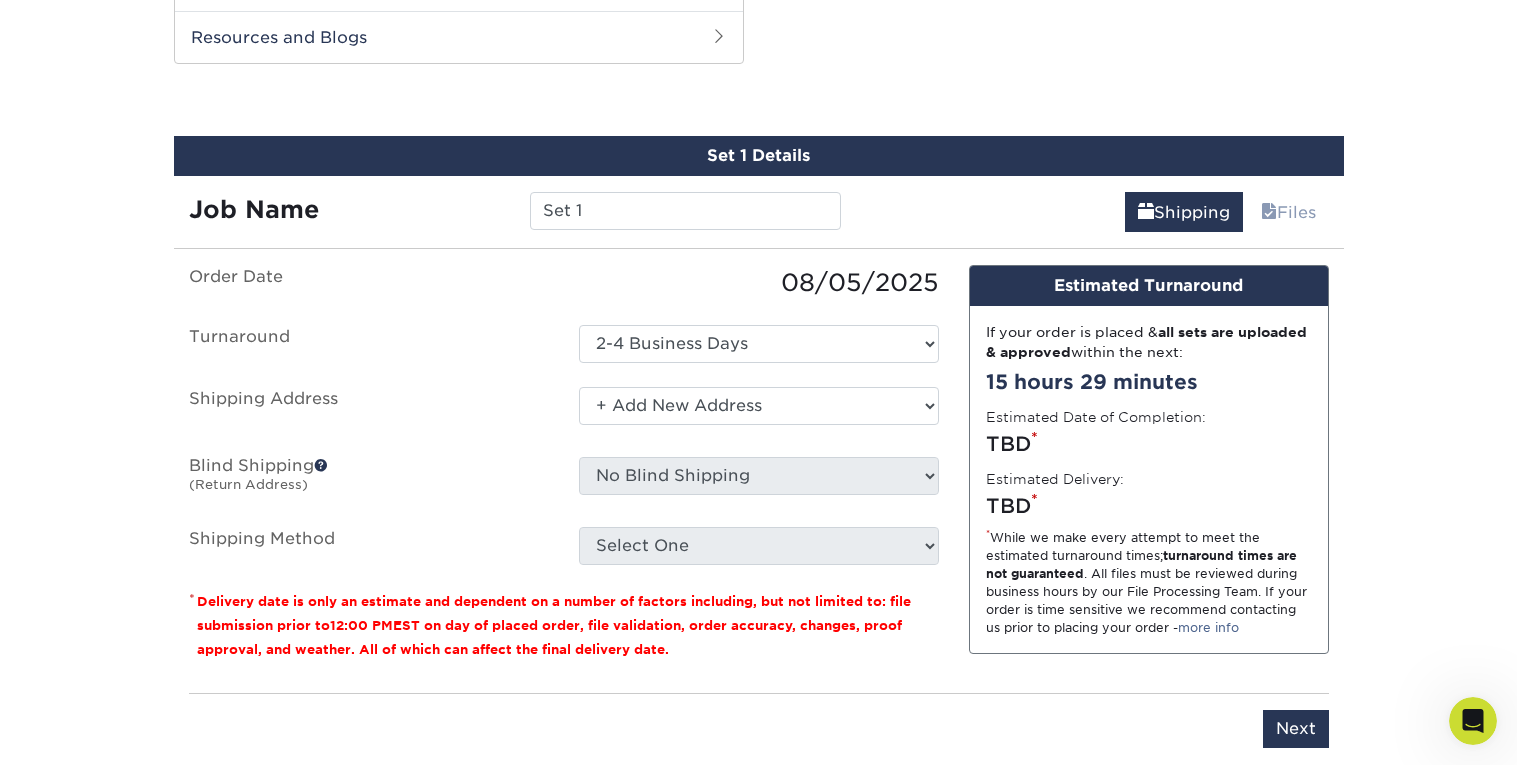 click on "Select One
+ Add New Address
- Login" at bounding box center [759, 406] 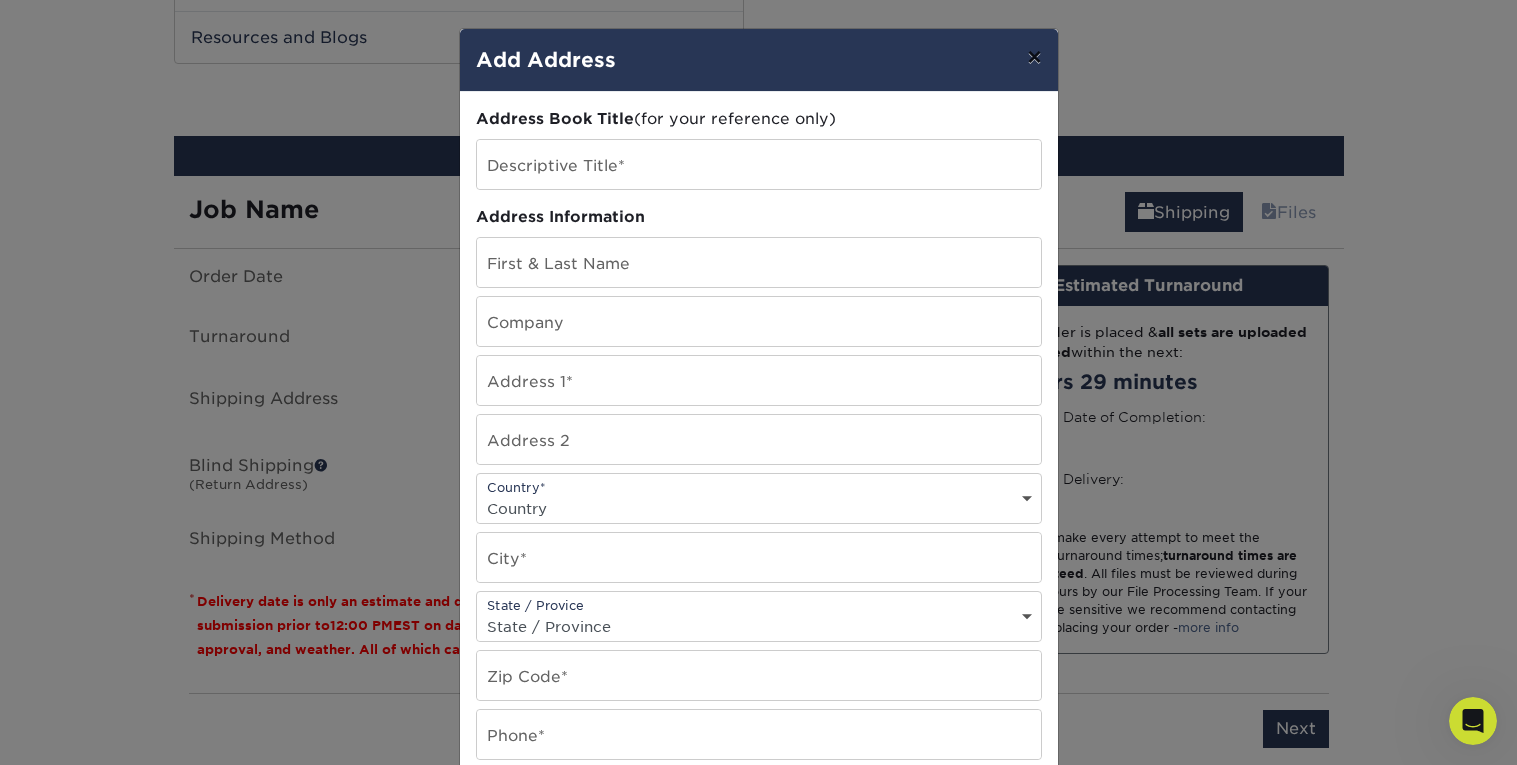 click on "×" at bounding box center [1034, 57] 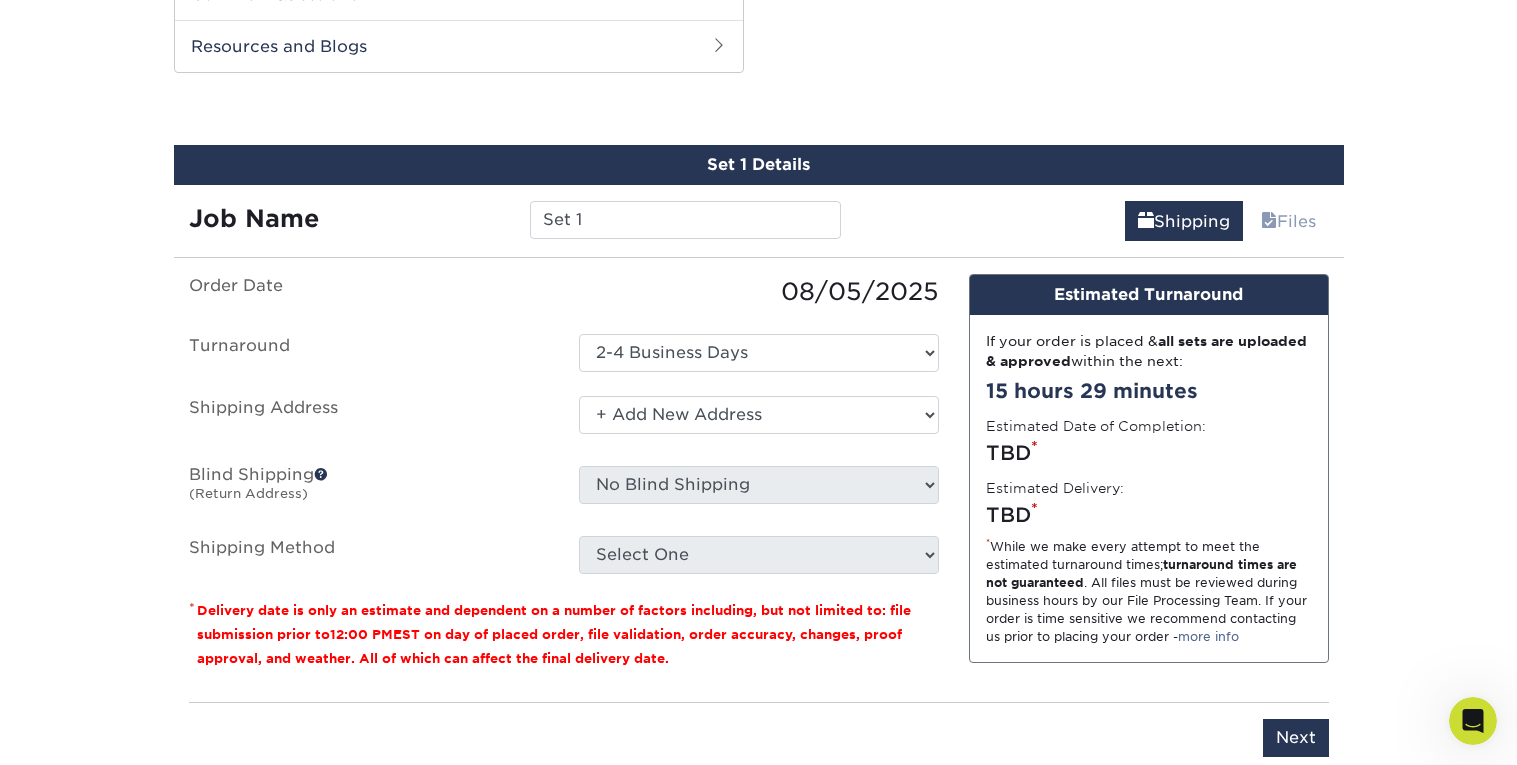 scroll, scrollTop: 972, scrollLeft: 0, axis: vertical 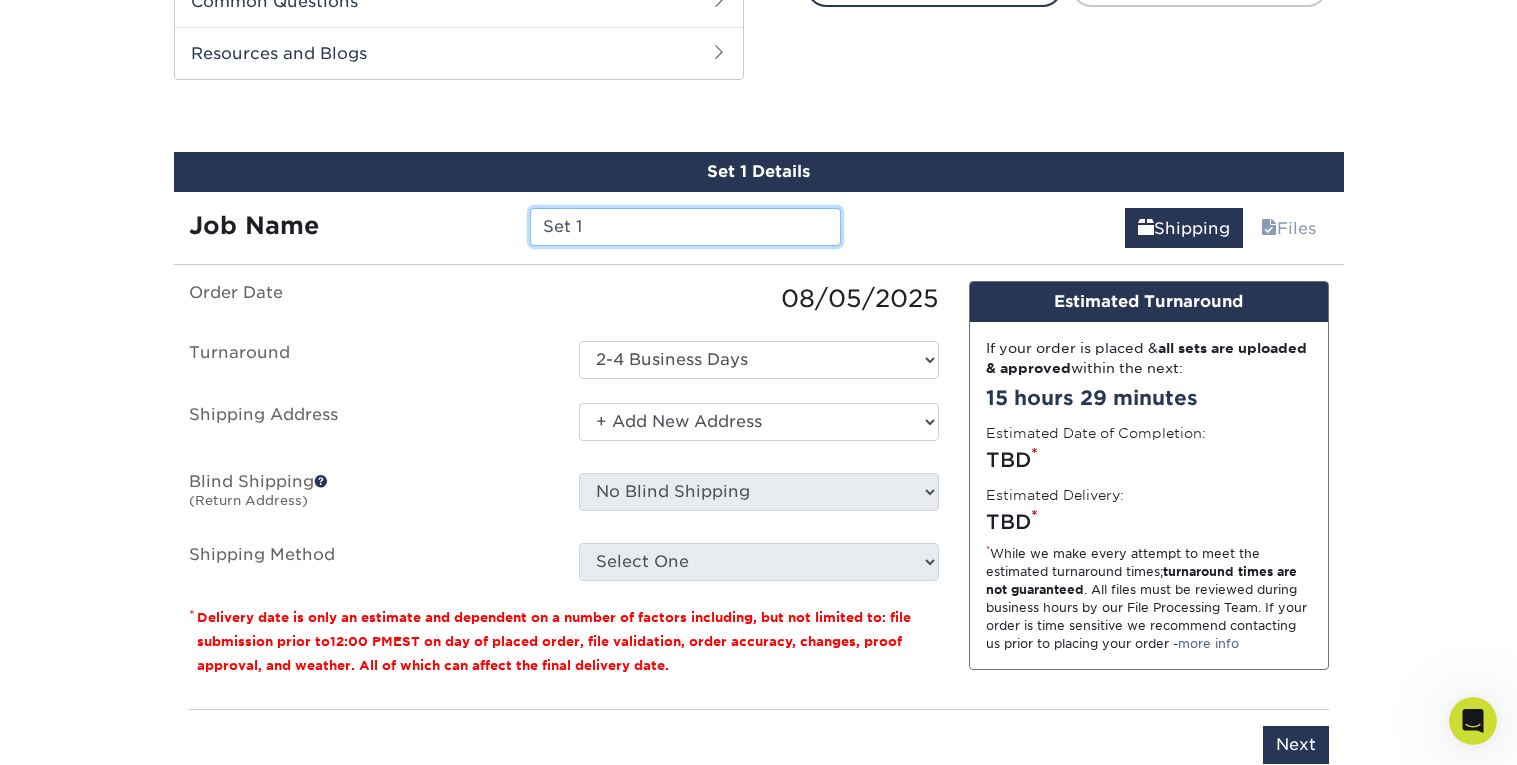 click on "Set 1" at bounding box center (685, 227) 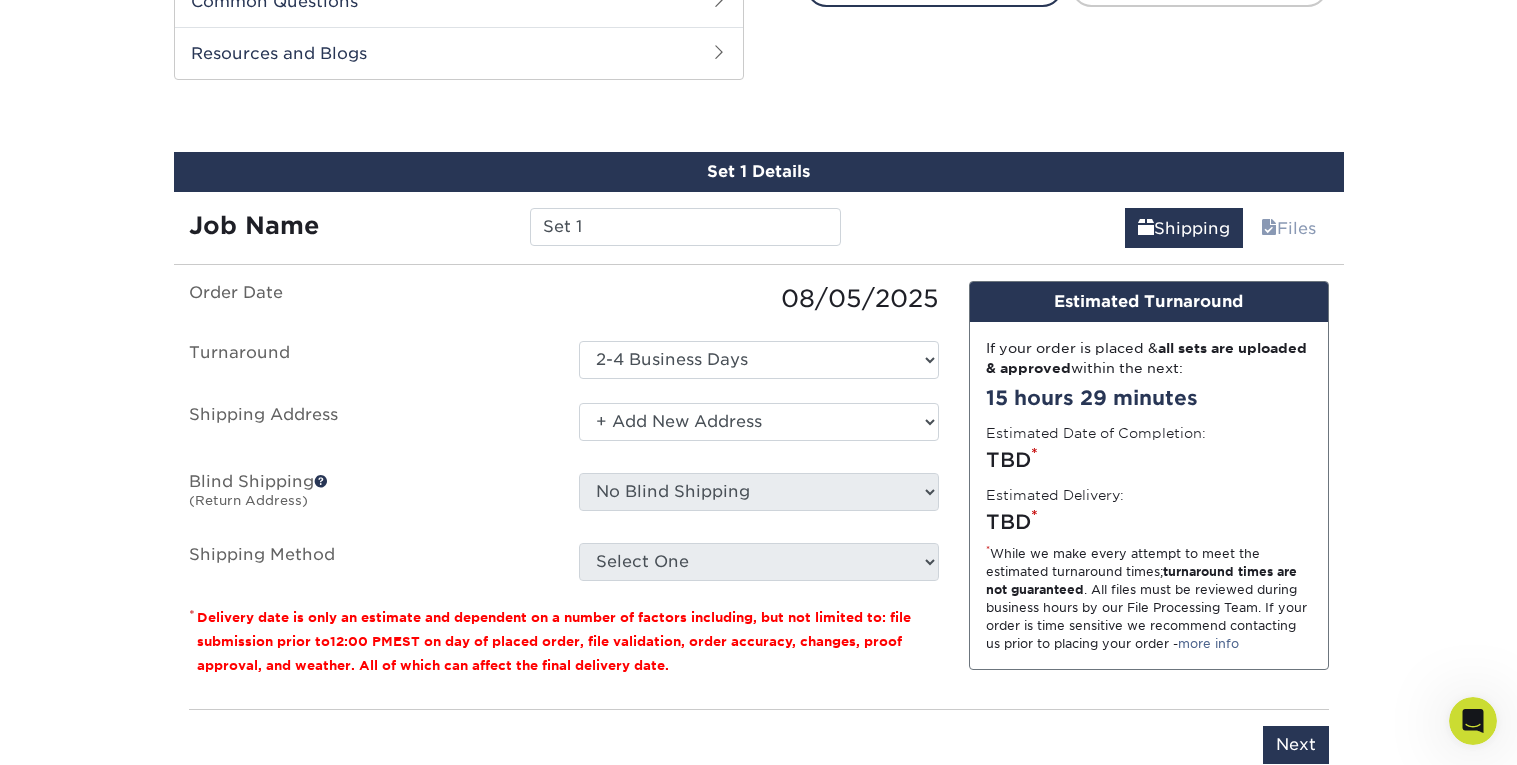 click on "Address Book Title  (for your reference only)
Descriptive Title*
Address Information
First & Last Name
[FIRST] [LAST]
Company
MTC
Address 1*
[NUMBER] [STREET]
Address 2
[COUNTRY]*" at bounding box center [759, 470] 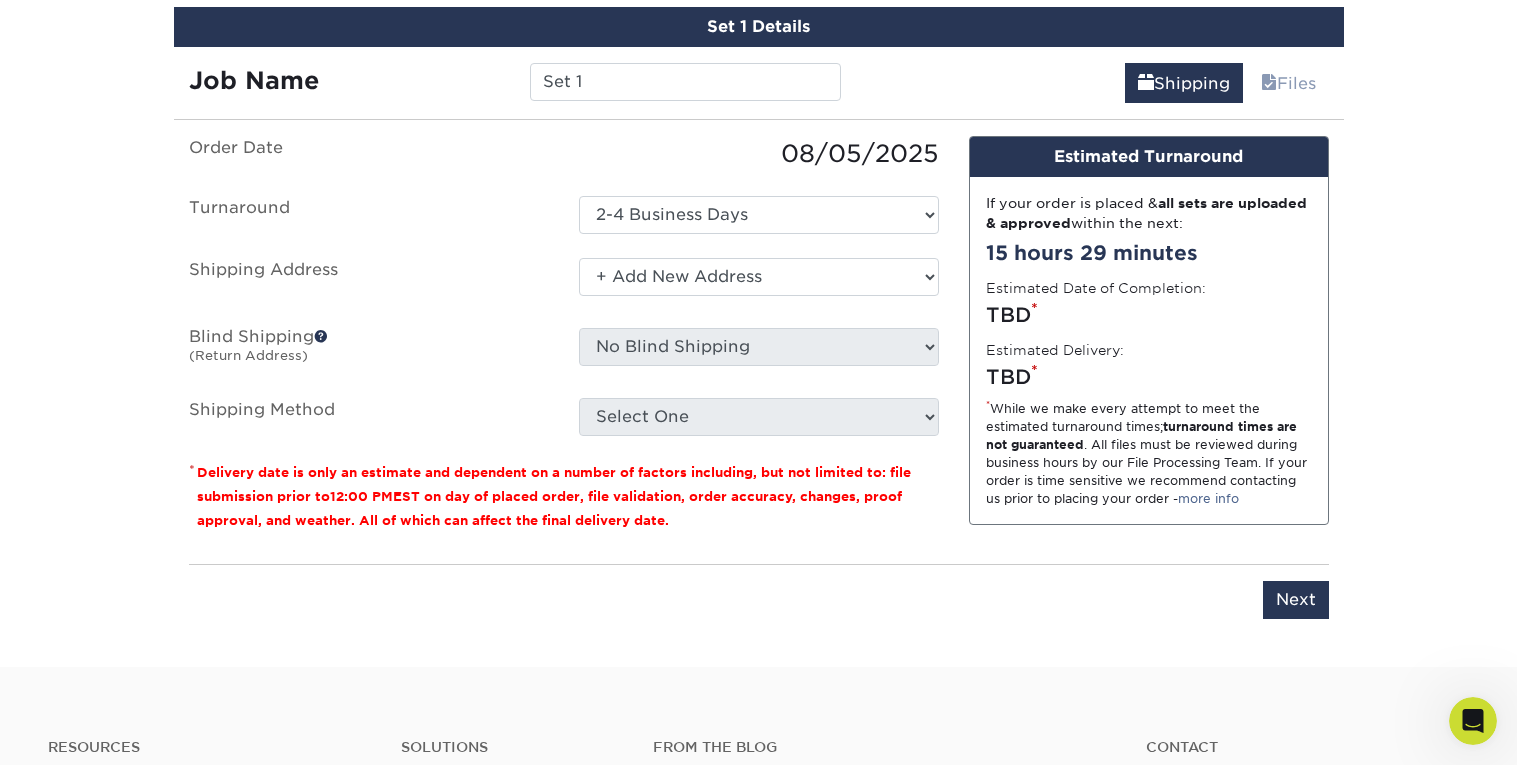 scroll, scrollTop: 1110, scrollLeft: 0, axis: vertical 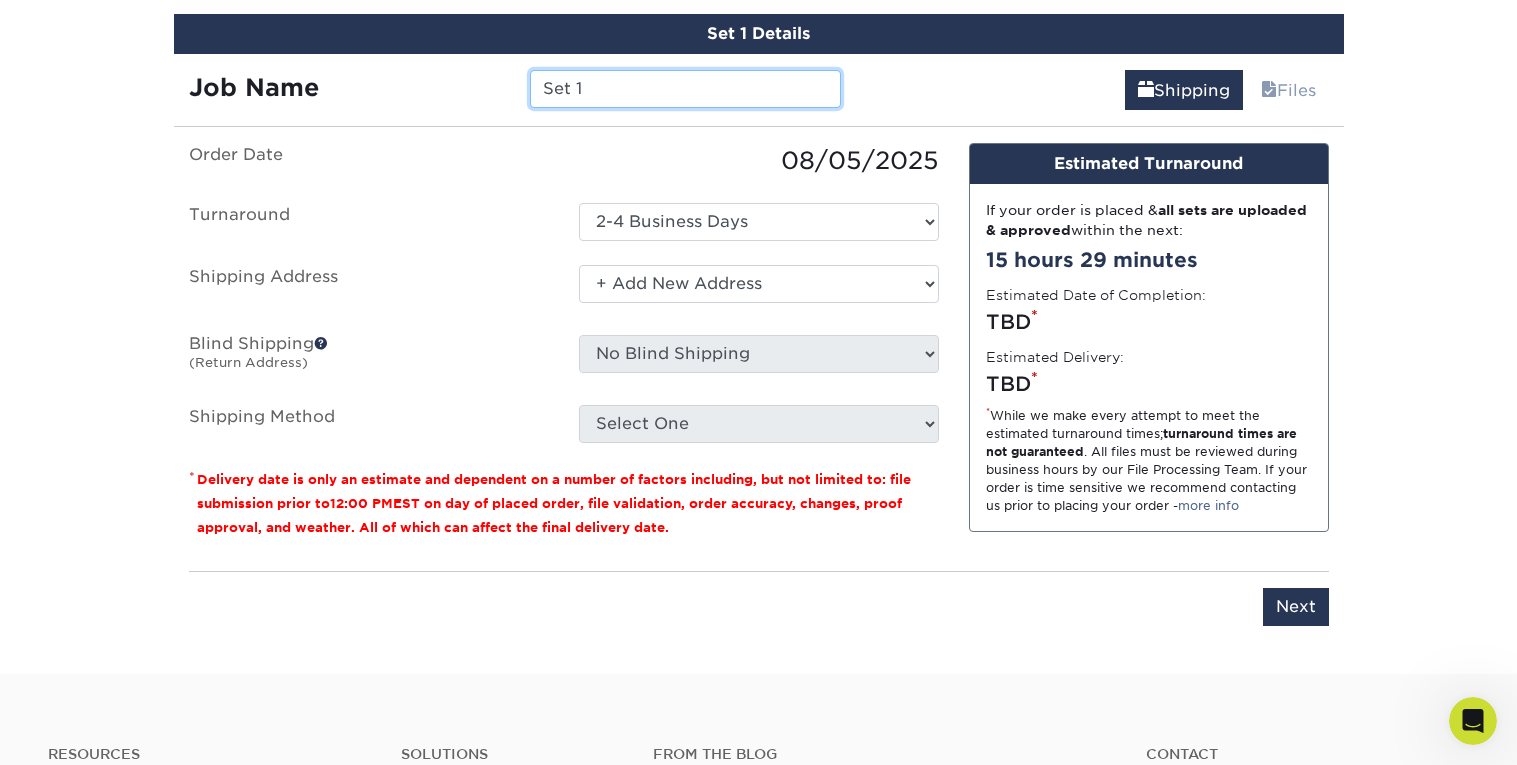 click on "Set 1" at bounding box center [685, 89] 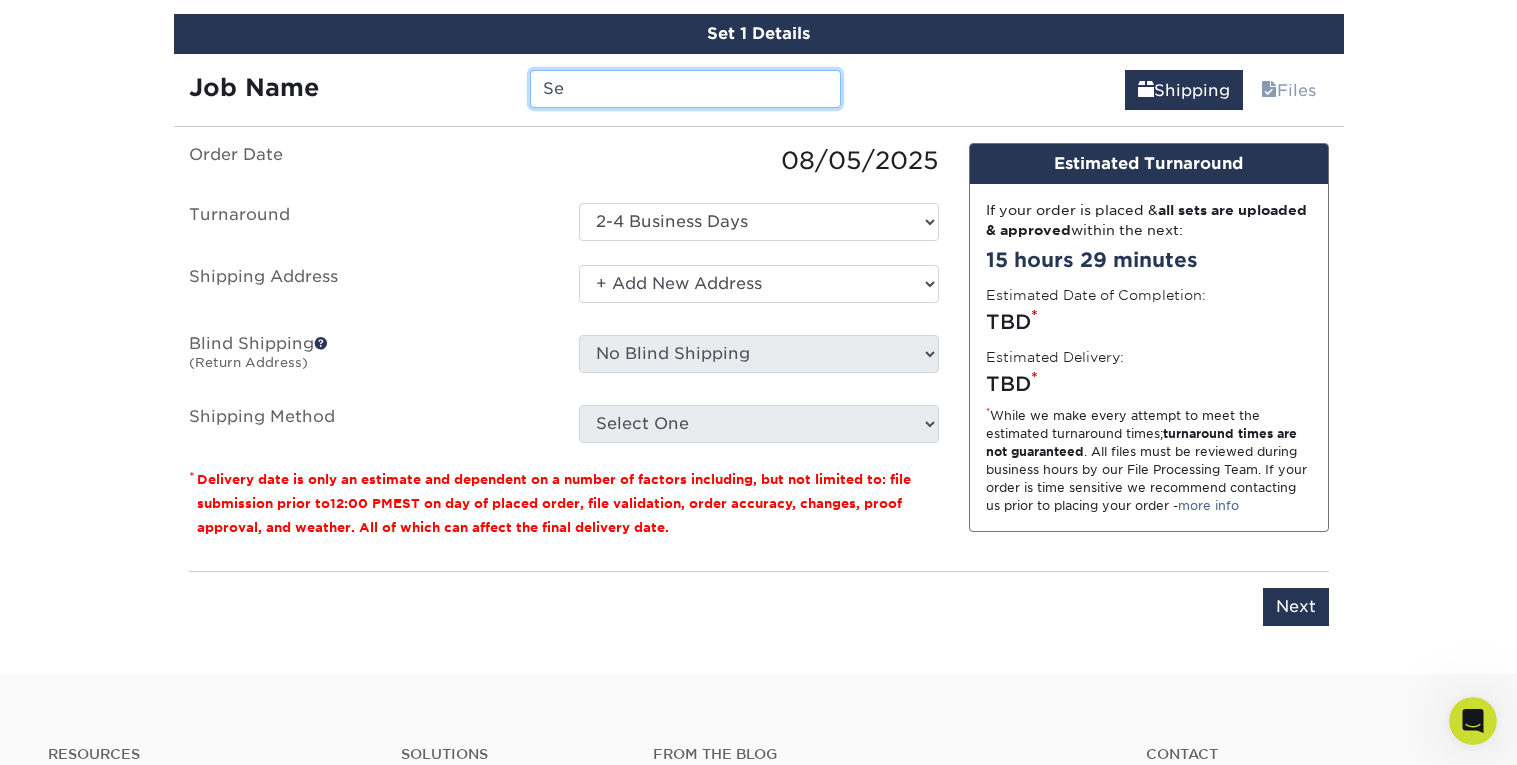 type on "S" 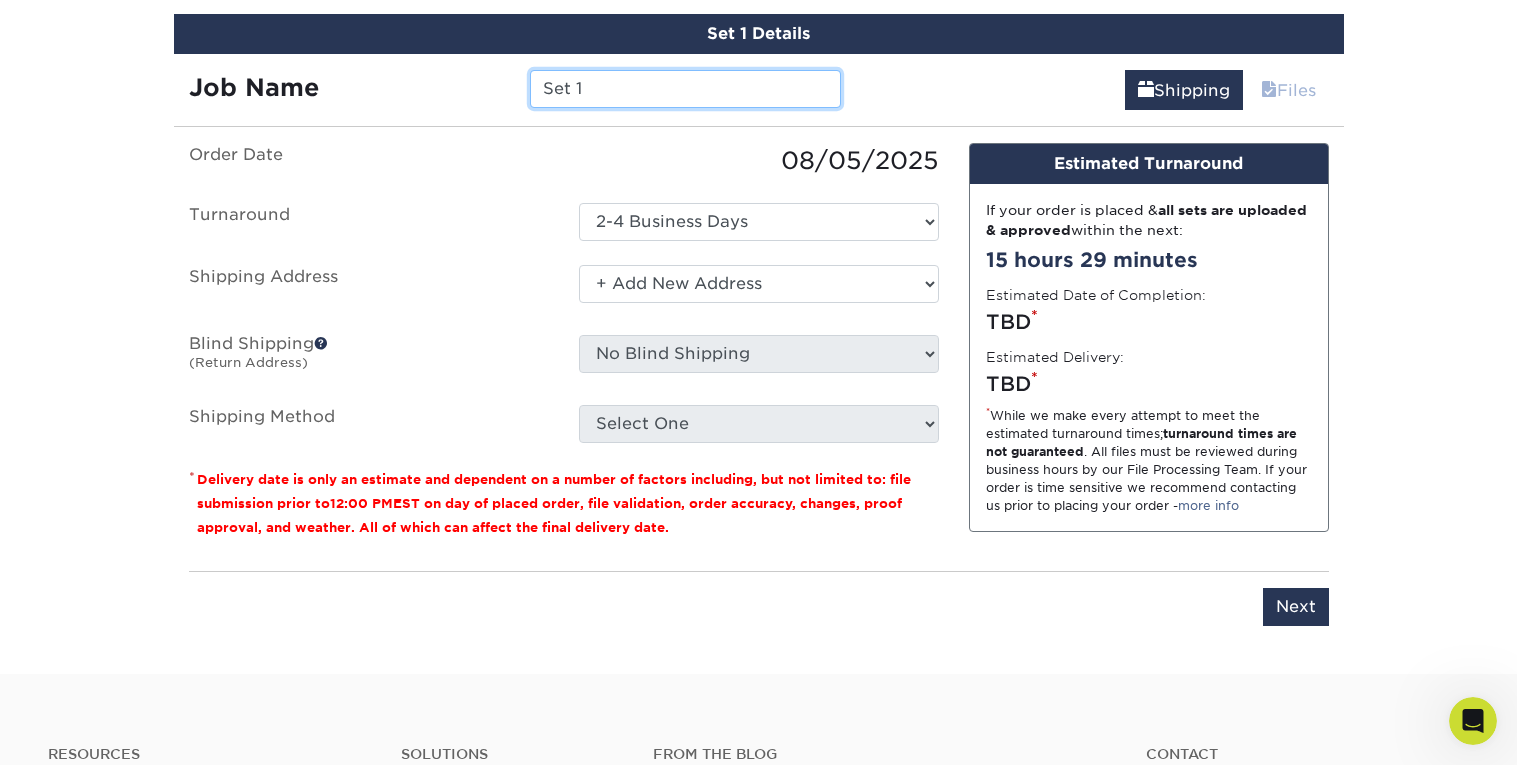 type on "Set 1" 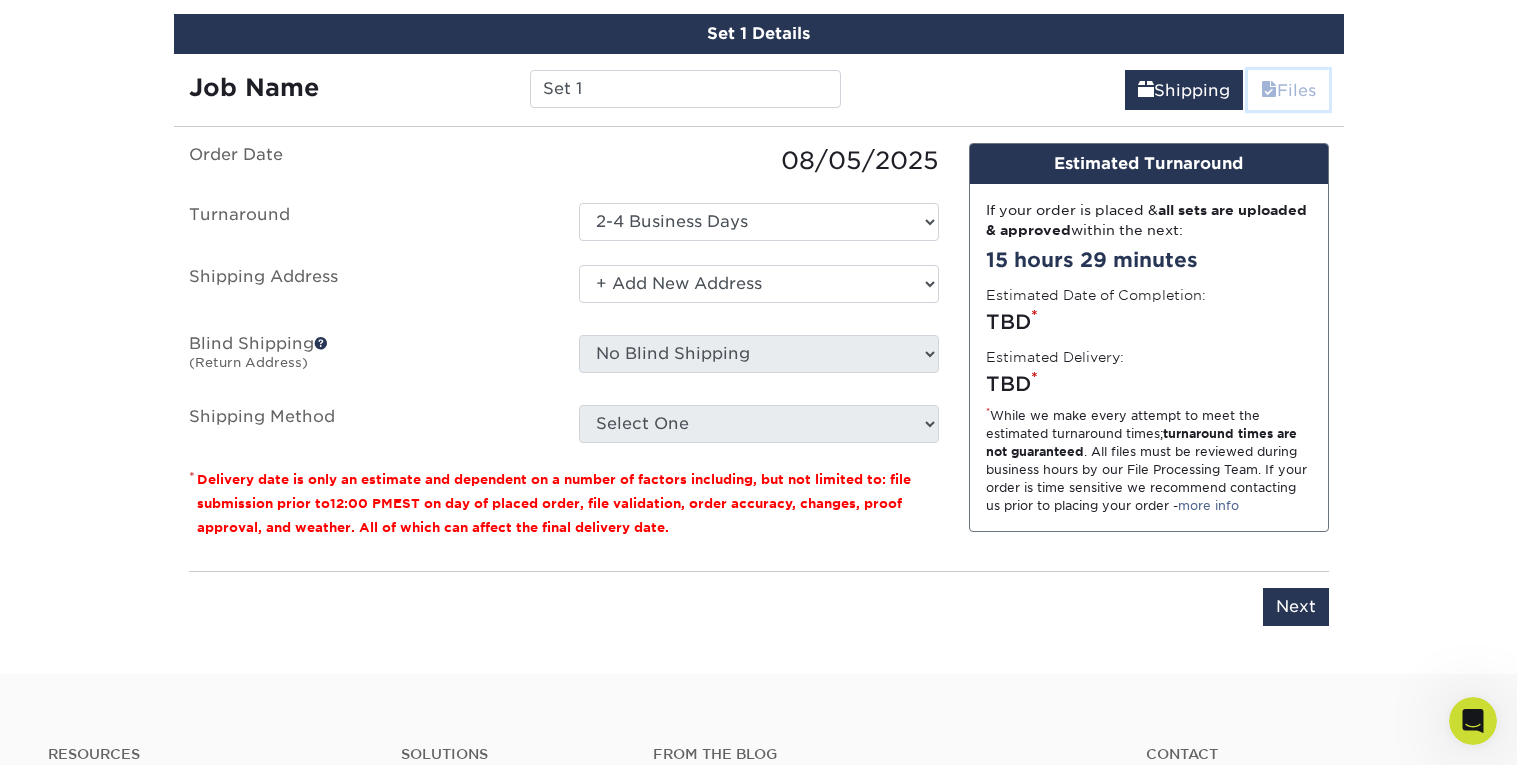 click on "Files" at bounding box center [1288, 90] 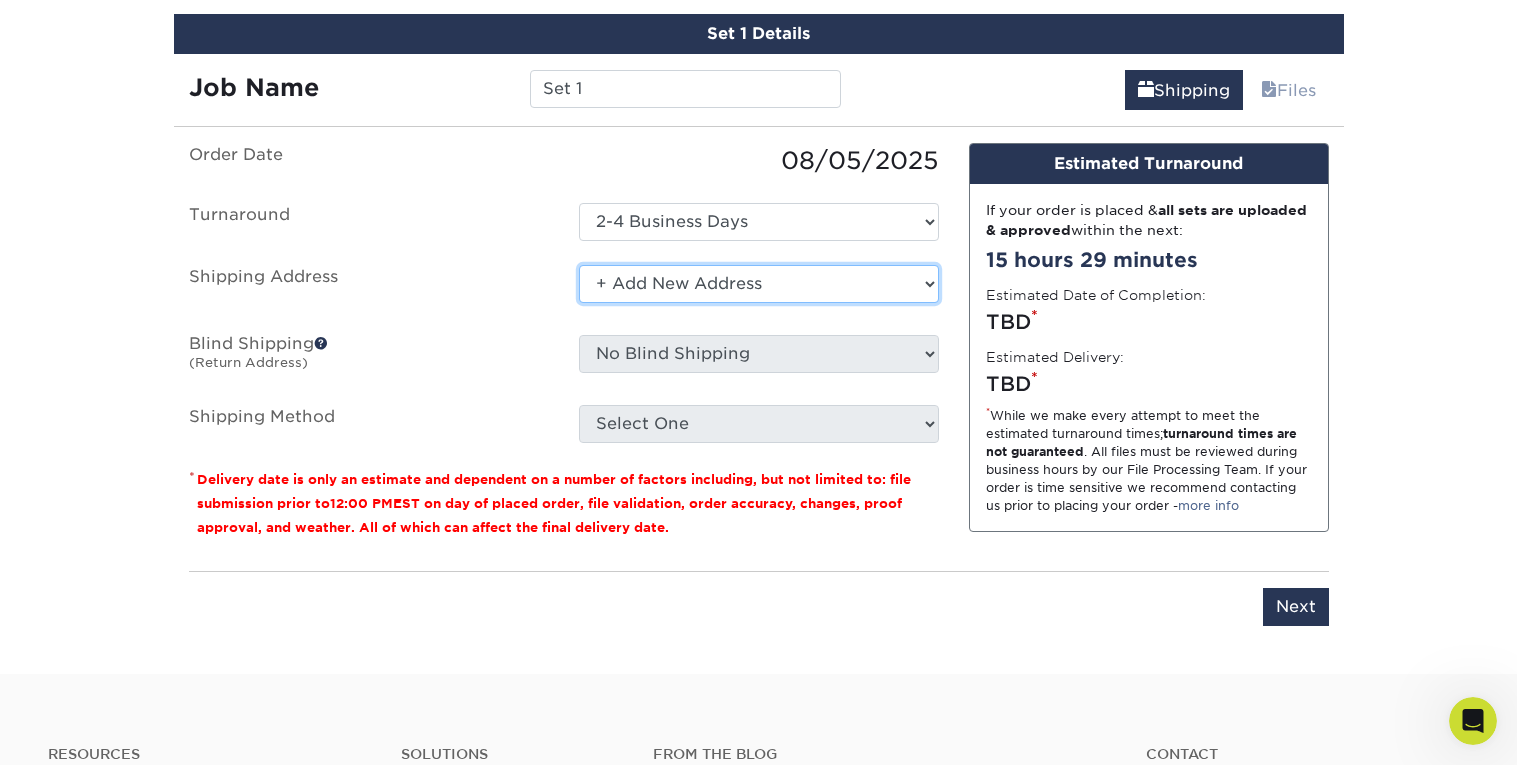 click on "Select One
+ Add New Address
- Login" at bounding box center [759, 284] 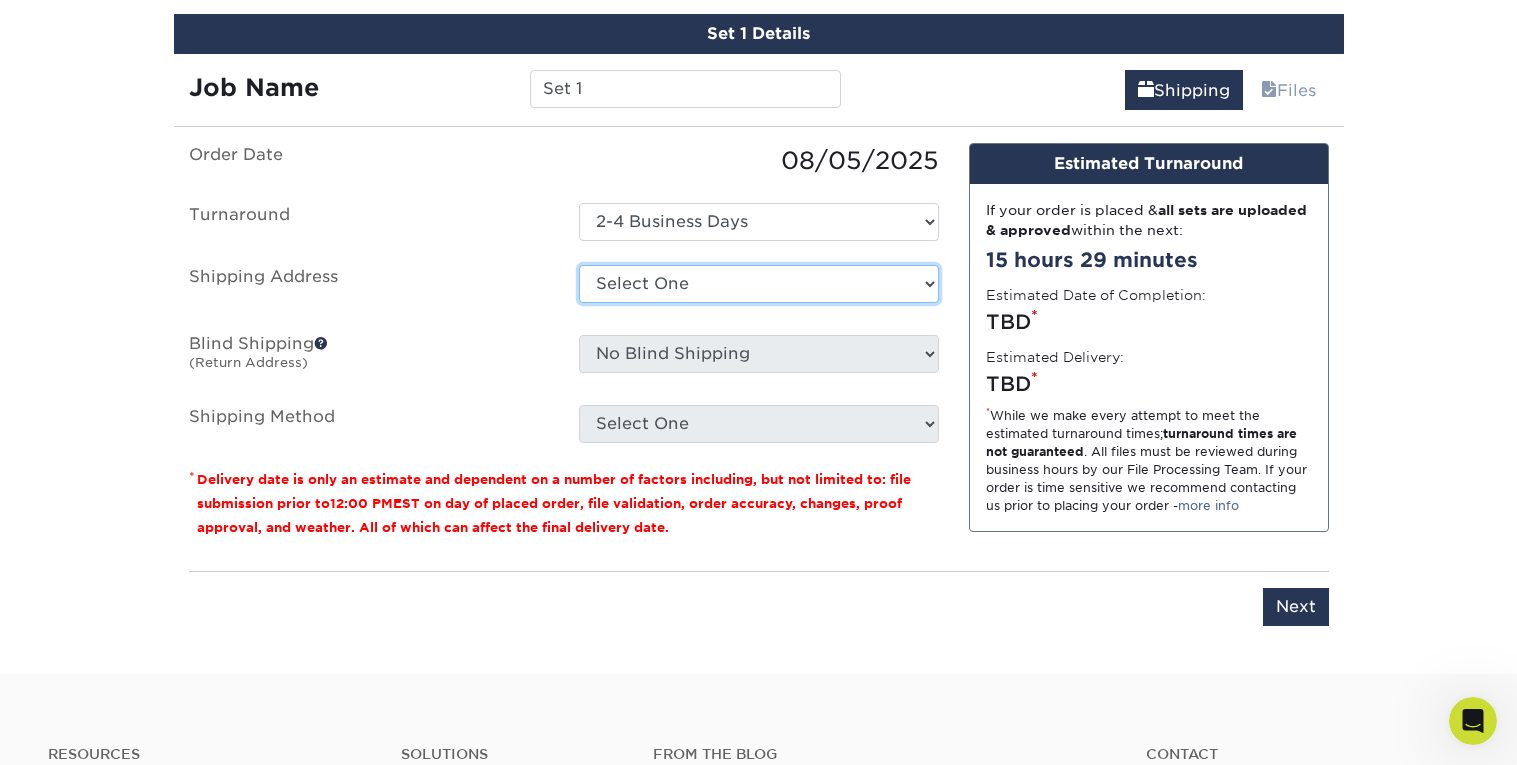 click on "Select One
+ Add New Address
- Login" at bounding box center (759, 284) 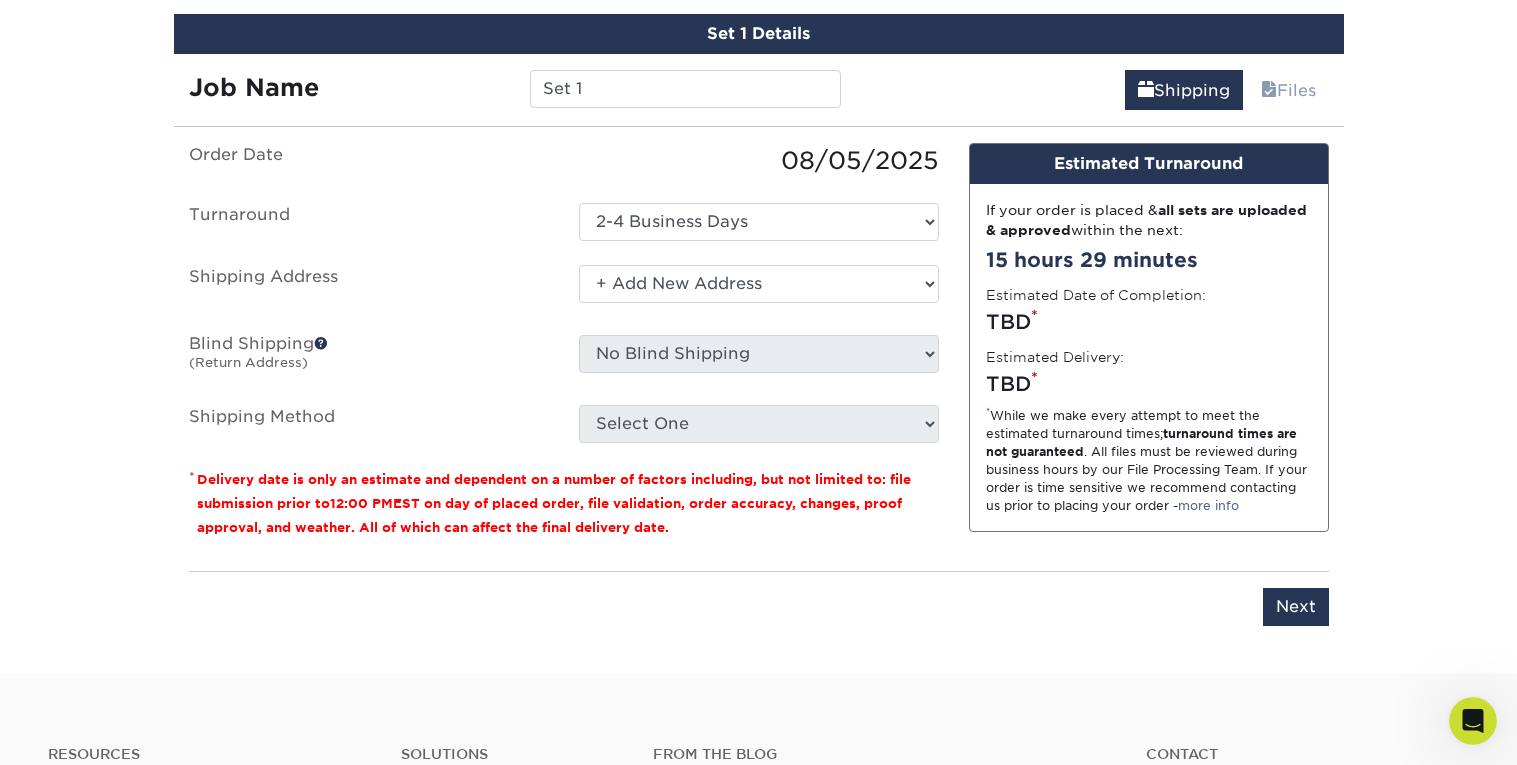 click on "Select One
+ Add New Address
- Login" at bounding box center [759, 284] 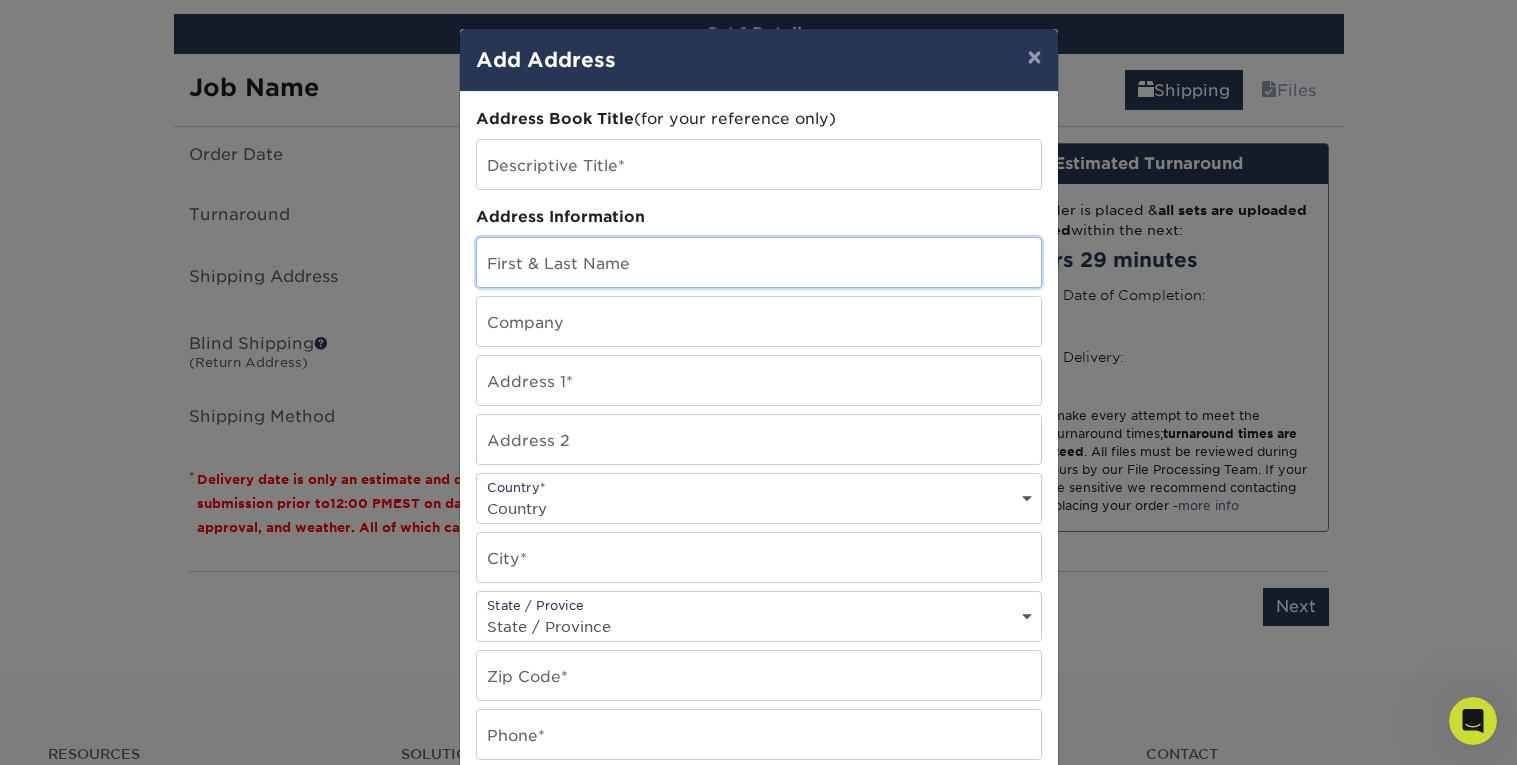 click at bounding box center (759, 262) 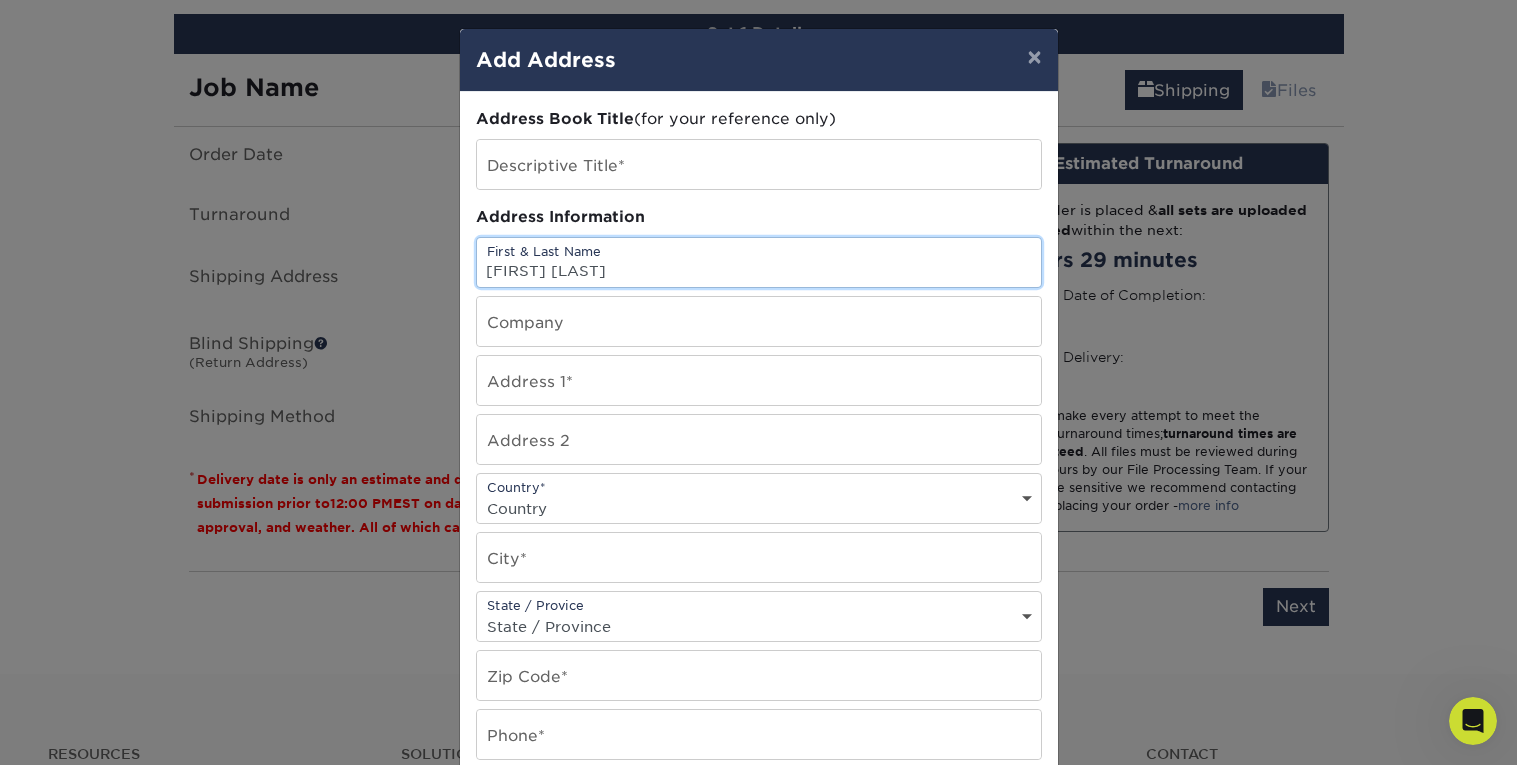 type on "[FIRST] [LAST]" 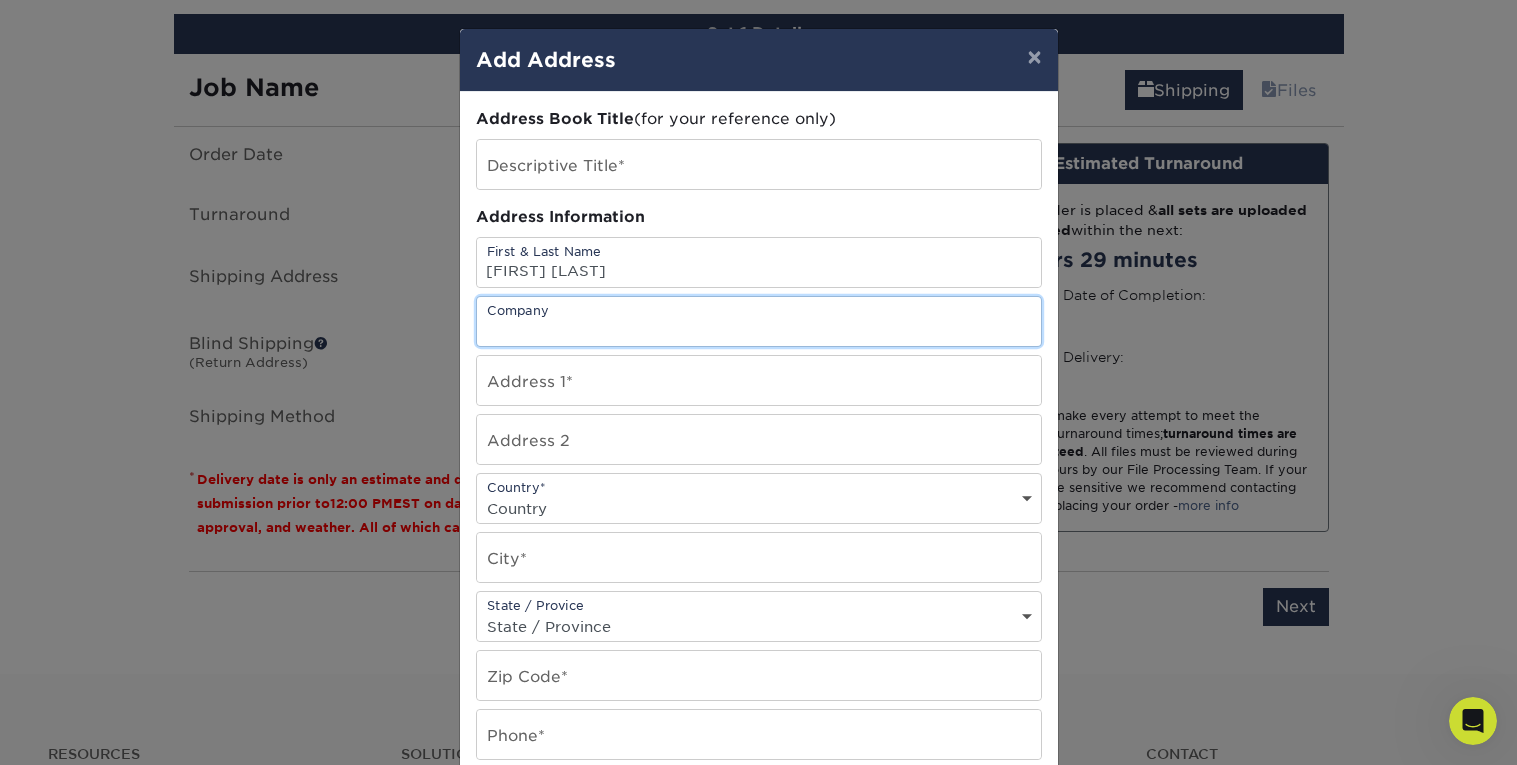 click at bounding box center [759, 321] 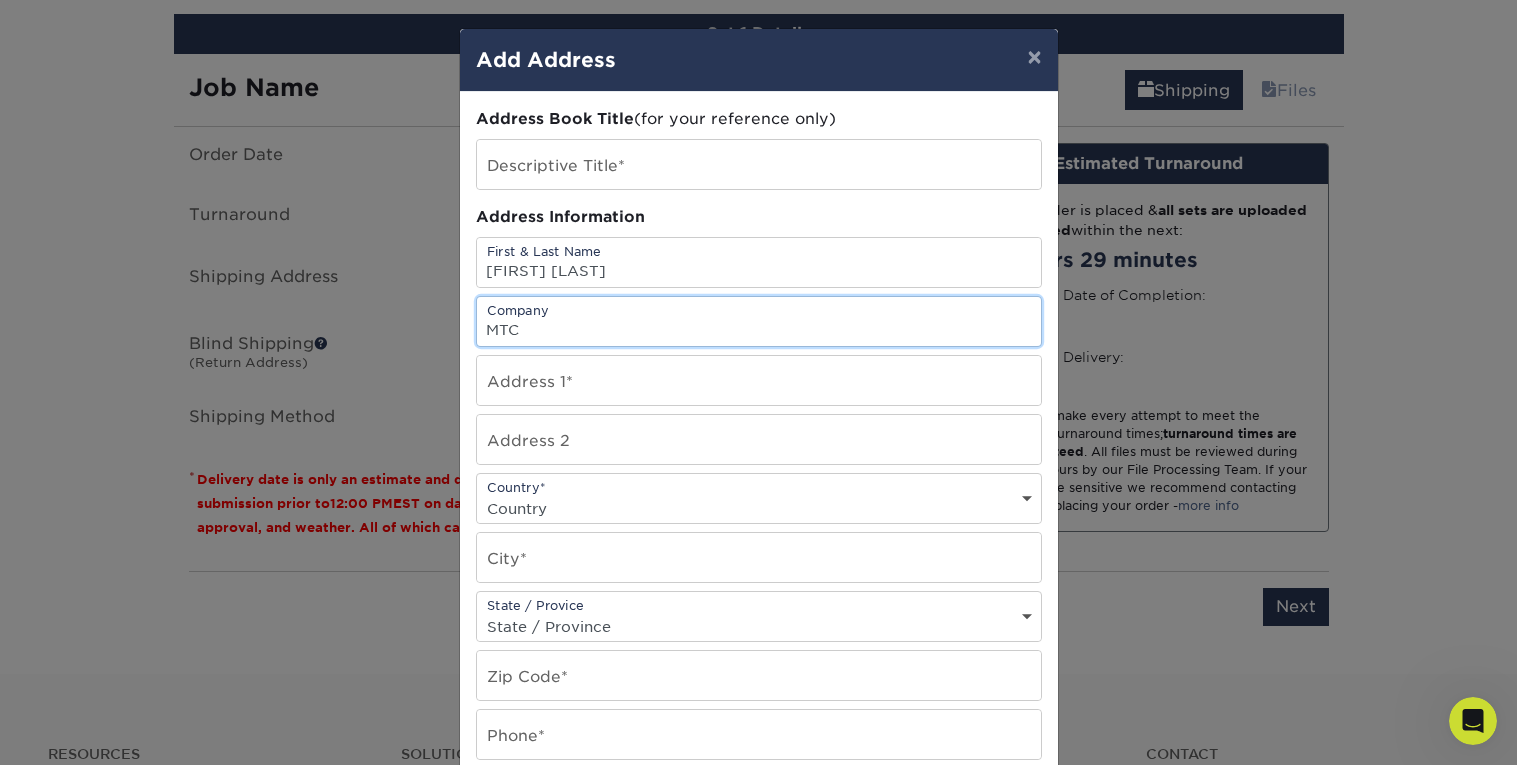 type on "MTC" 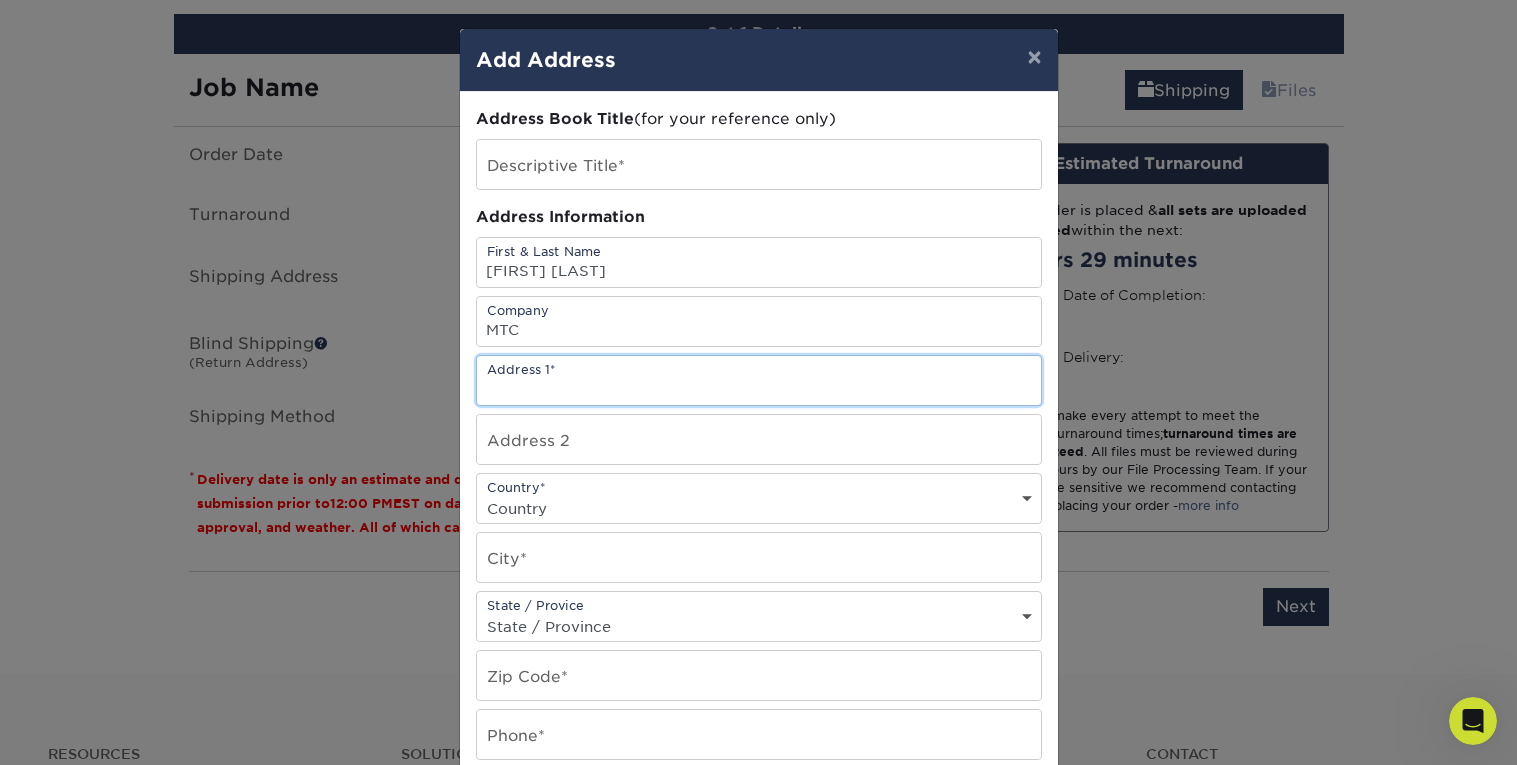 click at bounding box center [759, 380] 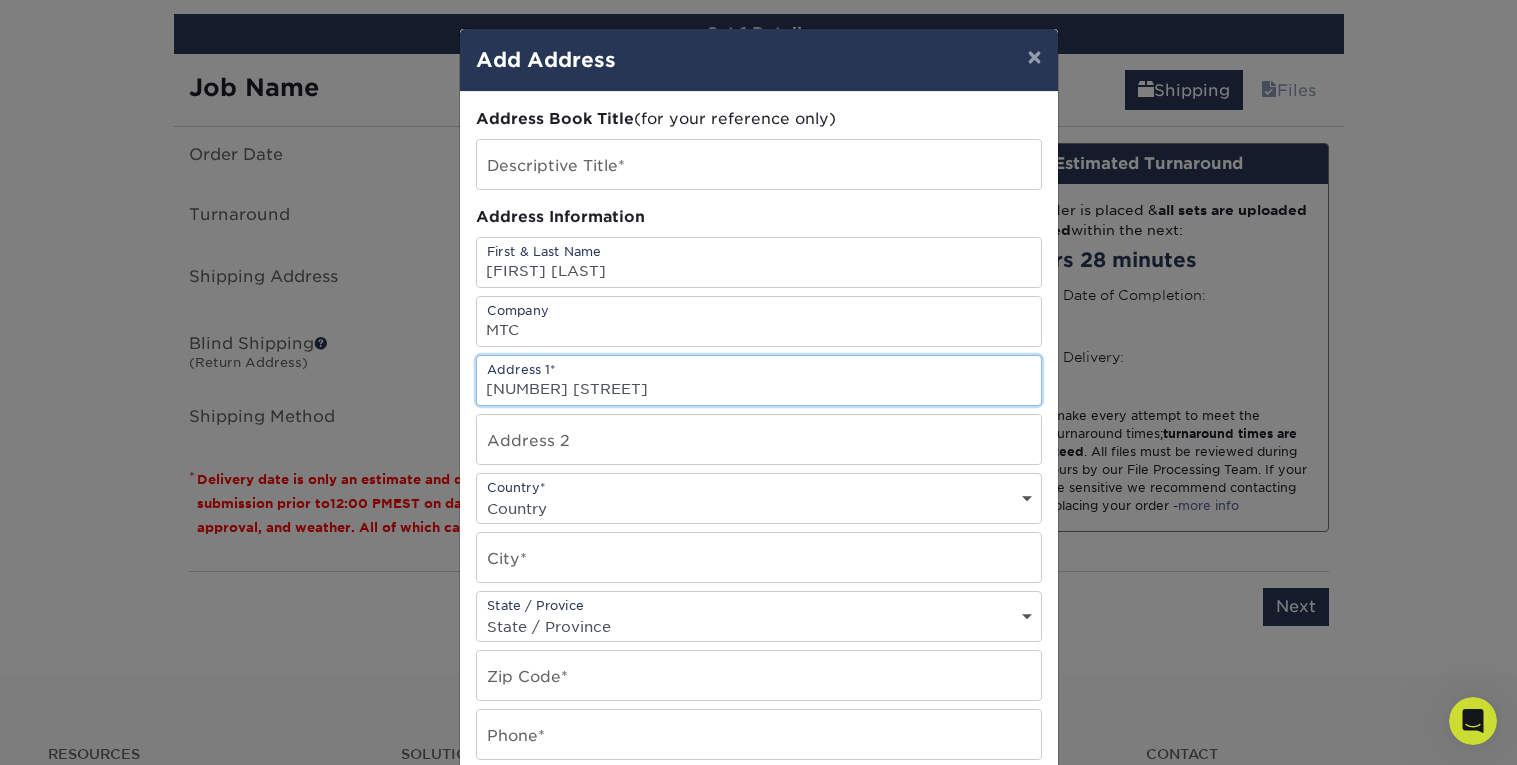 type on "[NUMBER] [STREET]" 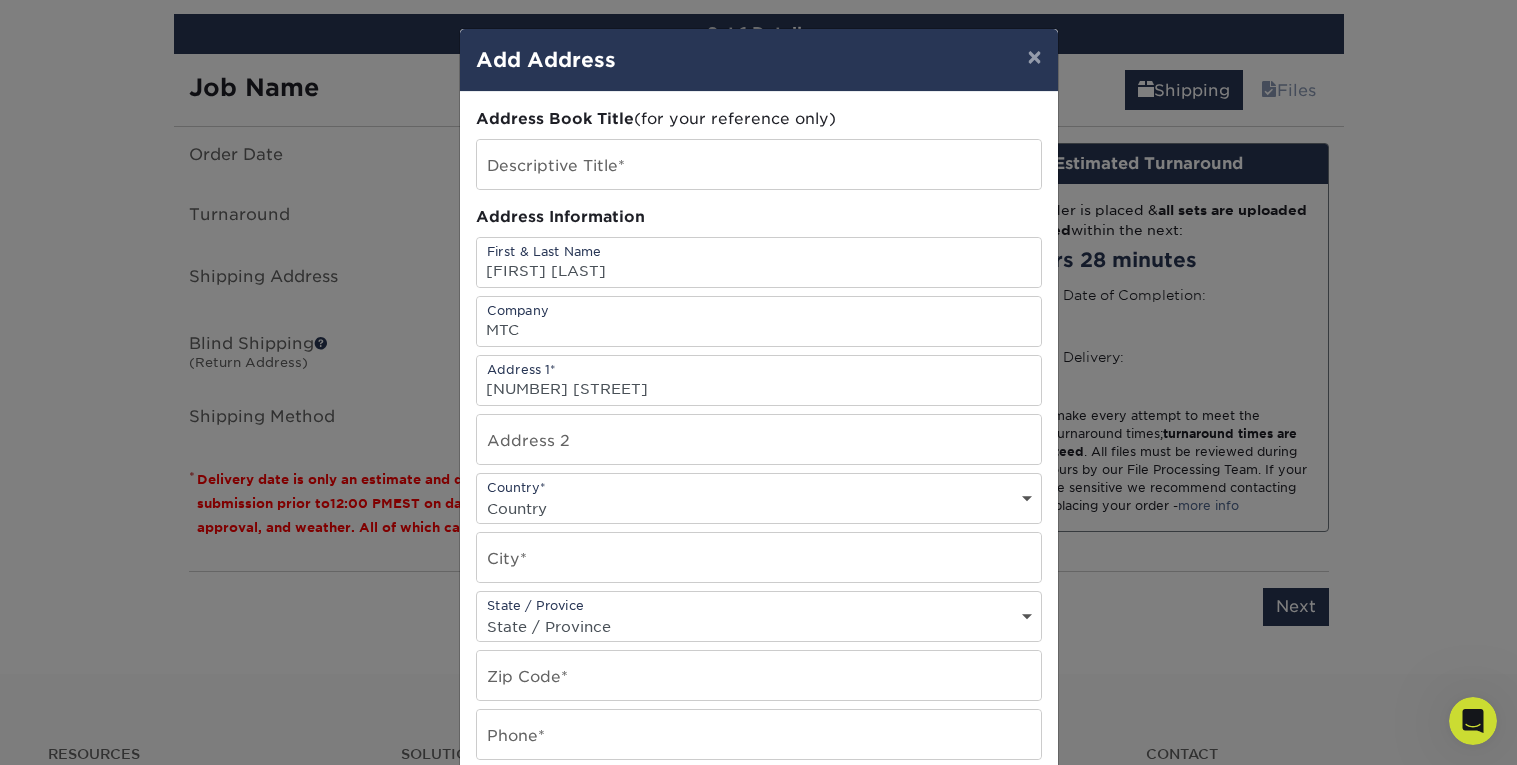 click on "Country United States Canada ----------------------------- Afghanistan Albania Algeria American Samoa Andorra Angola Anguilla Antarctica Antigua and Barbuda Argentina Armenia Aruba Australia Austria Azerbaijan Bahamas Bahrain Bangladesh Barbados Belarus Belgium Belize Benin Bermuda Bhutan Bolivia Bosnia and Herzegovina Botswana Bouvet Island Brazil British Indian Ocean Territory British Virgin Islands Brunei Darussalam Bulgaria Burkina Faso Burundi Cambodia Cameroon Cape Verde Cayman Islands Central African Republic Chad Chile China Christmas Island Cocos Colombia Comoros Congo Cook Islands Costa Rica Croatia Cuba Cyprus Czech Republic Denmark Djibouti Dominica Dominican Republic East Timor Ecuador Egypt El Salvador Equatorial Guinea Eritrea Estonia Ethiopia Falkland Islands Faroe Islands Fiji Finland France French Guiana French Polynesia French Southern Territories Gabon Gambia Georgia Germany Ghana Gibraltar Greece Greenland Grenada Guadeloupe Guam Guatemala Guinea Guinea-Bissau Guyana Haiti Honduras India" at bounding box center [759, 508] 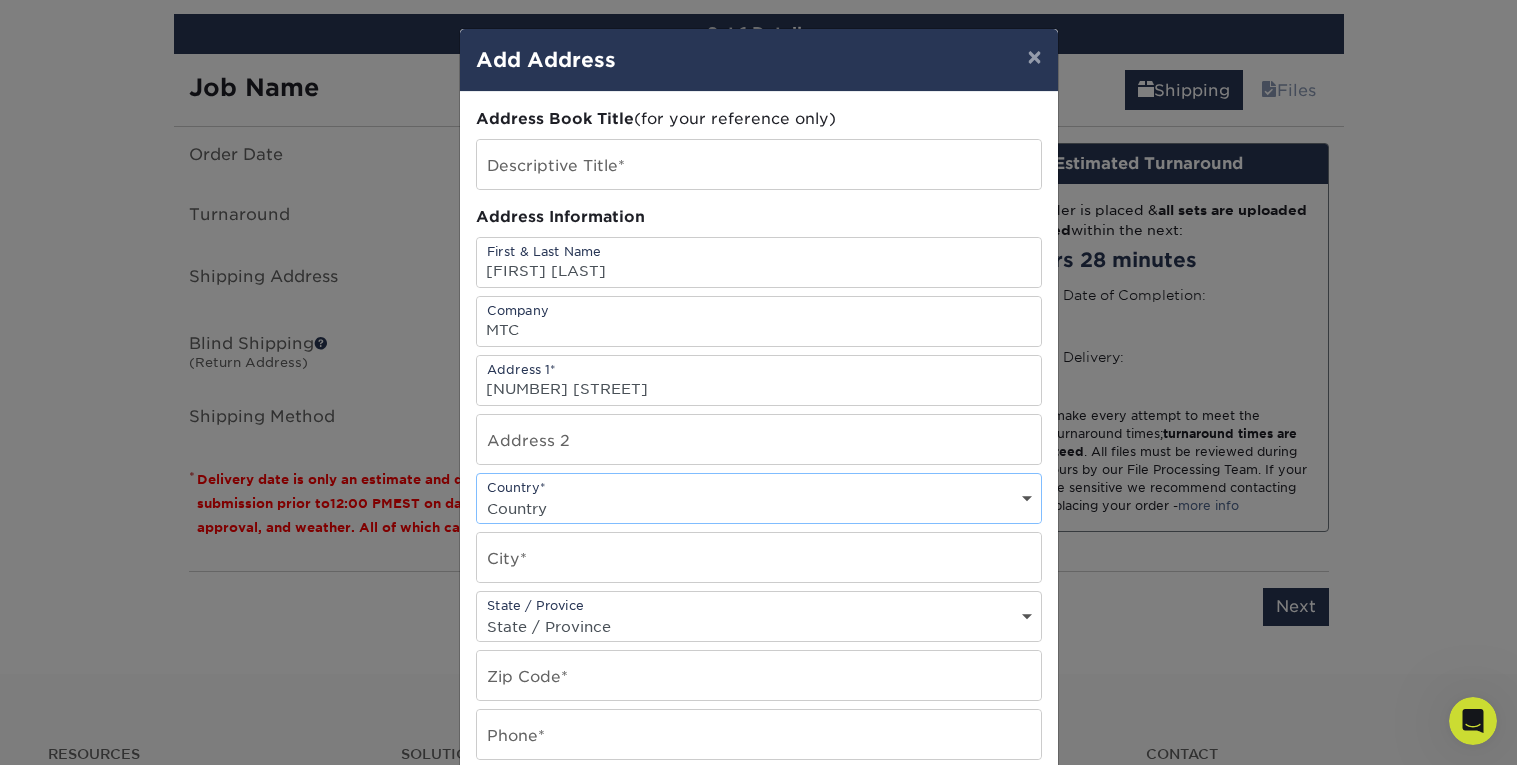 click on "Country United States Canada ----------------------------- Afghanistan Albania Algeria American Samoa Andorra Angola Anguilla Antarctica Antigua and Barbuda Argentina Armenia Aruba Australia Austria Azerbaijan Bahamas Bahrain Bangladesh Barbados Belarus Belgium Belize Benin Bermuda Bhutan Bolivia Bosnia and Herzegovina Botswana Bouvet Island Brazil British Indian Ocean Territory British Virgin Islands Brunei Darussalam Bulgaria Burkina Faso Burundi Cambodia Cameroon Cape Verde Cayman Islands Central African Republic Chad Chile China Christmas Island Cocos Colombia Comoros Congo Cook Islands Costa Rica Croatia Cuba Cyprus Czech Republic Denmark Djibouti Dominica Dominican Republic East Timor Ecuador Egypt El Salvador Equatorial Guinea Eritrea Estonia Ethiopia Falkland Islands Faroe Islands Fiji Finland France French Guiana French Polynesia French Southern Territories Gabon Gambia Georgia Germany Ghana Gibraltar Greece Greenland Grenada Guadeloupe Guam Guatemala Guinea Guinea-Bissau Guyana Haiti Honduras India" at bounding box center [759, 508] 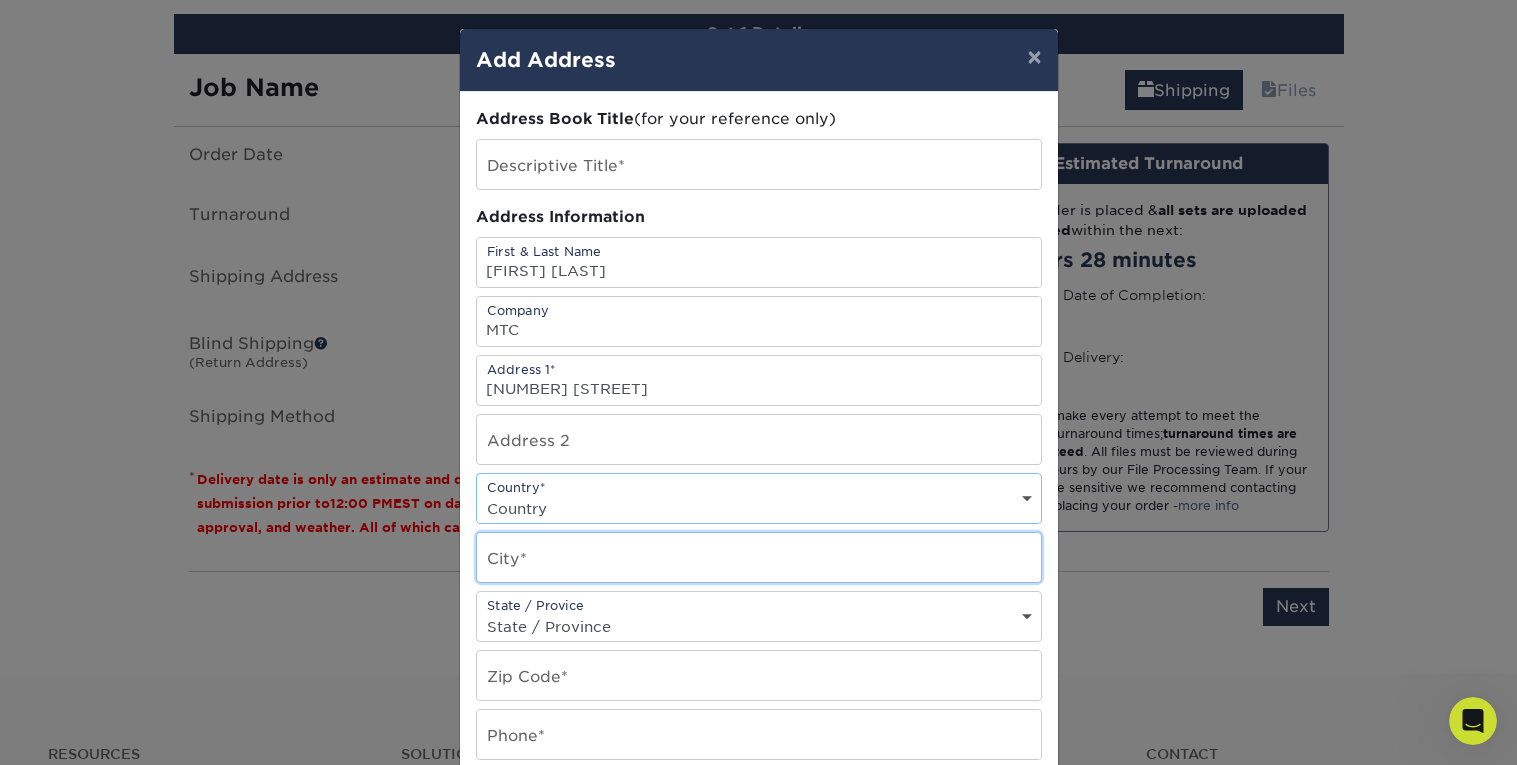click at bounding box center (759, 557) 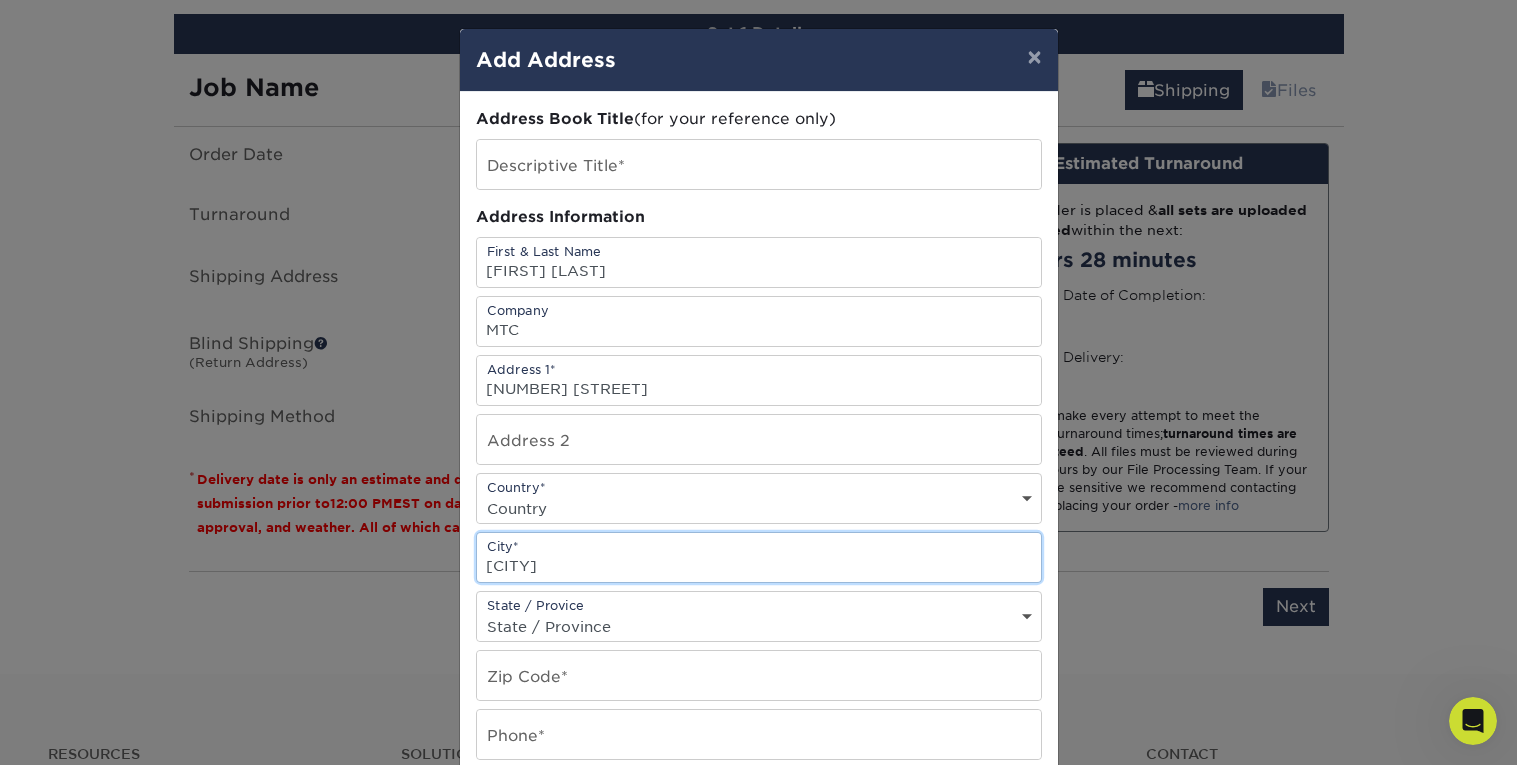 type on "[CITY]" 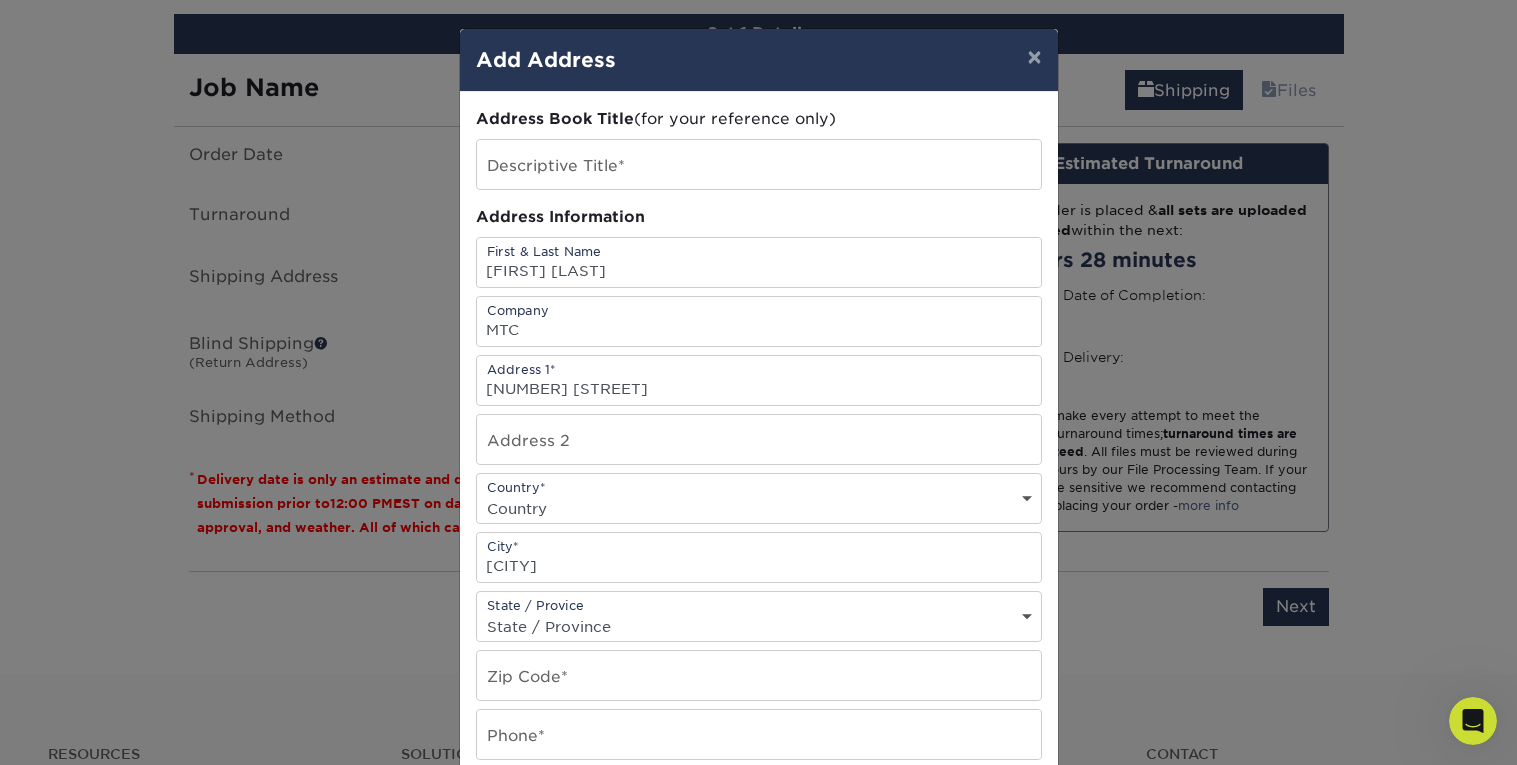 click on "State / Province Alabama Alaska Arizona Arkansas California Colorado Connecticut Delaware District of Columbia Florida Georgia Hawaii Idaho Illinois Indiana Iowa Kansas Kentucky Louisiana Maine Maryland Massachusetts Michigan Minnesota Mississippi Missouri Montana Nebraska Nevada New Hampshire New Jersey New Mexico New York North Carolina North Dakota Ohio Oklahoma Oregon Pennsylvania Rhode Island South Carolina South Dakota Tennessee Texas Utah Vermont Virginia Washington West Virginia Wisconsin Wyoming ACT NSW NT QLD SA TAS VIC WA NZ Alberta British Columbia Manitoba New Brunswick Newfoundland Northwest Territories Nova Scotia Nunavut Ontario Prince Edward Island Quebec Saskatchewan Yukon Puerto Rico Aguascalientes Baja California Baja California Sur Campeche Chiapas Chihuahua Coahuila Colima Distrito Federal Durango Guanajuato Guerrero Hidalgo Jalisco Mexico Michoacan Morelos Nayarit Nuevo Leon Oaxaca Puebla Queretaro Quintana Roo San Luis Patosi Sinaloa Sonora Tabasco Tamaulipas Tlaxcala Veracruz Yucatan" at bounding box center [759, 626] 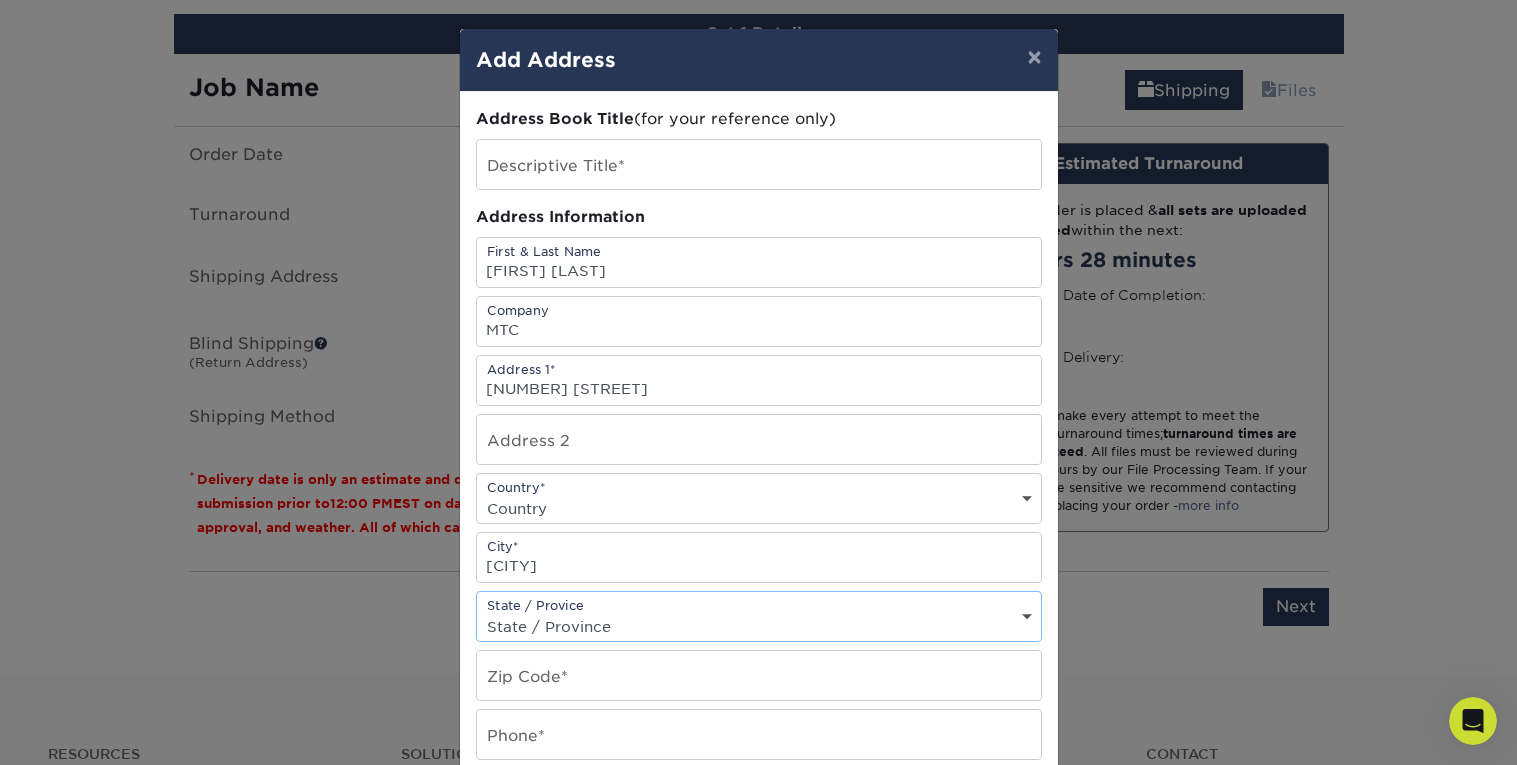 select on "MI" 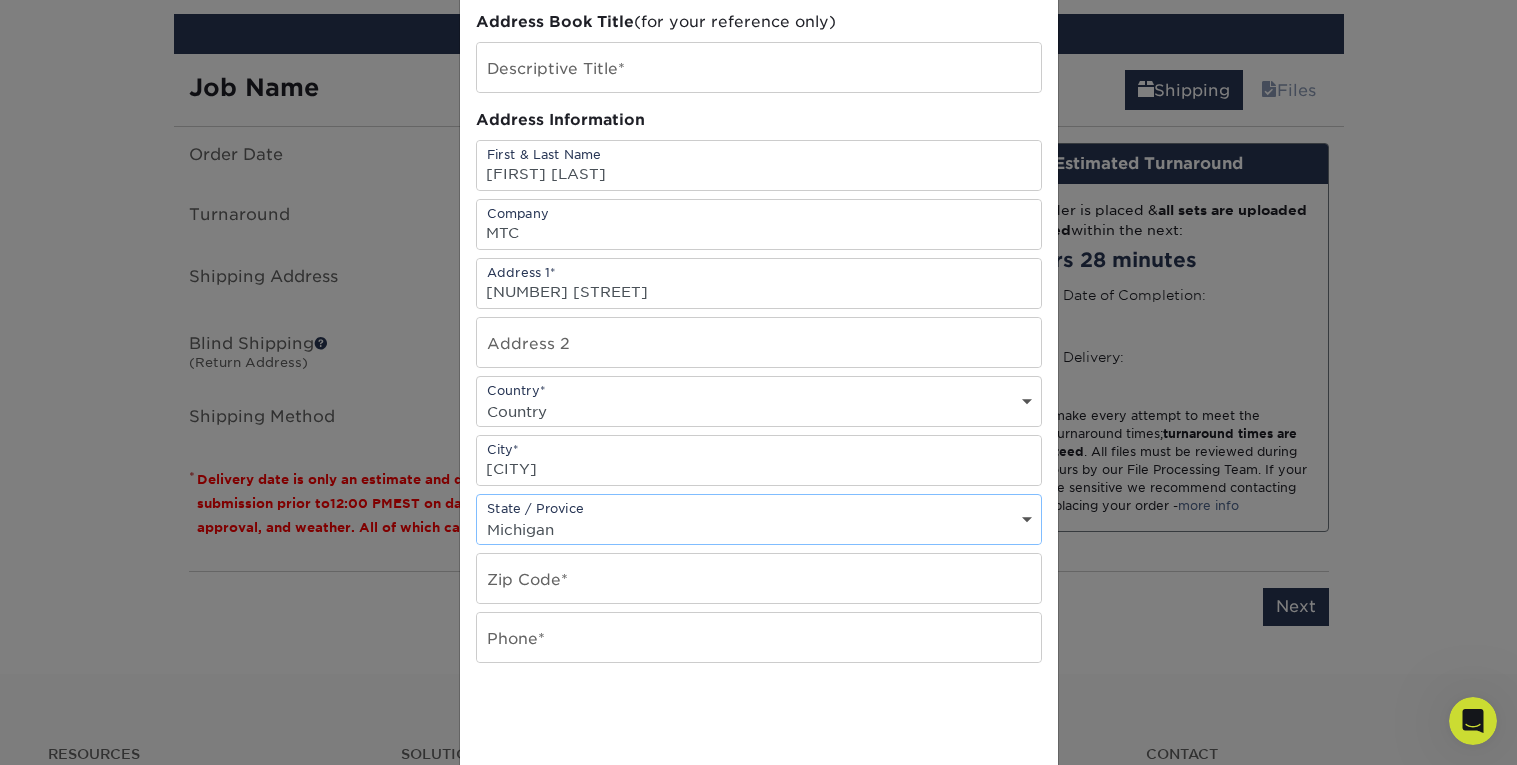 scroll, scrollTop: 127, scrollLeft: 0, axis: vertical 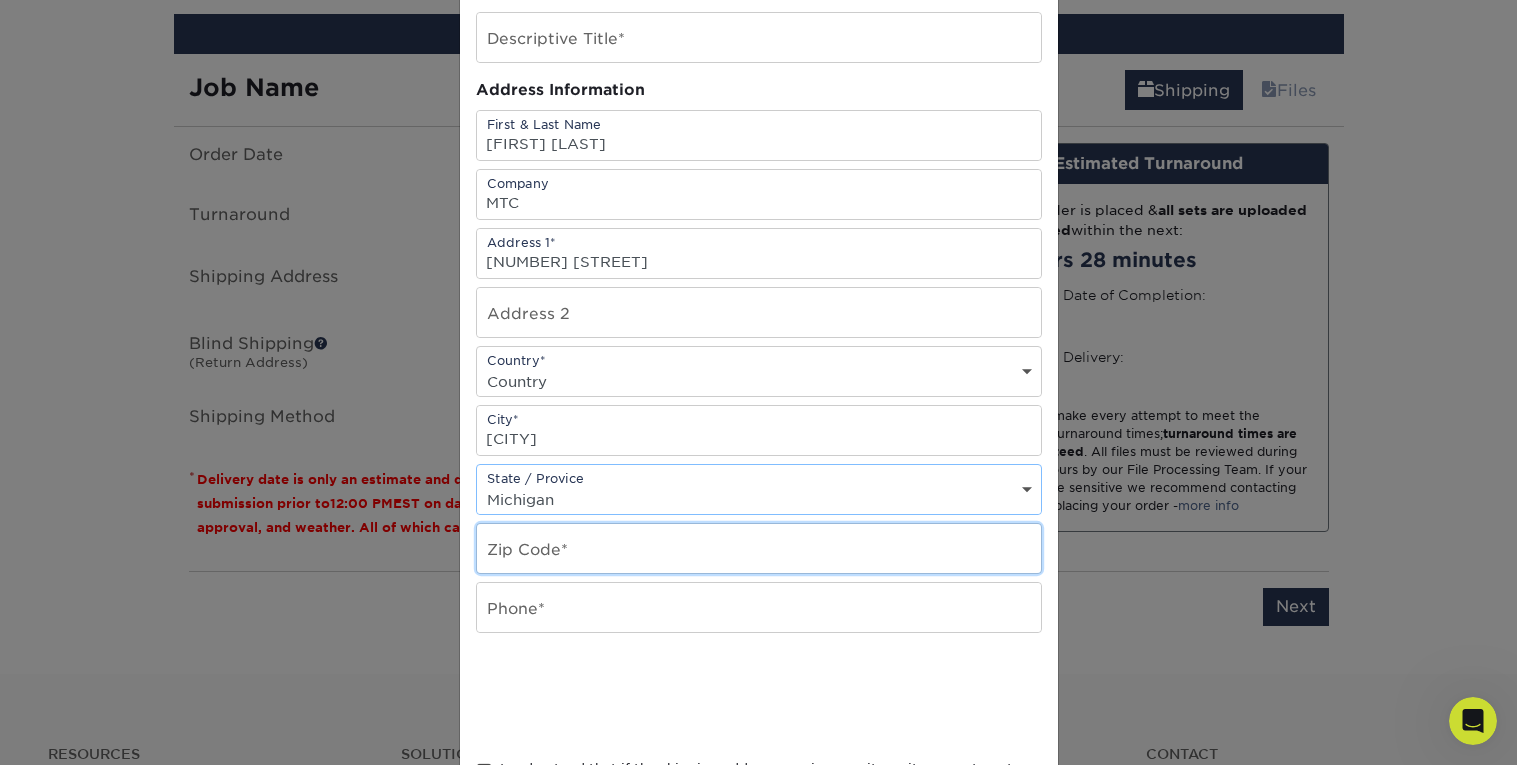 click at bounding box center (759, 548) 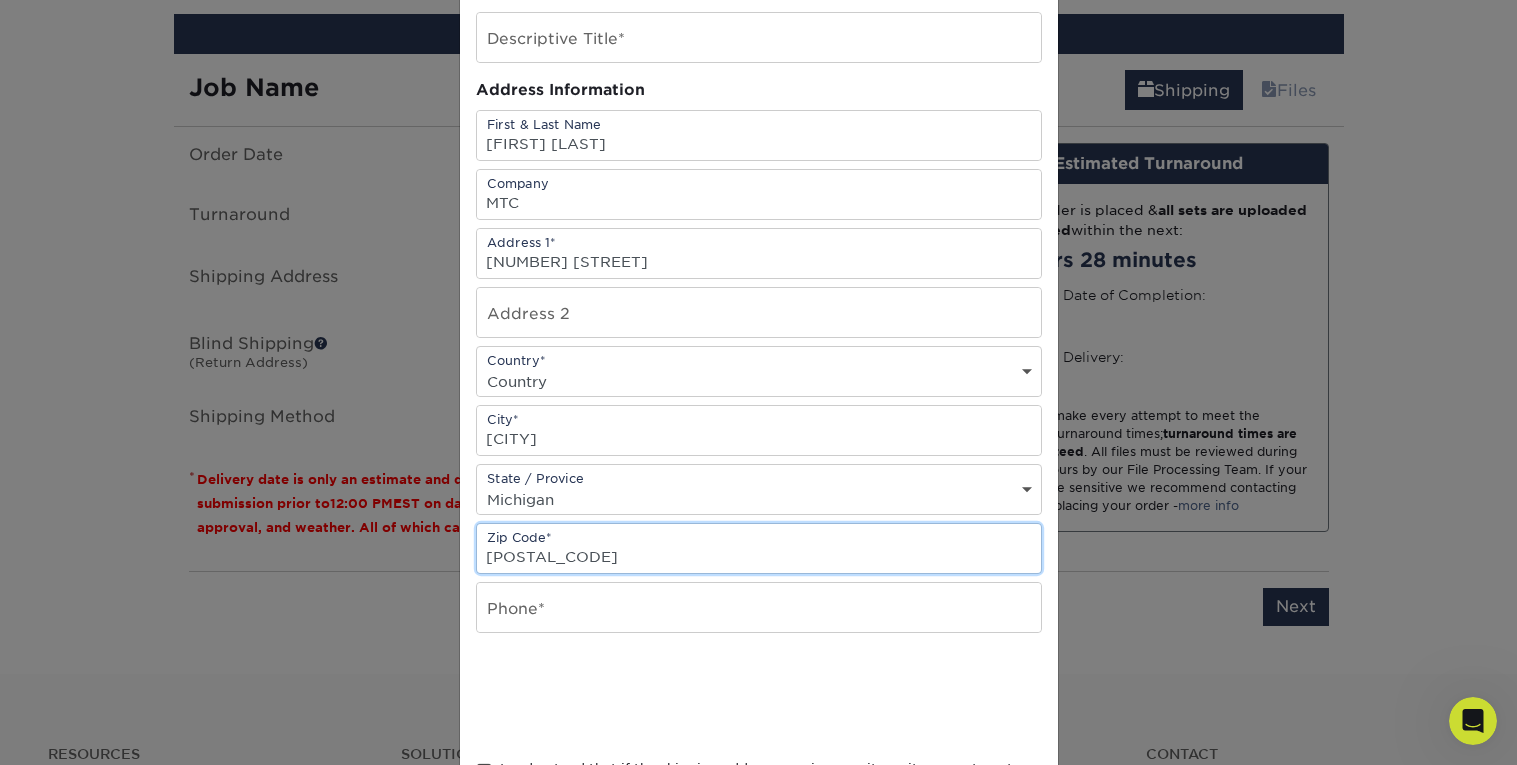 type on "[POSTAL_CODE]" 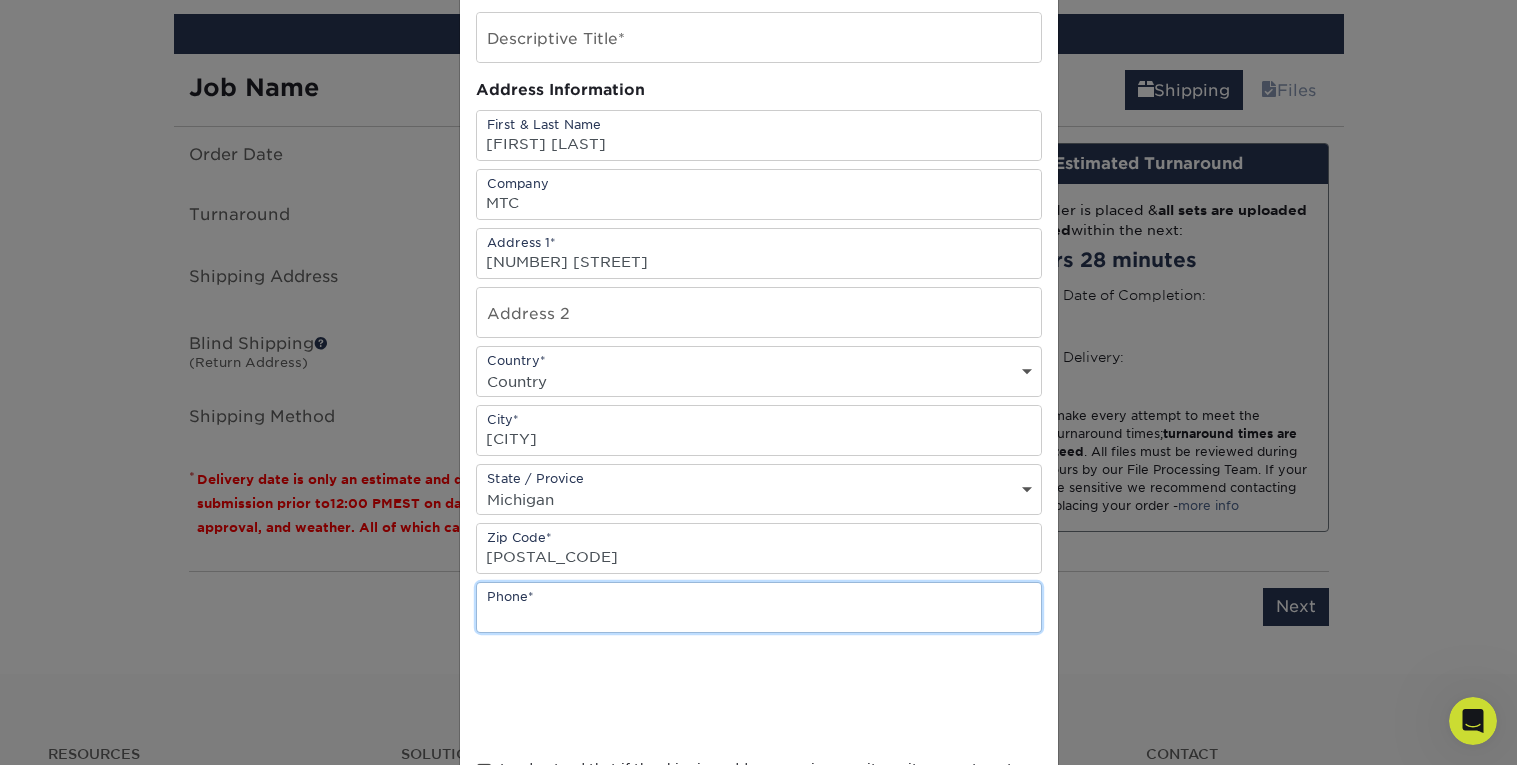 click at bounding box center (759, 607) 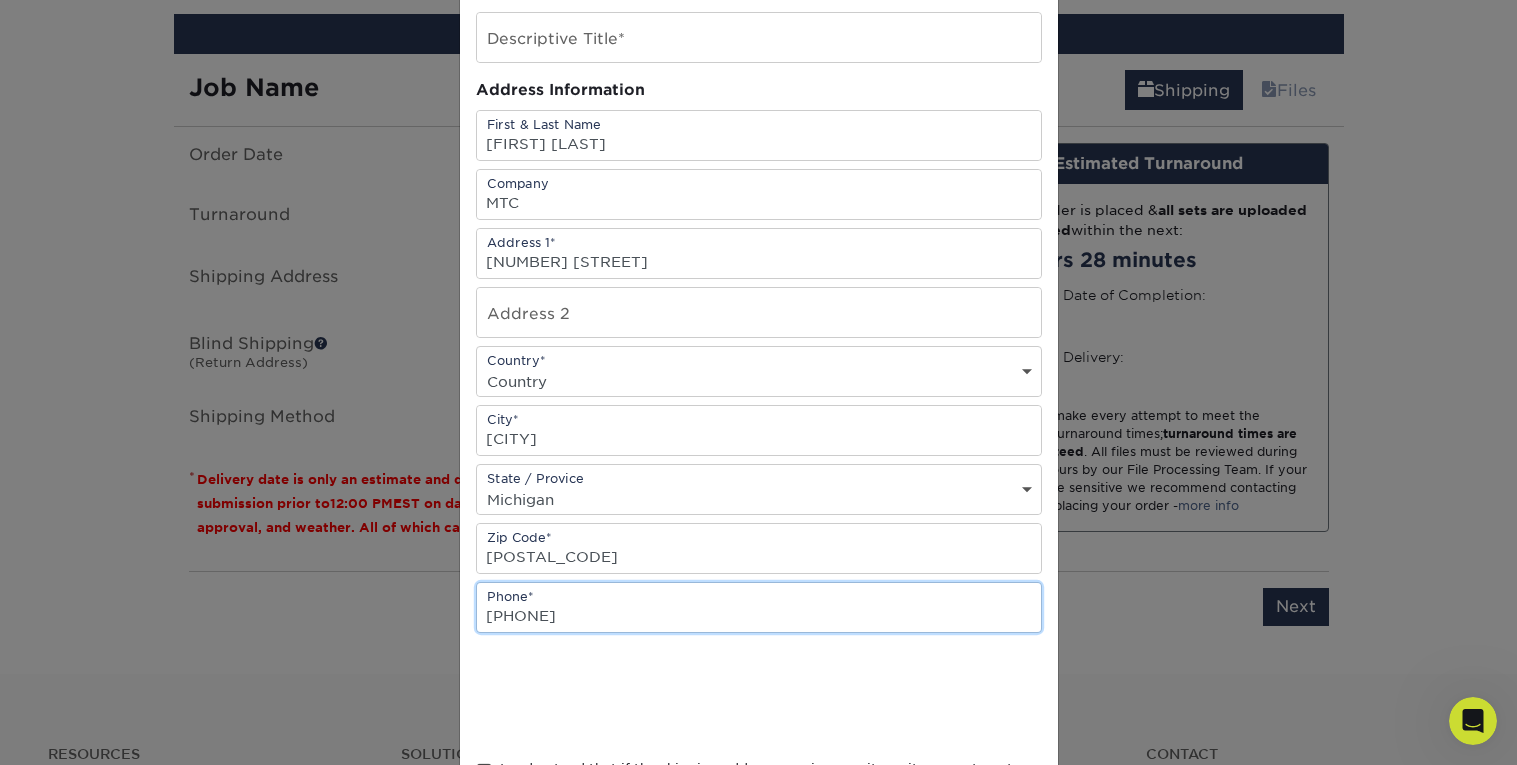 scroll, scrollTop: 324, scrollLeft: 0, axis: vertical 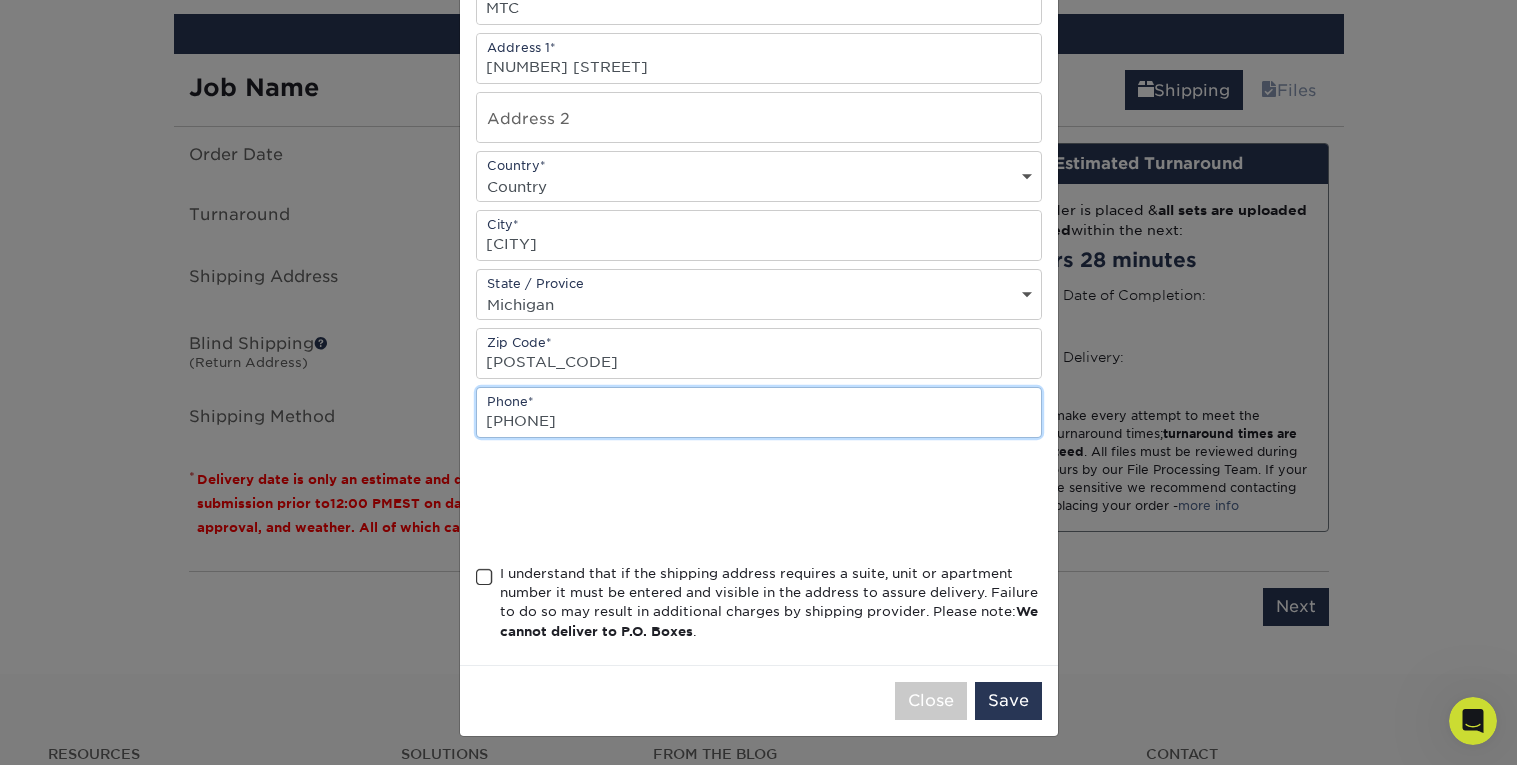 type on "[PHONE]" 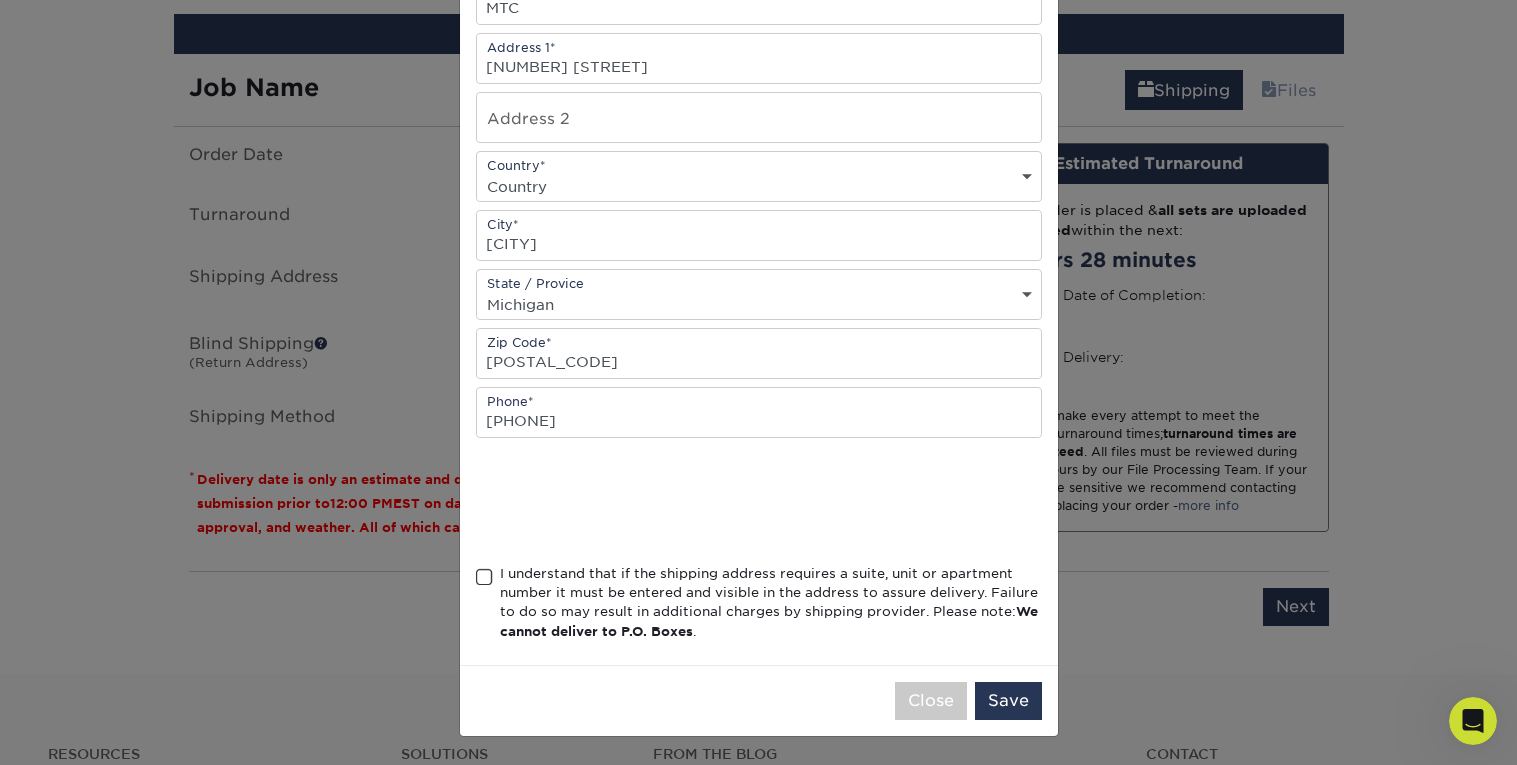 click on "I understand that if the shipping address requires a suite, unit or apartment number it must be entered and visible in the address to assure delivery. Failure to do so may result in additional charges by shipping provider. Please note:  We cannot deliver to P.O. Boxes ." at bounding box center [759, 607] 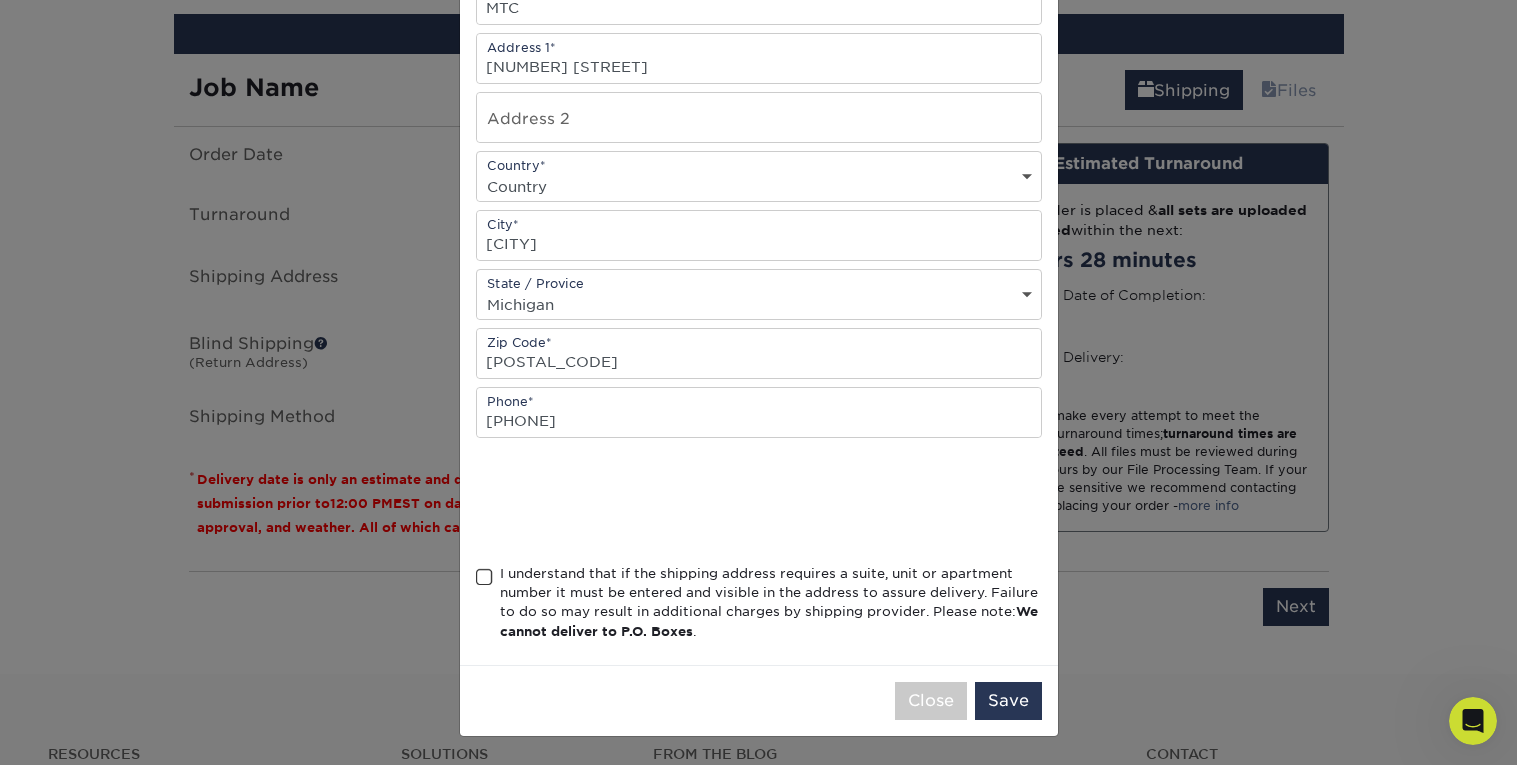click at bounding box center [484, 577] 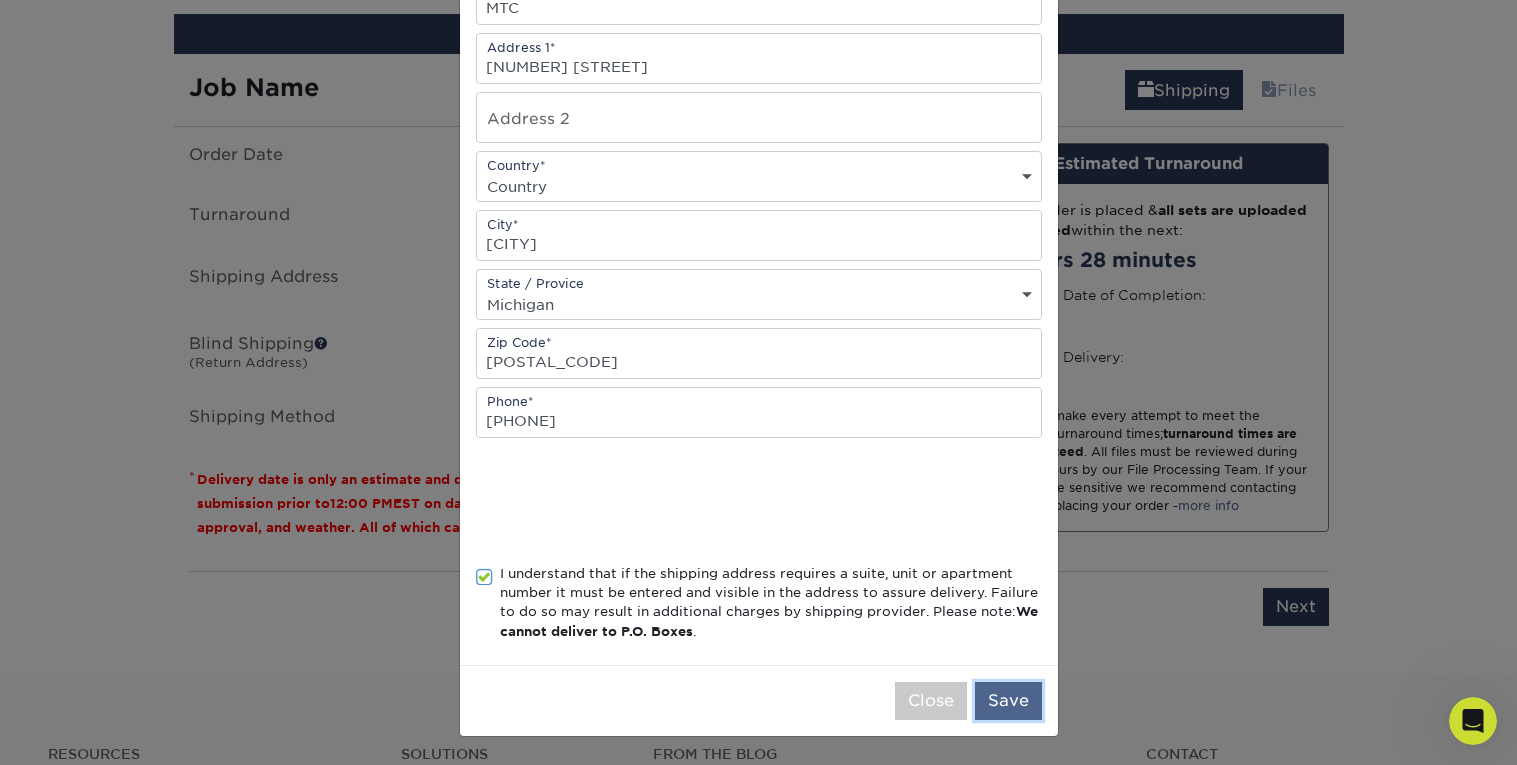 click on "Save" at bounding box center [1008, 701] 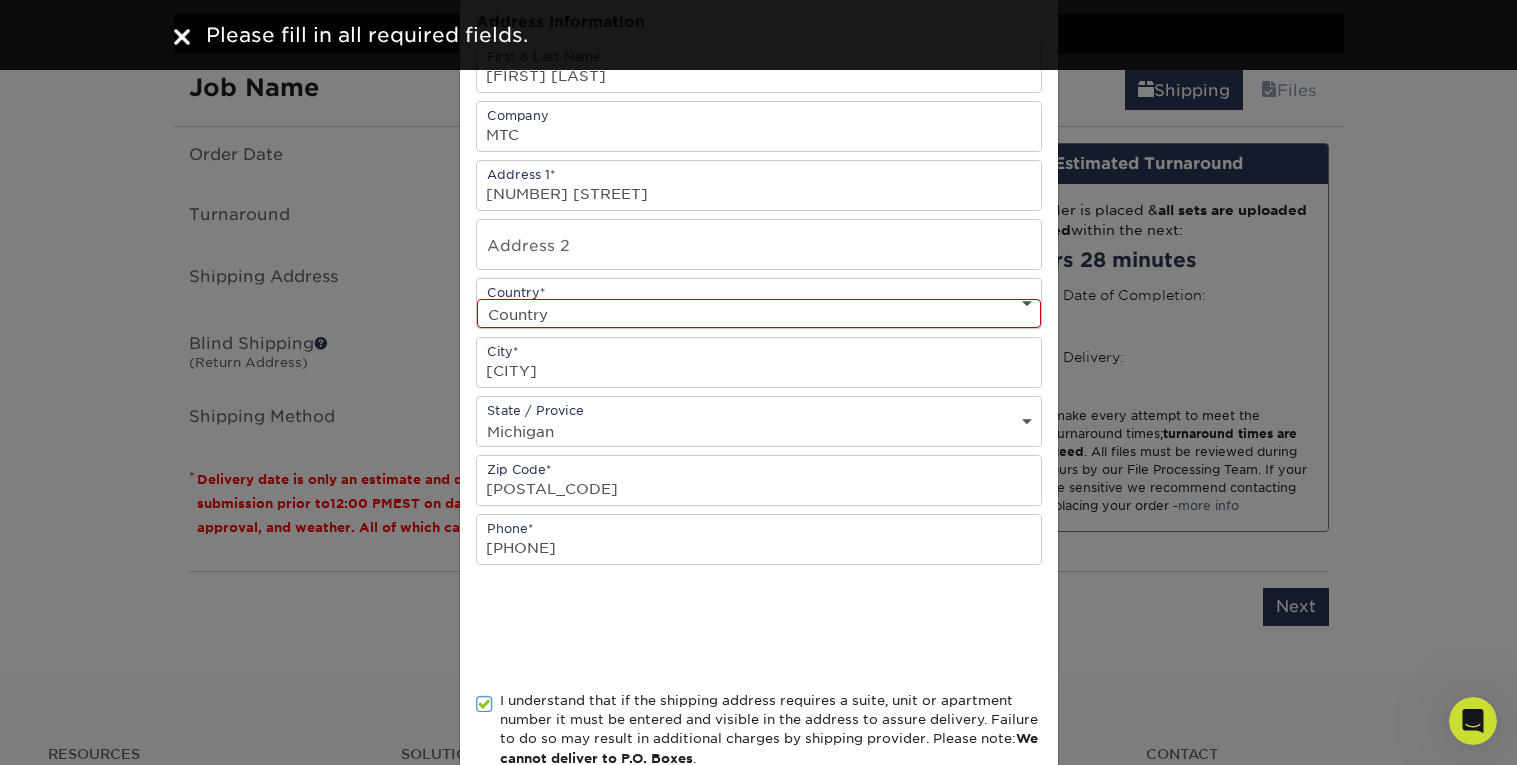 scroll, scrollTop: 178, scrollLeft: 0, axis: vertical 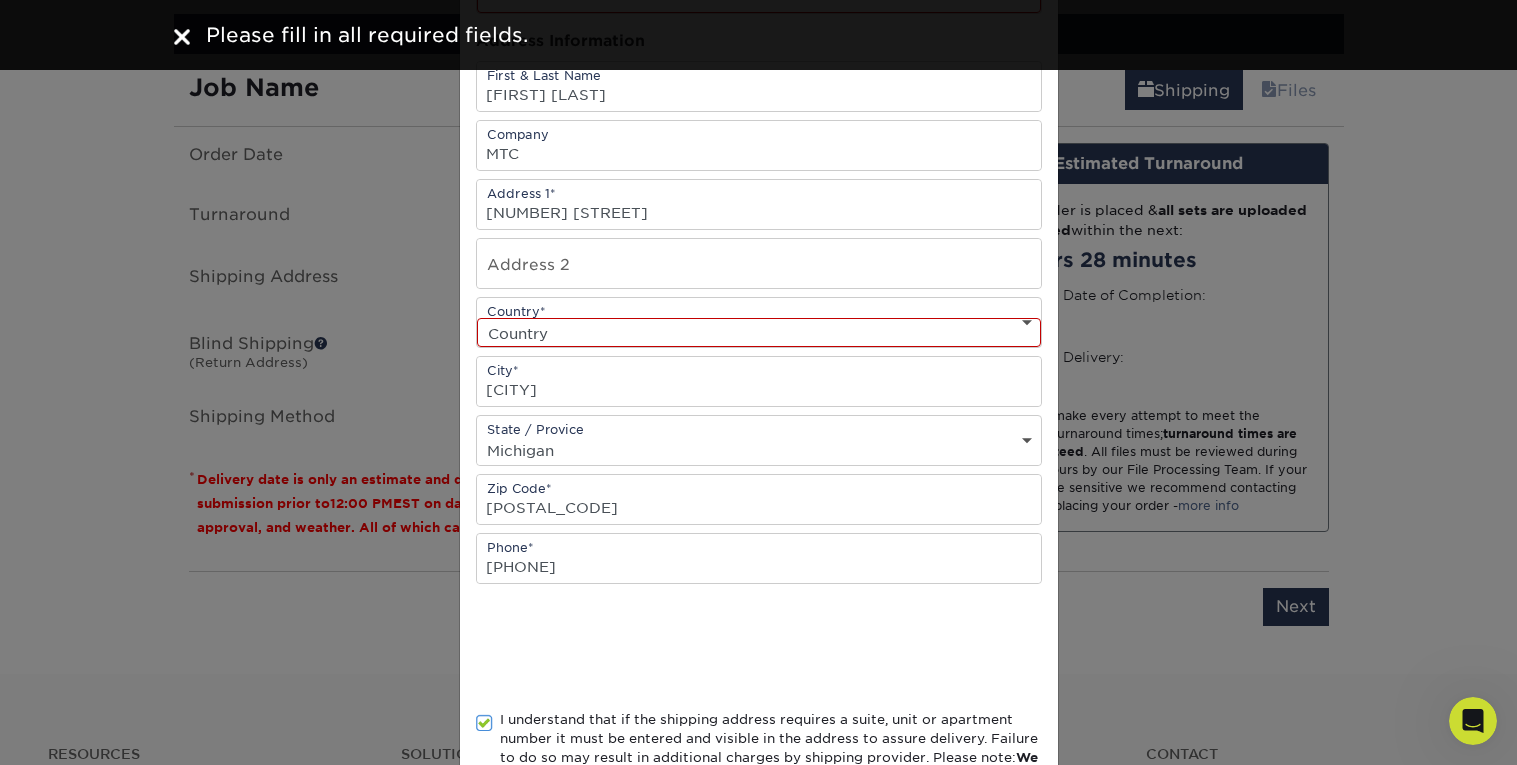 click on "Country United States Canada ----------------------------- Afghanistan Albania Algeria American Samoa Andorra Angola Anguilla Antarctica Antigua and Barbuda Argentina Armenia Aruba Australia Austria Azerbaijan Bahamas Bahrain Bangladesh Barbados Belarus Belgium Belize Benin Bermuda Bhutan Bolivia Bosnia and Herzegovina Botswana Bouvet Island Brazil British Indian Ocean Territory British Virgin Islands Brunei Darussalam Bulgaria Burkina Faso Burundi Cambodia Cameroon Cape Verde Cayman Islands Central African Republic Chad Chile China Christmas Island Cocos Colombia Comoros Congo Cook Islands Costa Rica Croatia Cuba Cyprus Czech Republic Denmark Djibouti Dominica Dominican Republic East Timor Ecuador Egypt El Salvador Equatorial Guinea Eritrea Estonia Ethiopia Falkland Islands Faroe Islands Fiji Finland France French Guiana French Polynesia French Southern Territories Gabon Gambia Georgia Germany Ghana Gibraltar Greece Greenland Grenada Guadeloupe Guam Guatemala Guinea Guinea-Bissau Guyana Haiti Honduras India" at bounding box center [759, 332] 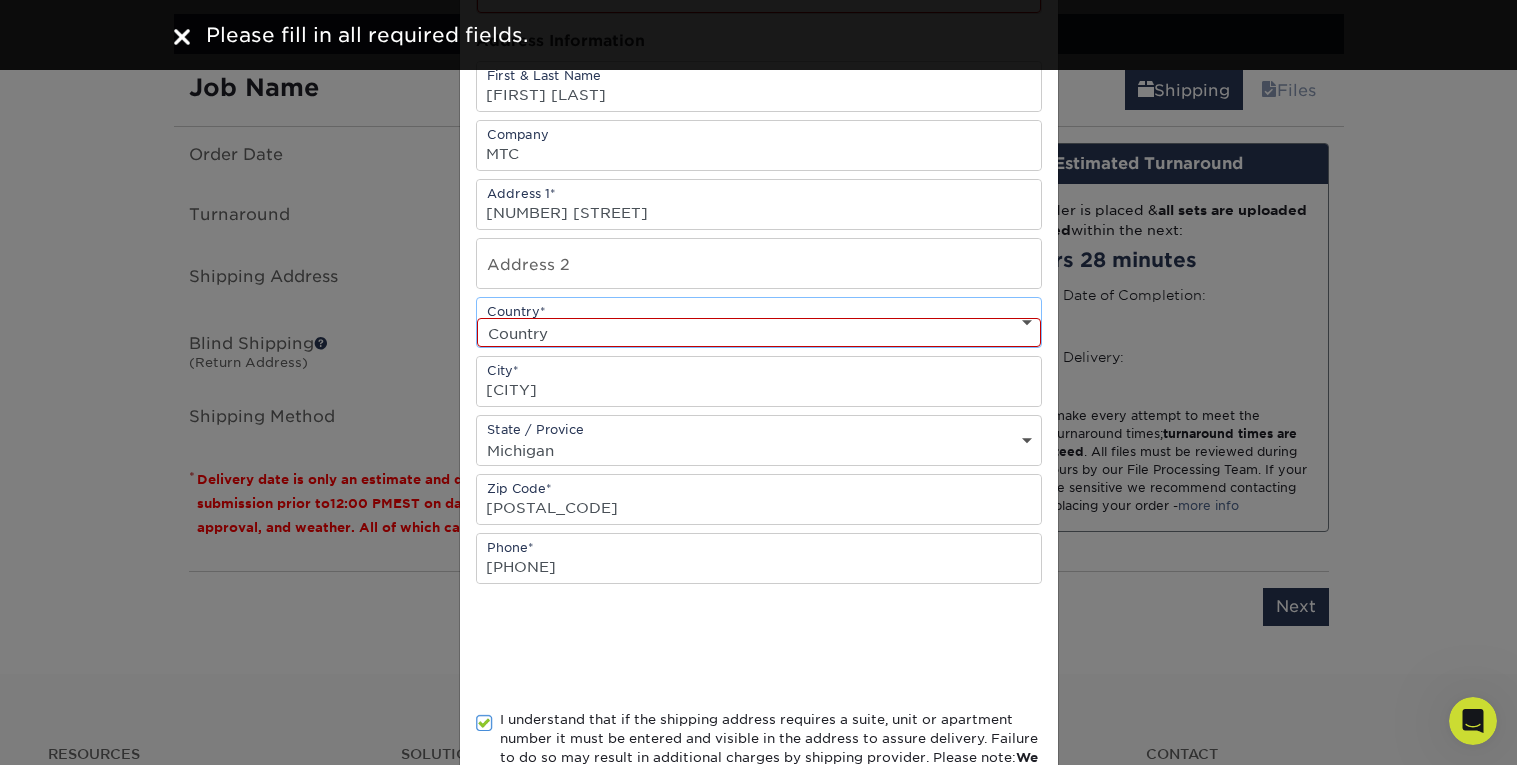 select on "US" 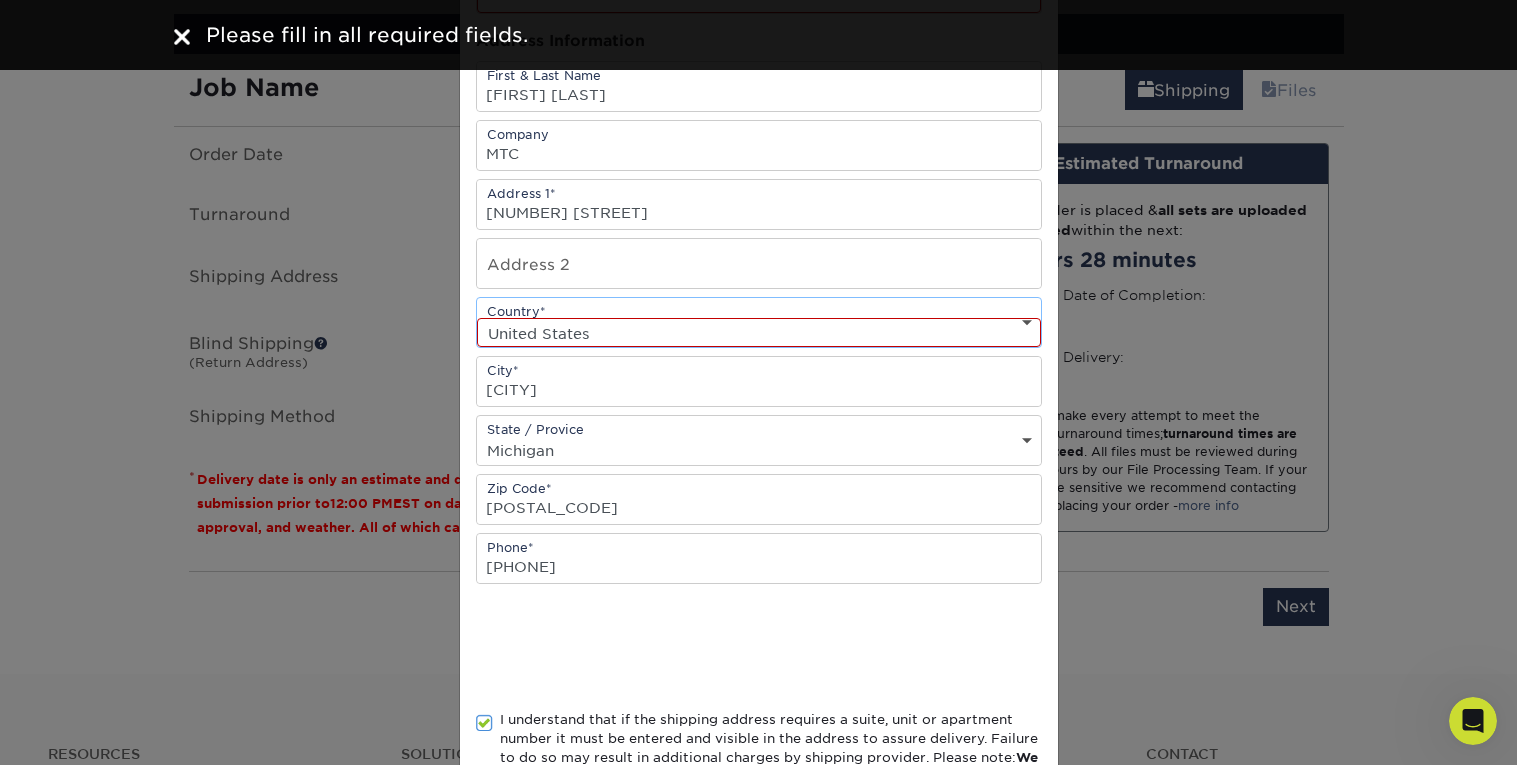 click on "Country United States Canada ----------------------------- Afghanistan Albania Algeria American Samoa Andorra Angola Anguilla Antarctica Antigua and Barbuda Argentina Armenia Aruba Australia Austria Azerbaijan Bahamas Bahrain Bangladesh Barbados Belarus Belgium Belize Benin Bermuda Bhutan Bolivia Bosnia and Herzegovina Botswana Bouvet Island Brazil British Indian Ocean Territory British Virgin Islands Brunei Darussalam Bulgaria Burkina Faso Burundi Cambodia Cameroon Cape Verde Cayman Islands Central African Republic Chad Chile China Christmas Island Cocos Colombia Comoros Congo Cook Islands Costa Rica Croatia Cuba Cyprus Czech Republic Denmark Djibouti Dominica Dominican Republic East Timor Ecuador Egypt El Salvador Equatorial Guinea Eritrea Estonia Ethiopia Falkland Islands Faroe Islands Fiji Finland France French Guiana French Polynesia French Southern Territories Gabon Gambia Georgia Germany Ghana Gibraltar Greece Greenland Grenada Guadeloupe Guam Guatemala Guinea Guinea-Bissau Guyana Haiti Honduras India" at bounding box center [759, 332] 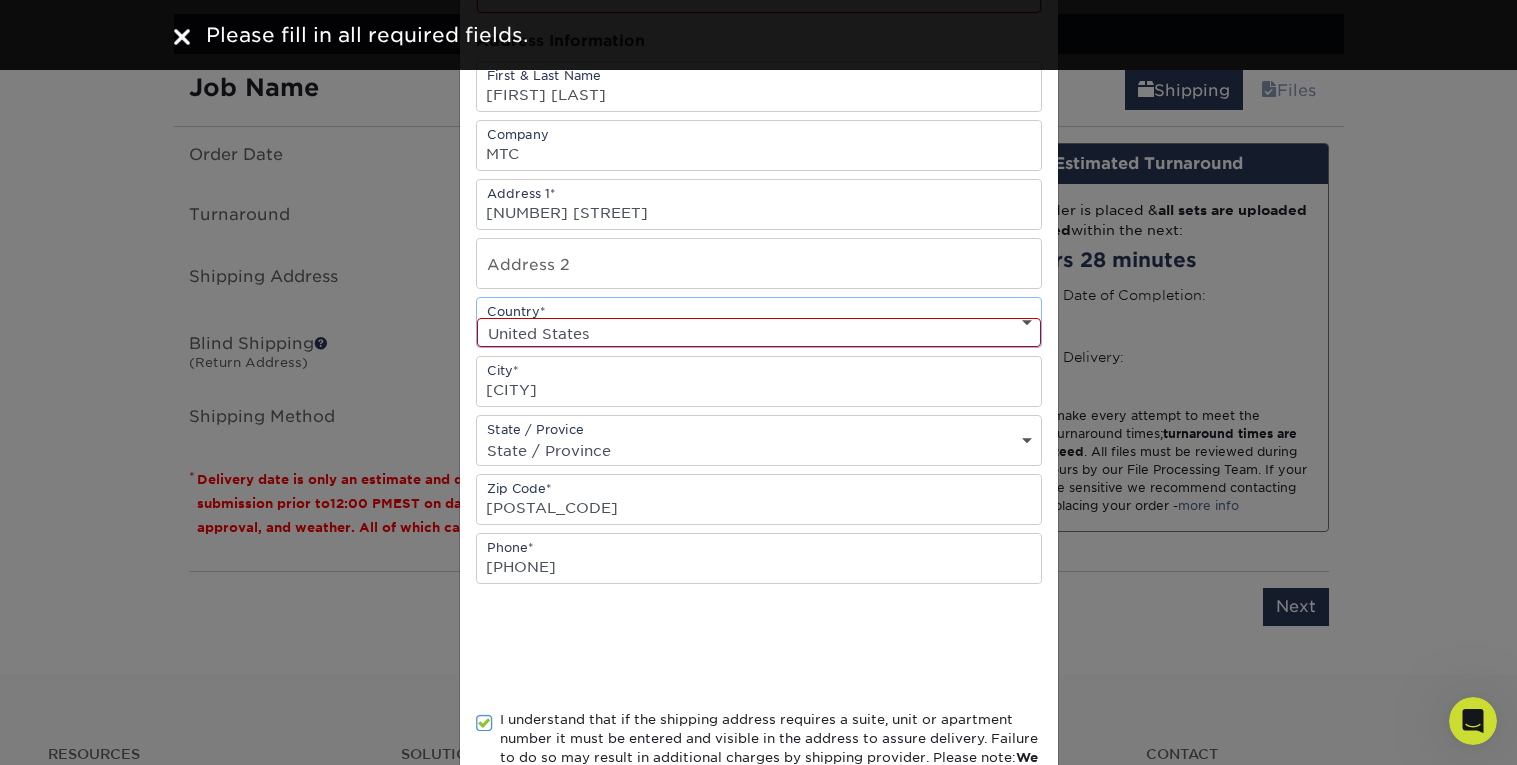 scroll, scrollTop: 326, scrollLeft: 0, axis: vertical 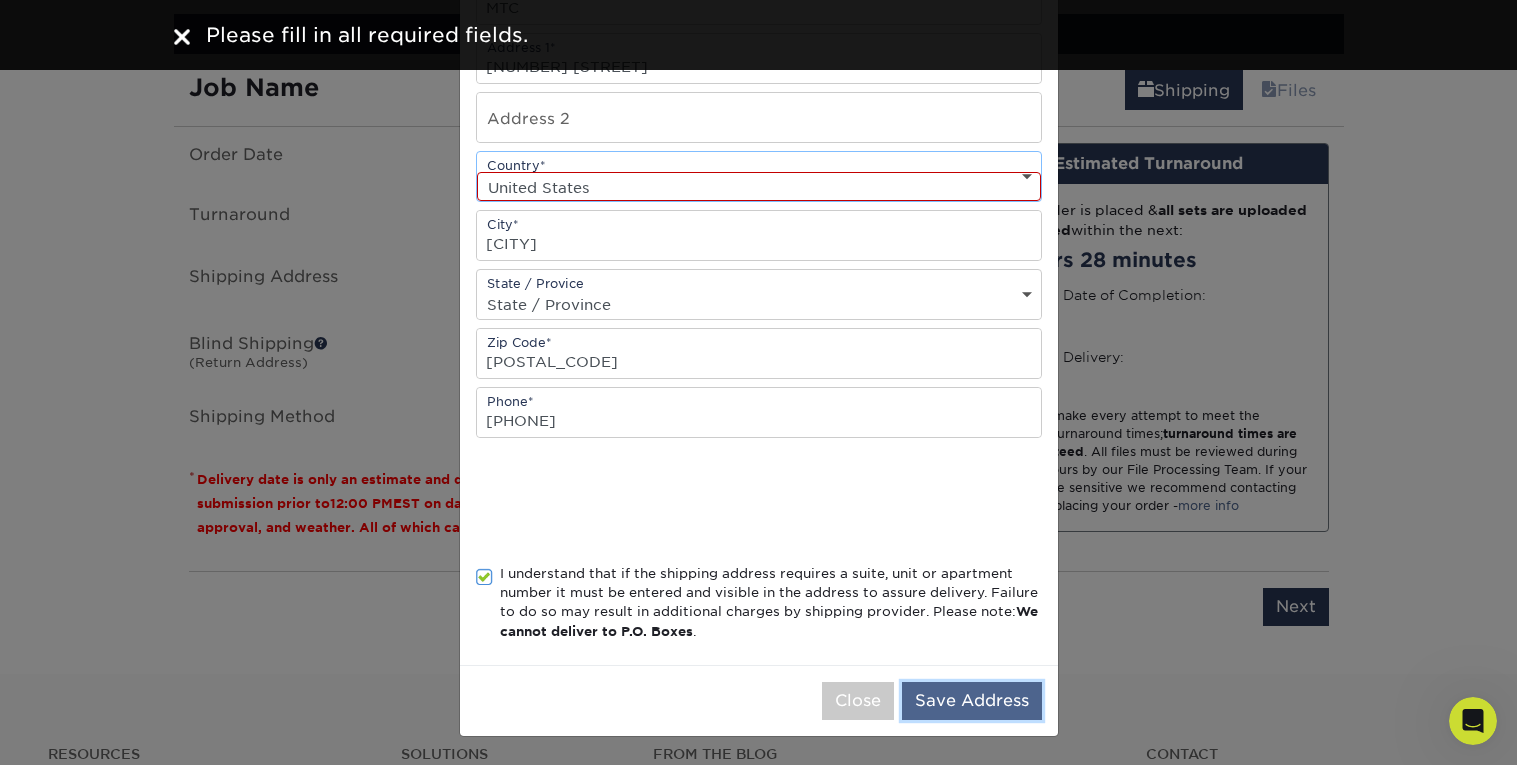 click on "Save Address" at bounding box center [972, 701] 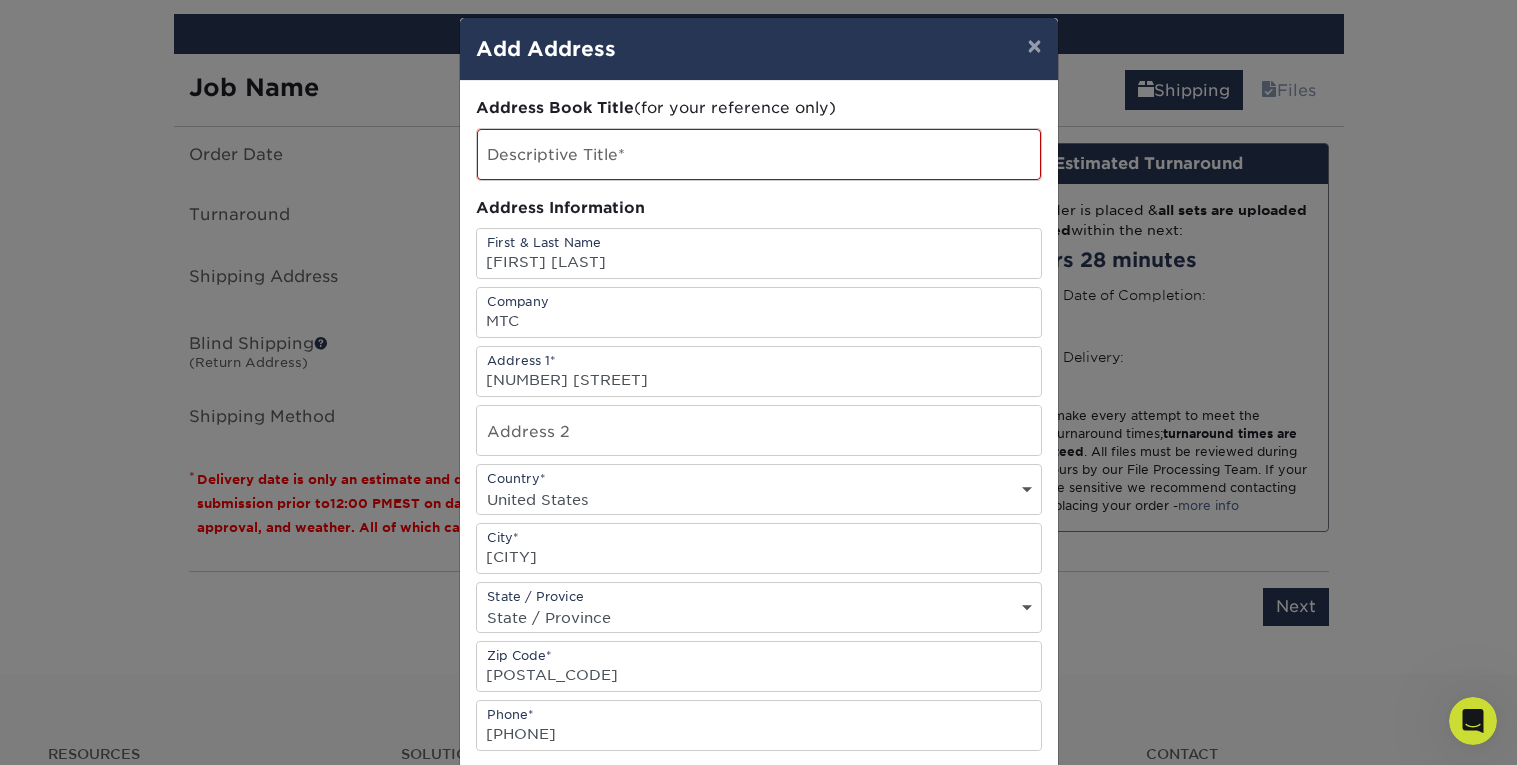 scroll, scrollTop: 14, scrollLeft: 0, axis: vertical 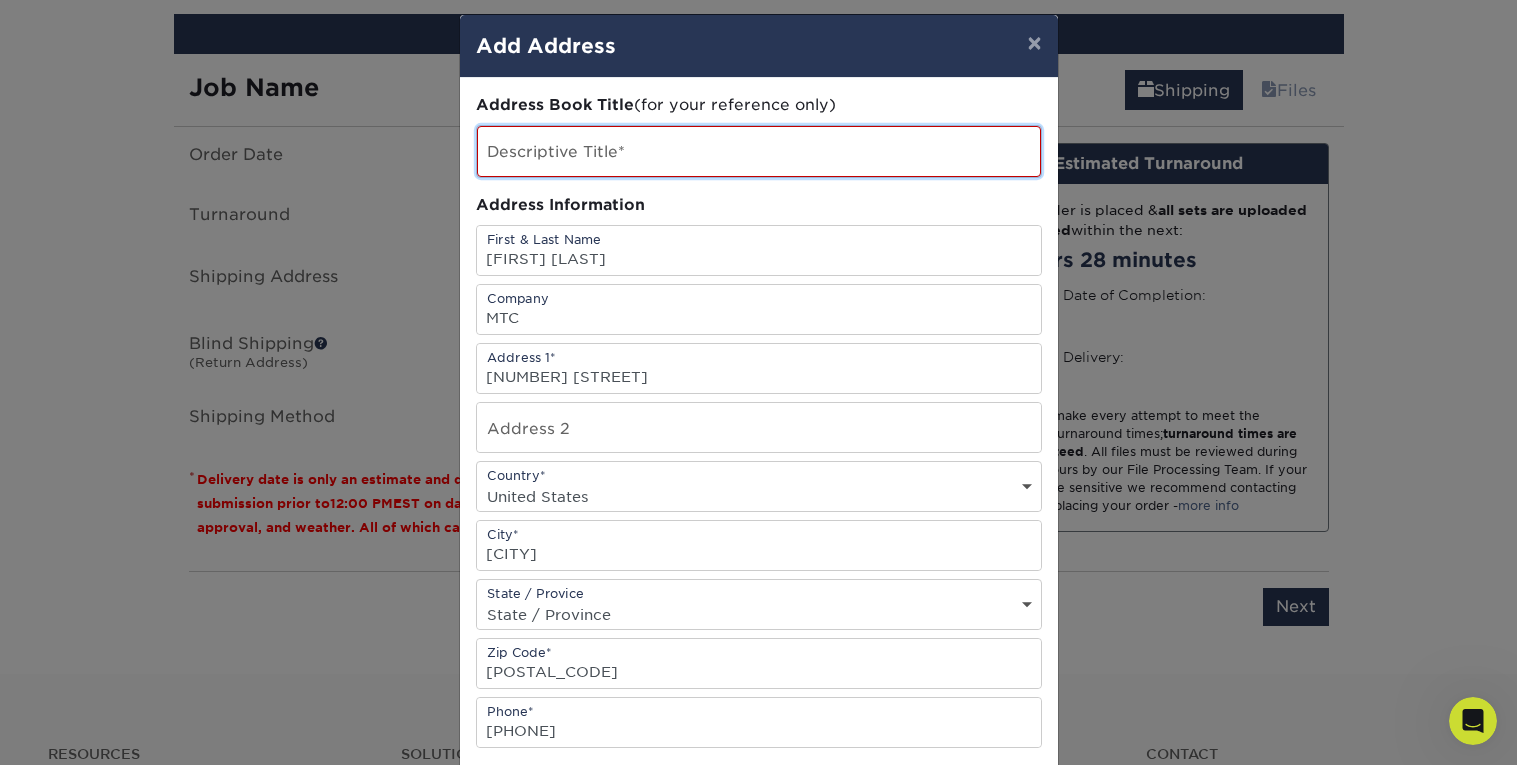 click at bounding box center [759, 151] 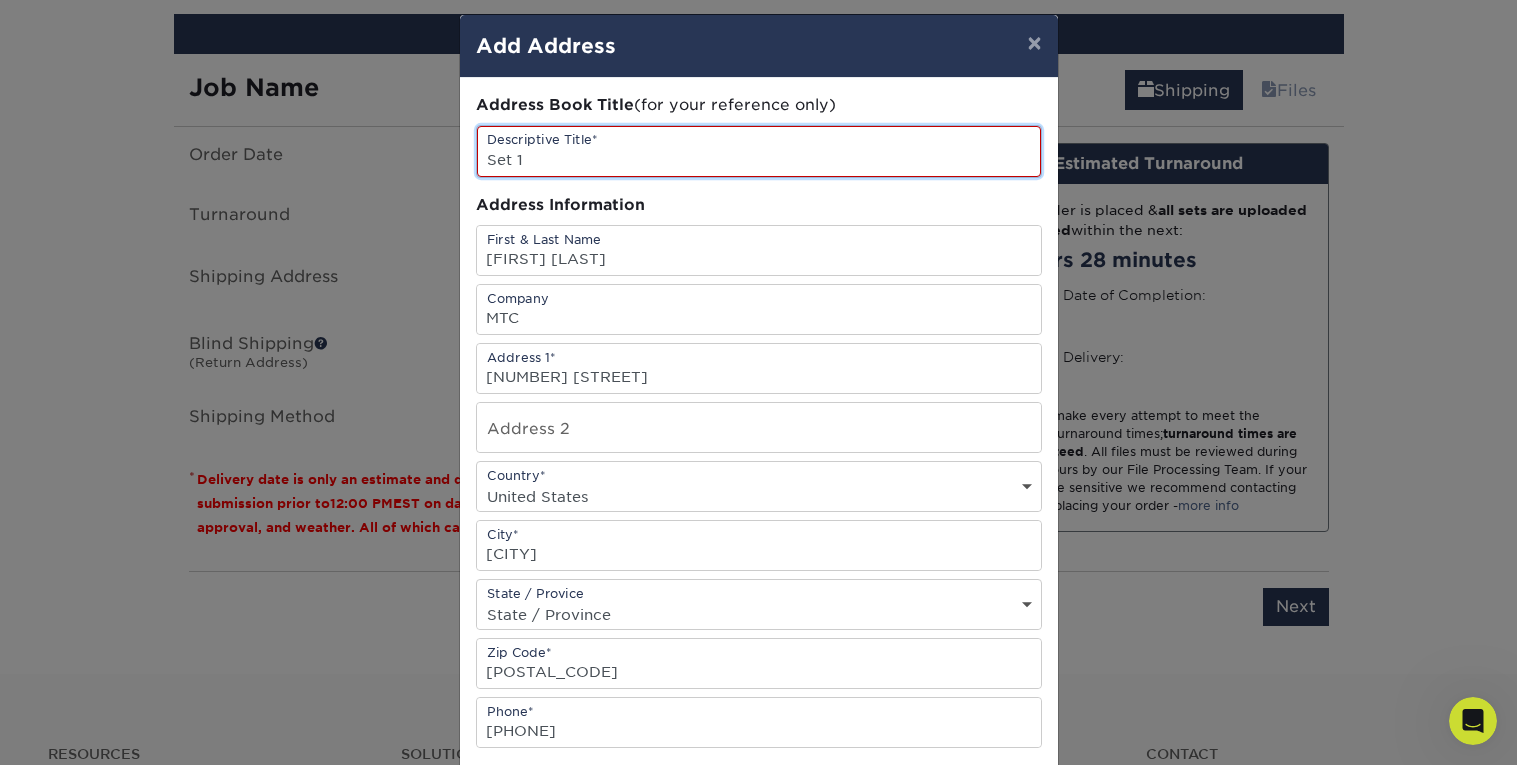 scroll, scrollTop: 326, scrollLeft: 0, axis: vertical 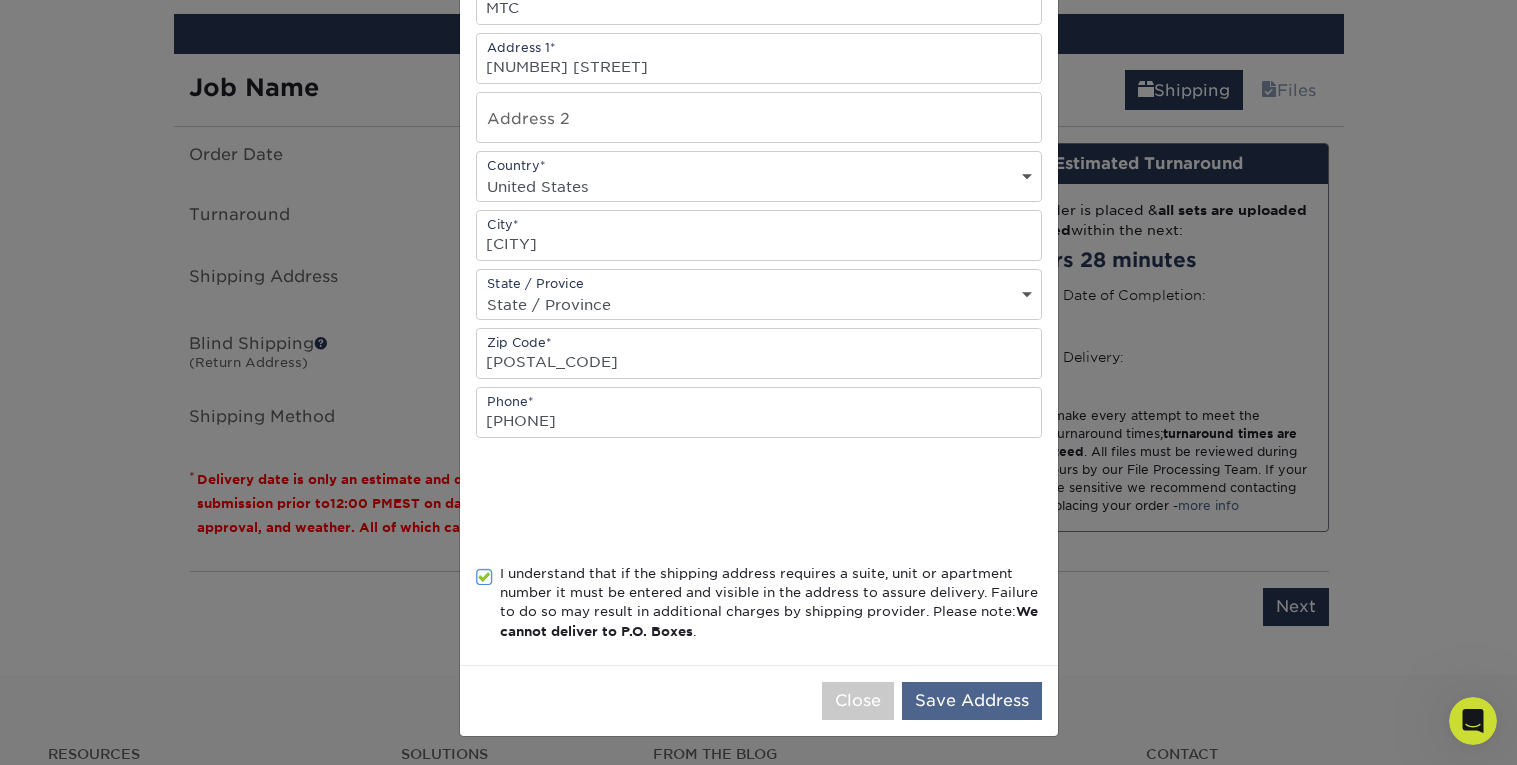 type on "Set 1" 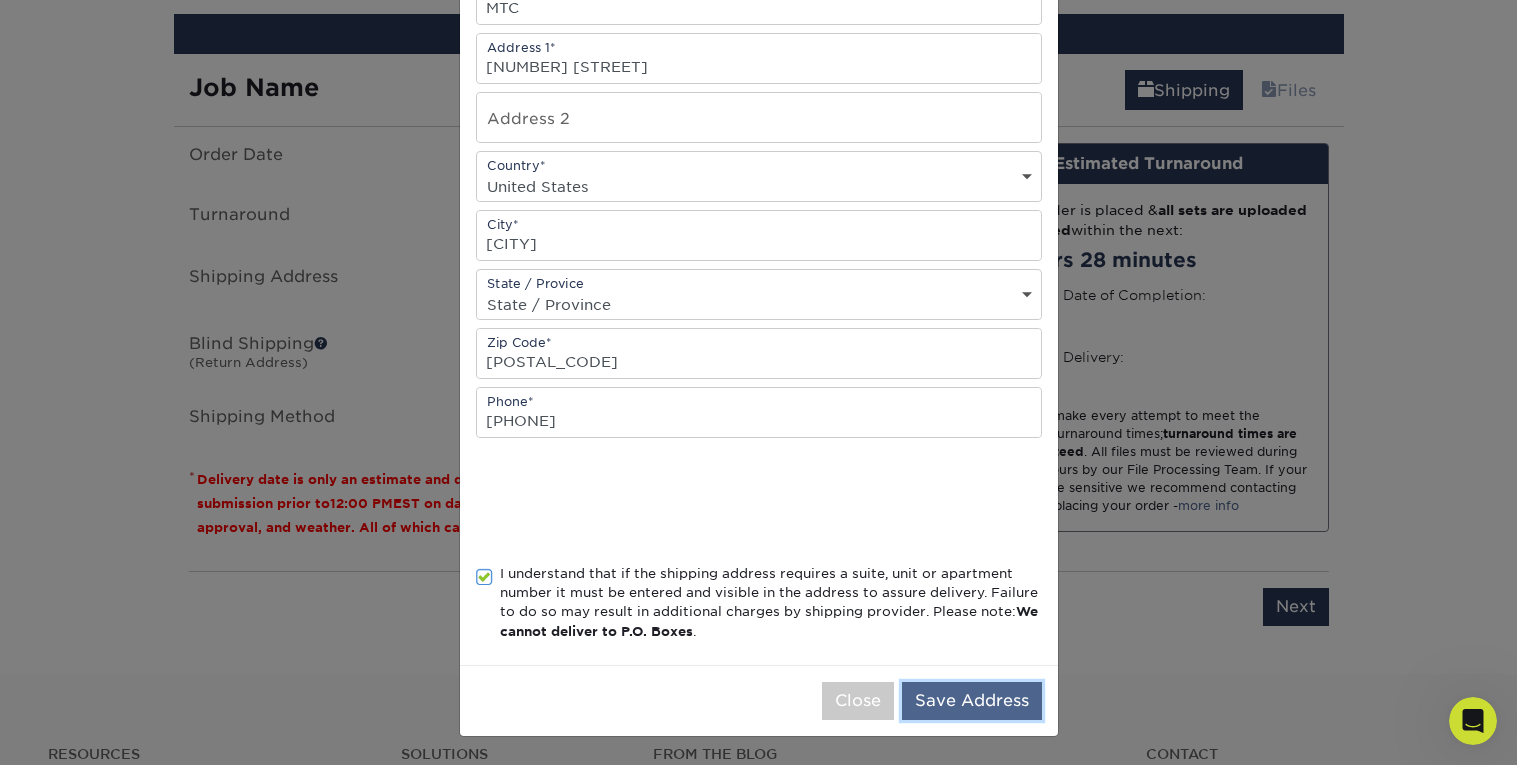 click on "Save Address" at bounding box center [972, 701] 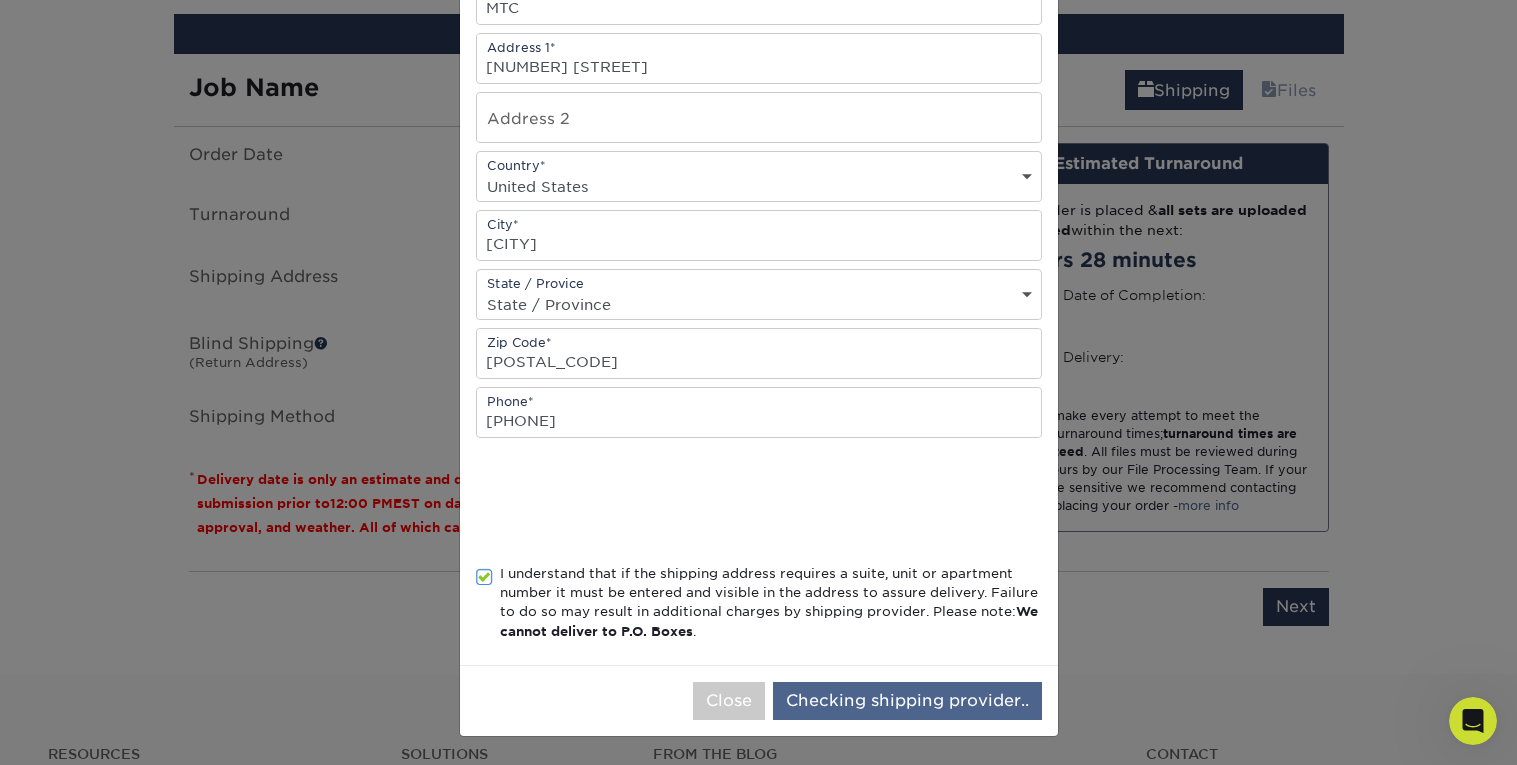 scroll, scrollTop: 0, scrollLeft: 0, axis: both 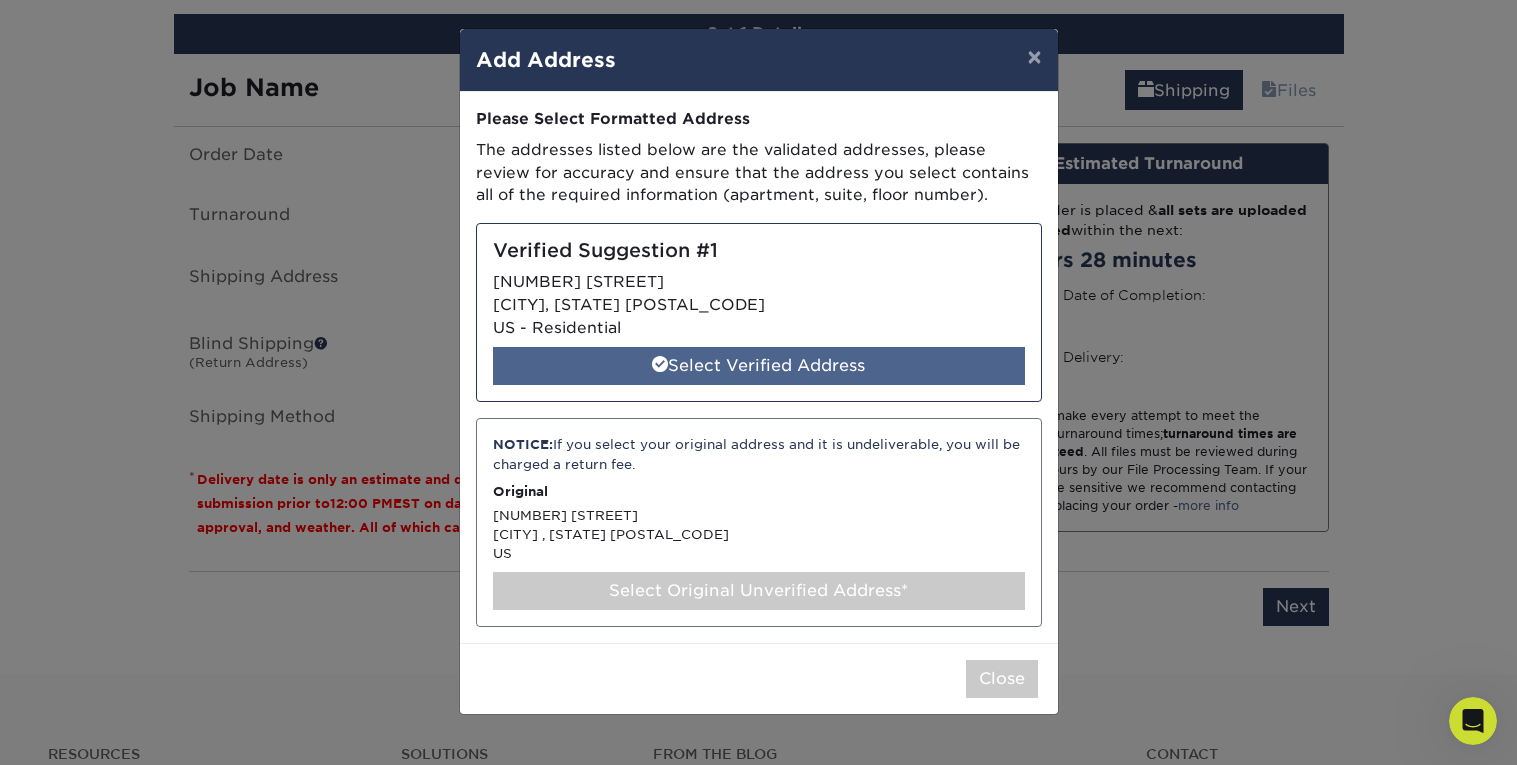 click on "Select Verified Address" at bounding box center (759, 366) 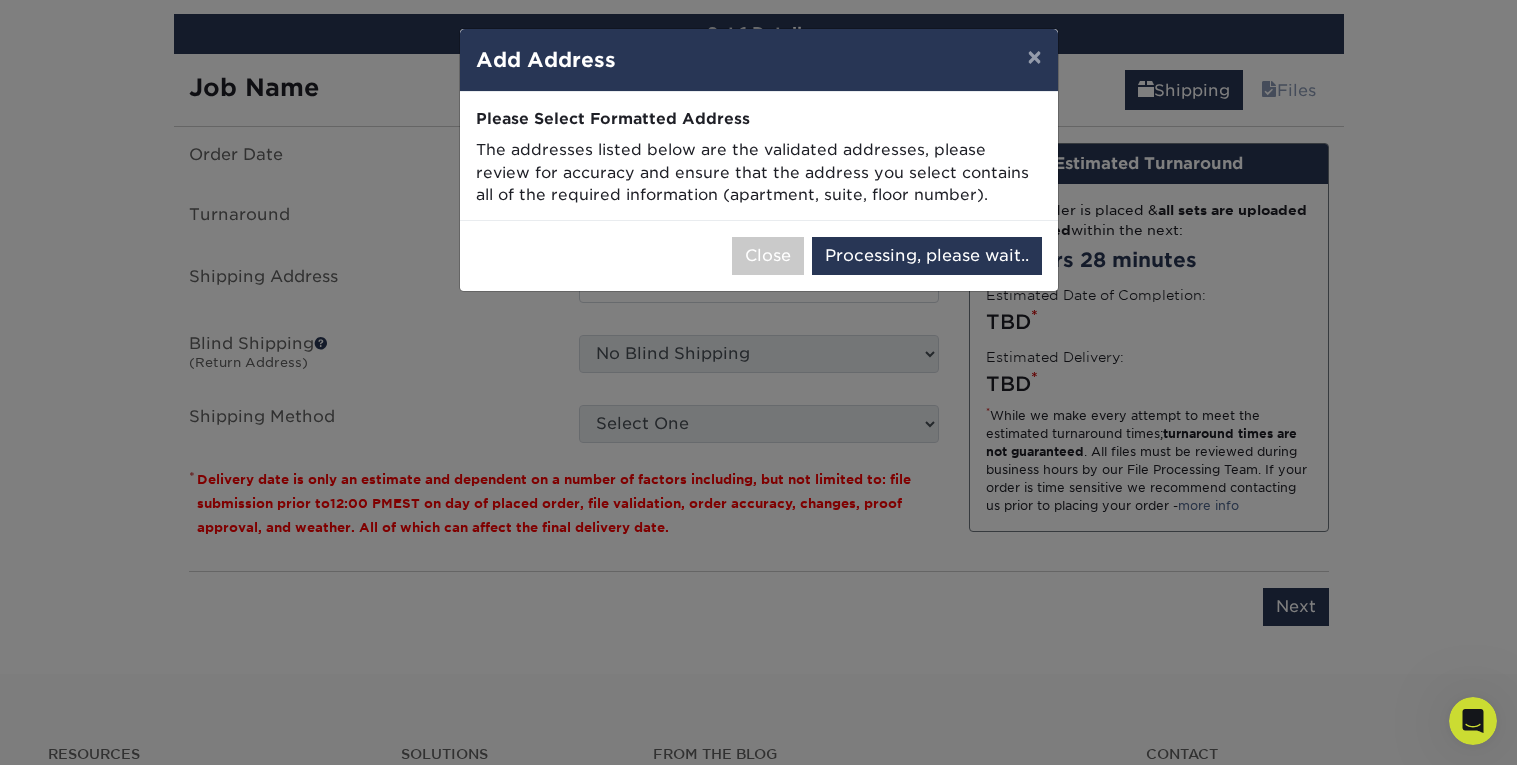 select on "[NUMBER]" 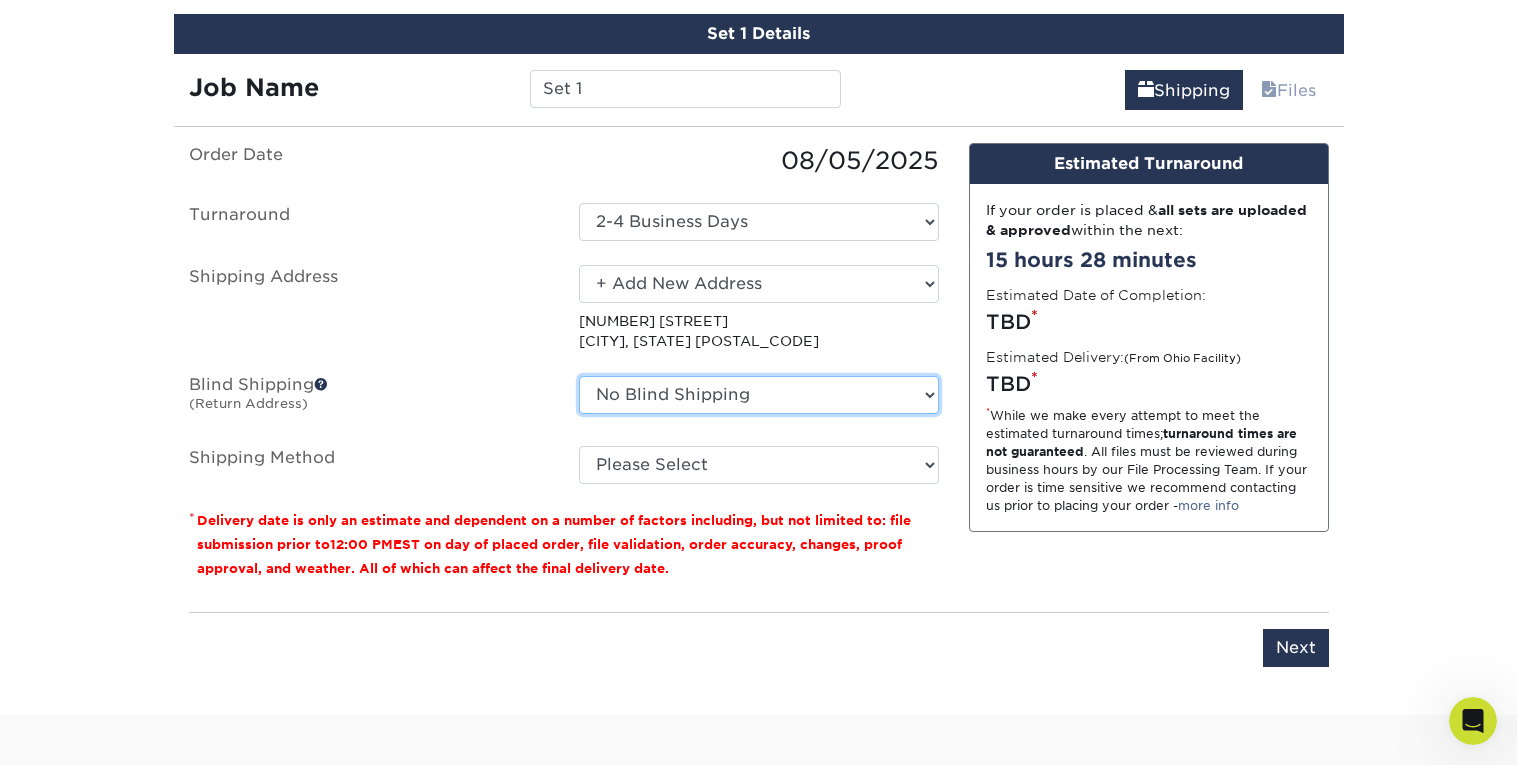 click on "No Blind Shipping
+ Add New Address" at bounding box center (759, 395) 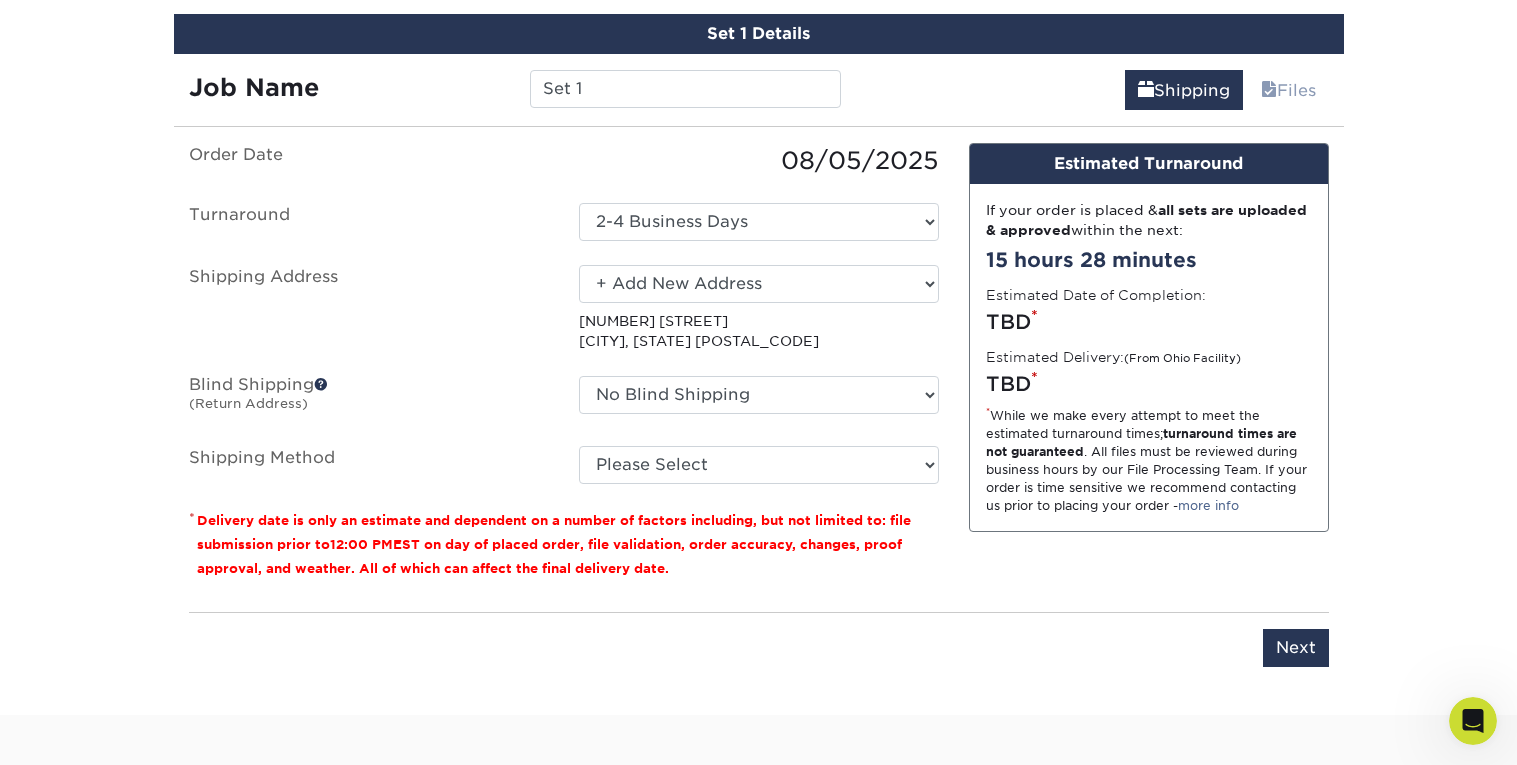 click on "Blind Shipping  (Return Address)" at bounding box center (369, 399) 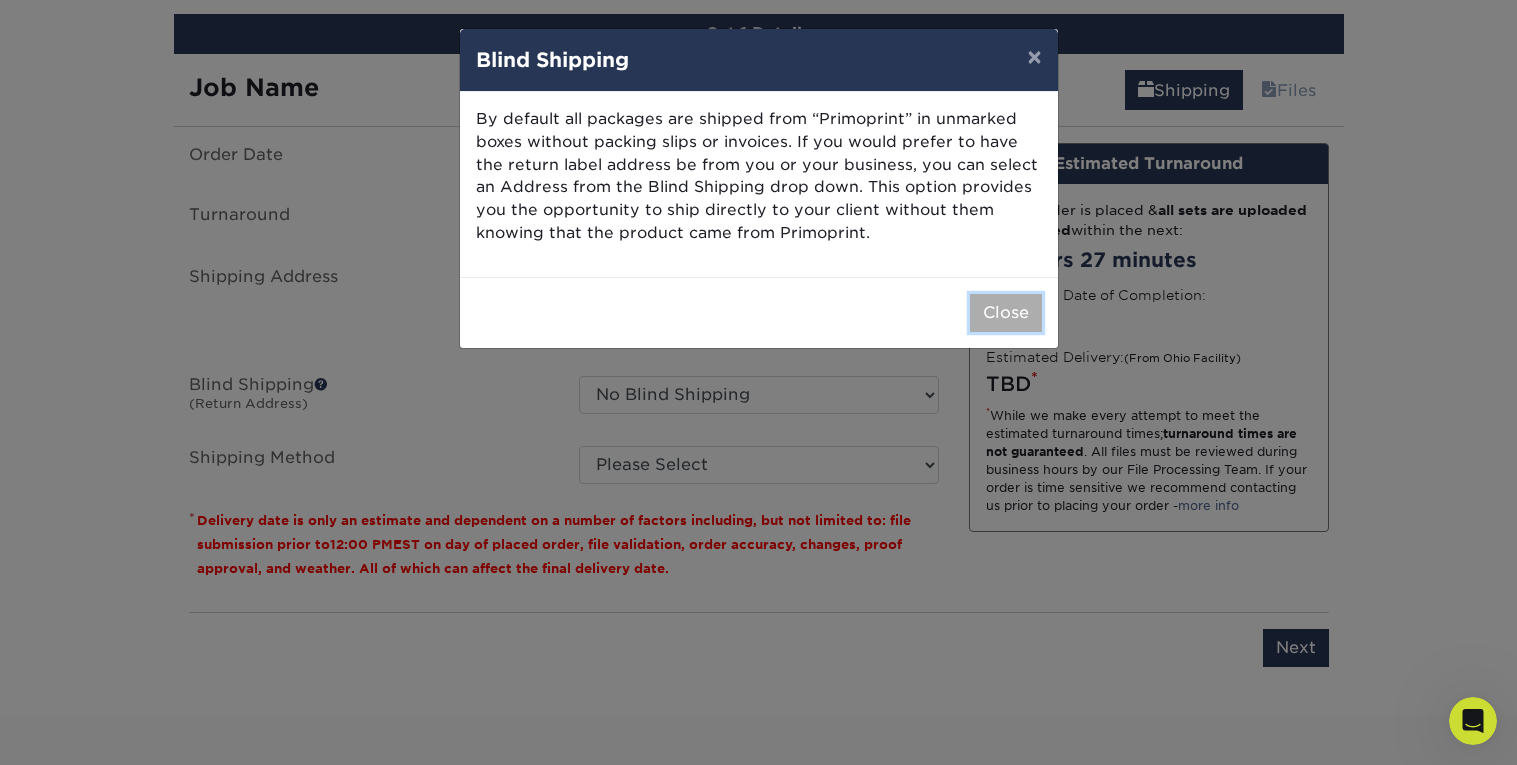 click on "Close" at bounding box center (1006, 313) 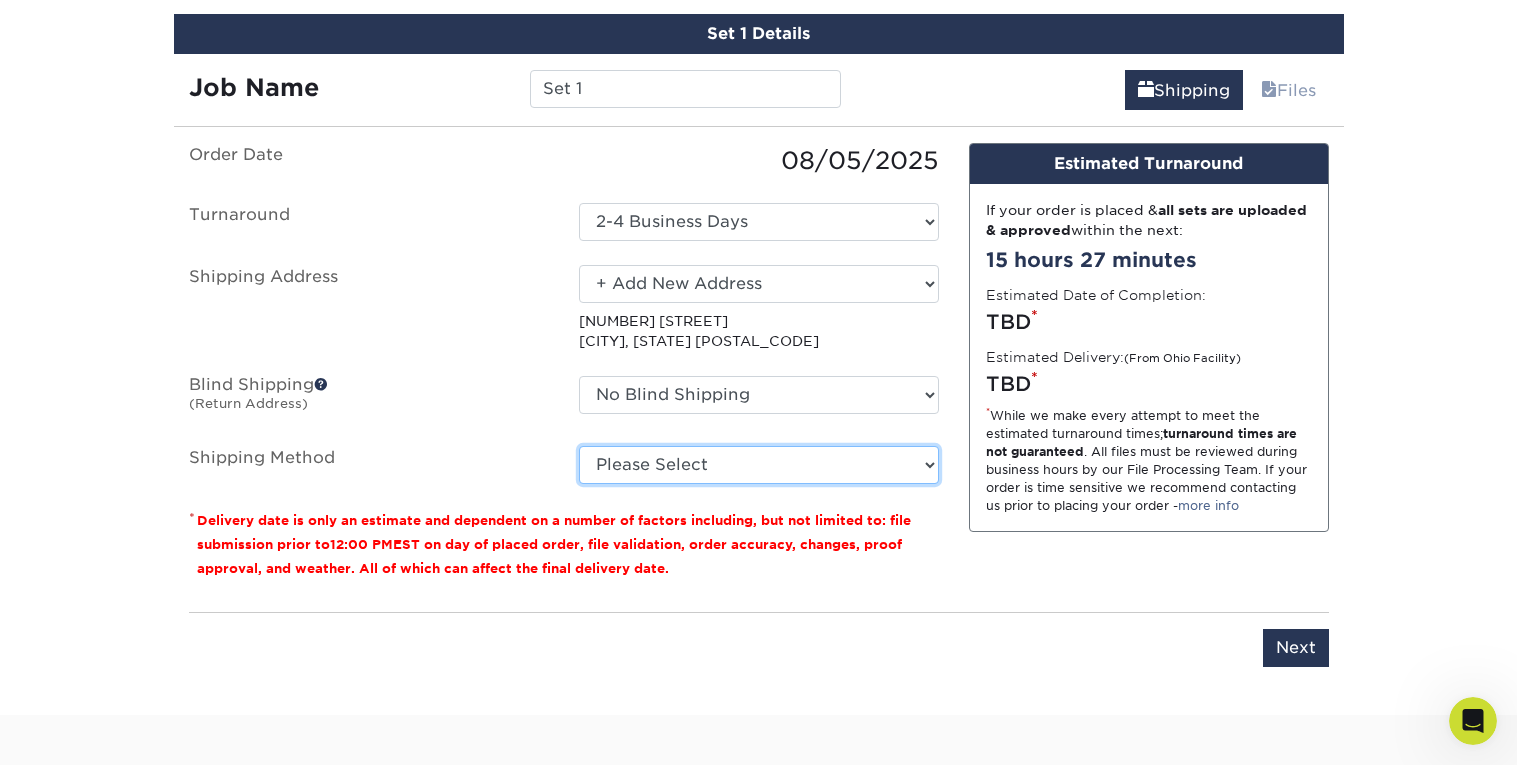 click on "Please Select Ground Shipping (+$39.85) 3 Day Shipping Service (+$45.71) 2 Day Air Shipping (+$46.48) Next Day Shipping by 5pm (+$48.34) Next Day Shipping by 12 noon (+$50.24) Next Day Air Early A.M. (+$190.42)" at bounding box center [759, 465] 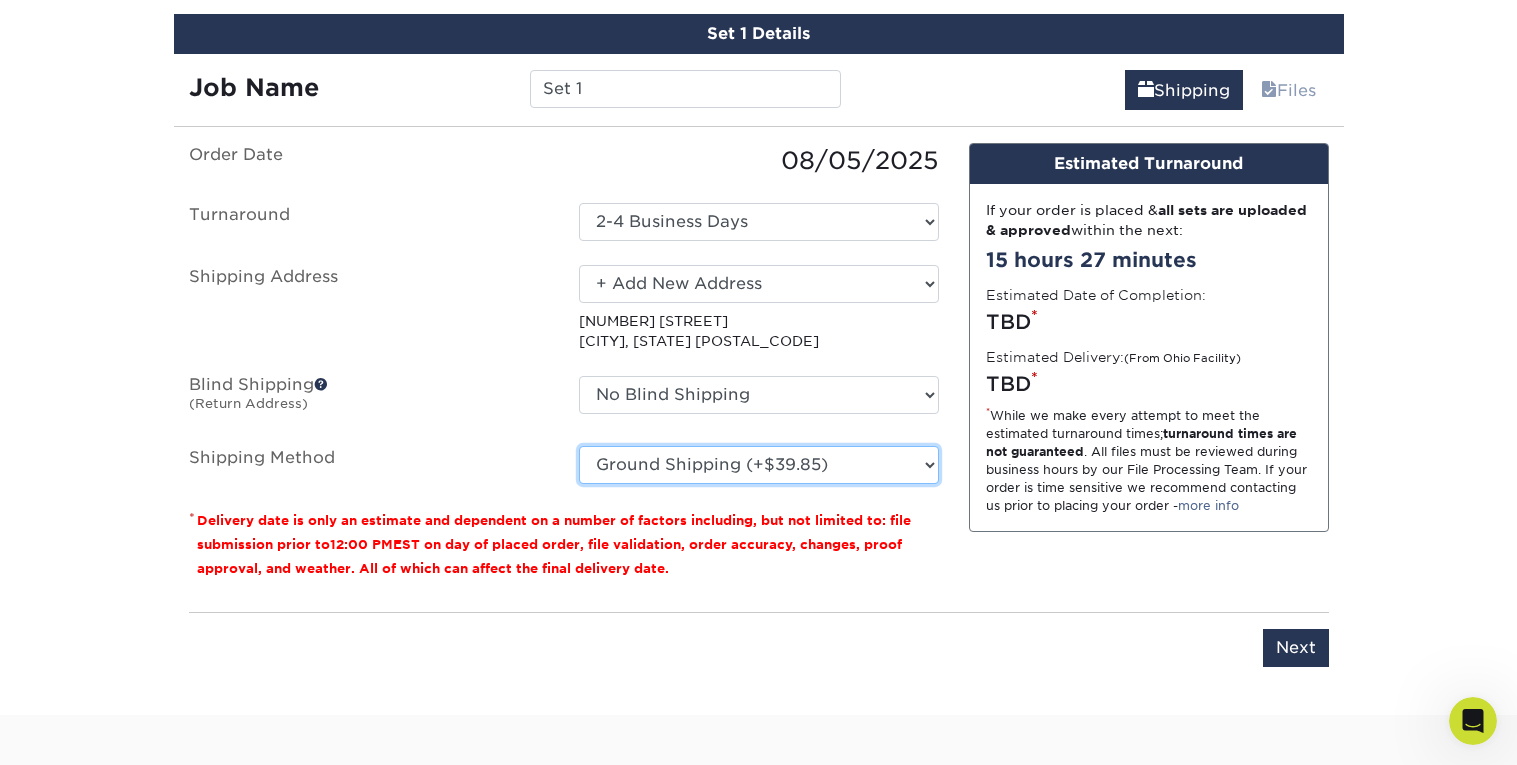 click on "Please Select Ground Shipping (+$39.85) 3 Day Shipping Service (+$45.71) 2 Day Air Shipping (+$46.48) Next Day Shipping by 5pm (+$48.34) Next Day Shipping by 12 noon (+$50.24) Next Day Air Early A.M. (+$190.42)" at bounding box center [759, 465] 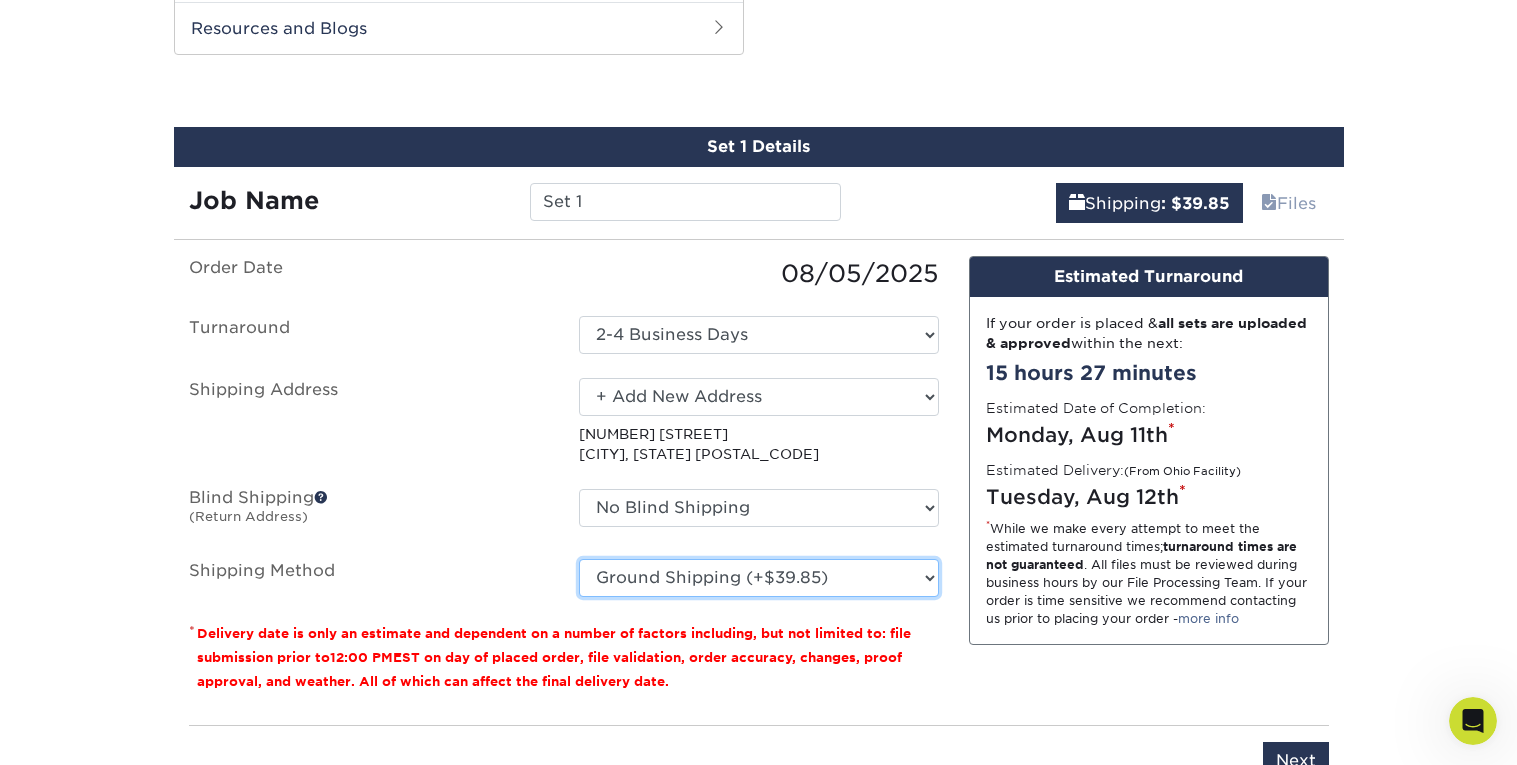 scroll, scrollTop: 991, scrollLeft: 0, axis: vertical 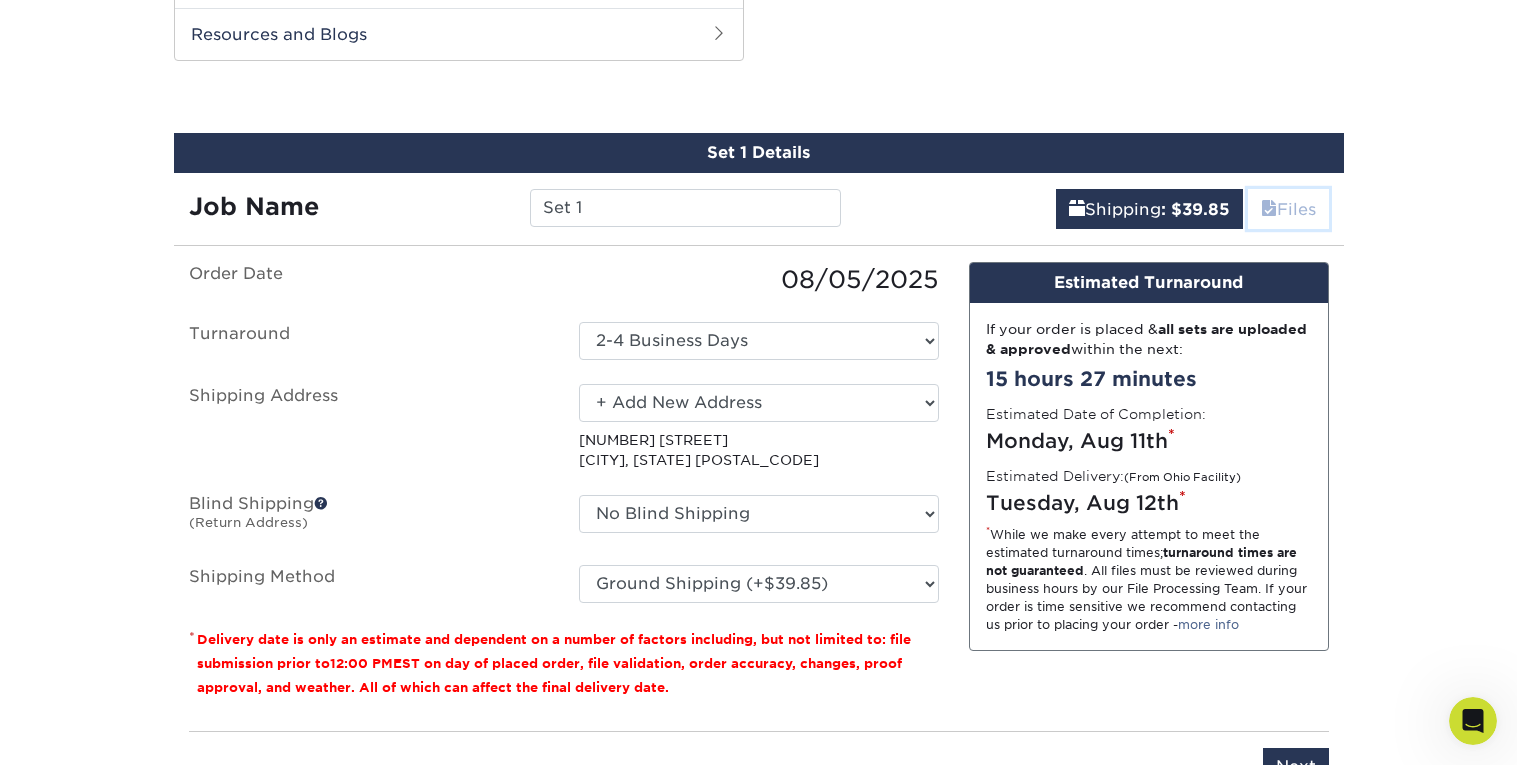 click on "Files" at bounding box center [1288, 209] 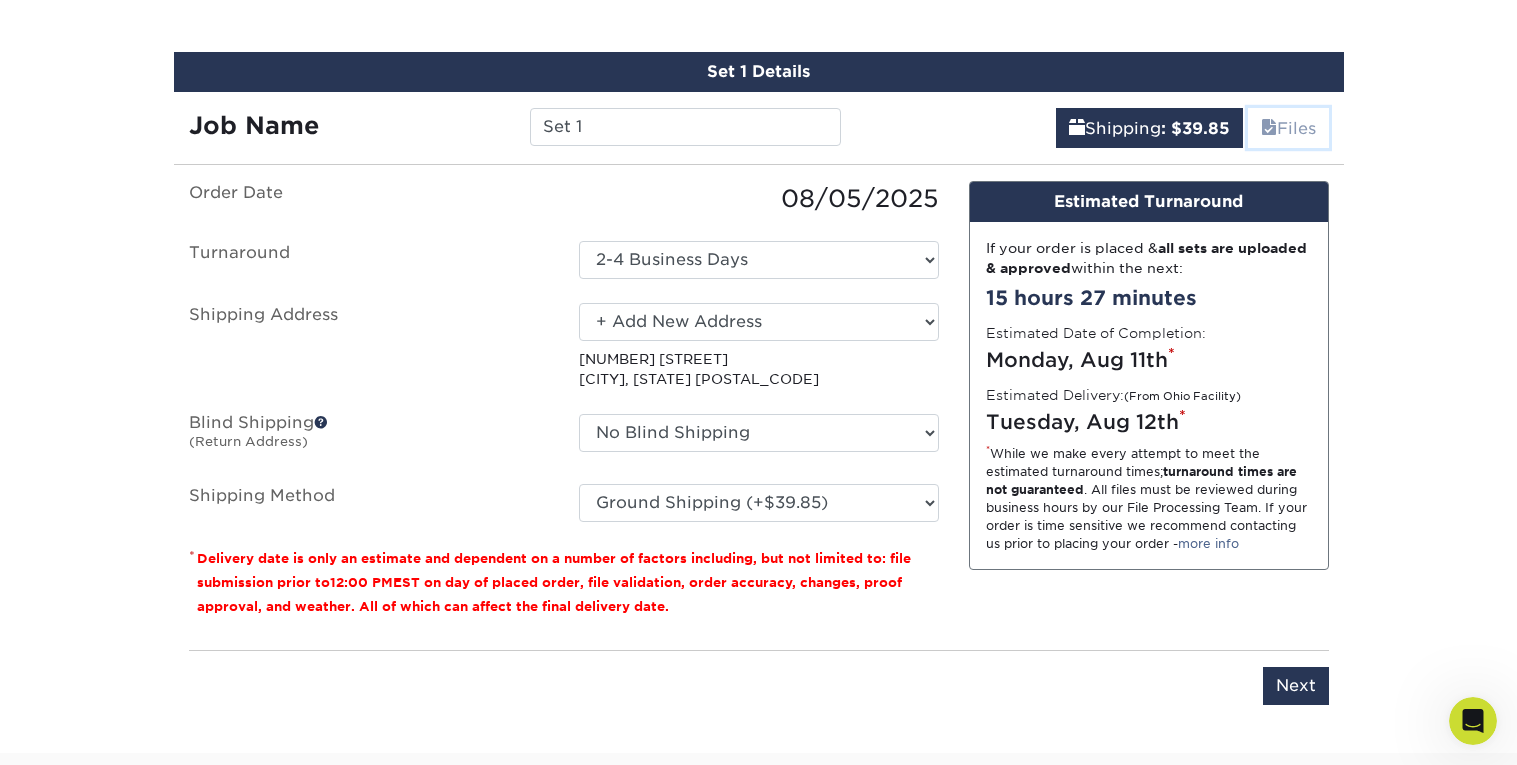 scroll, scrollTop: 1048, scrollLeft: 0, axis: vertical 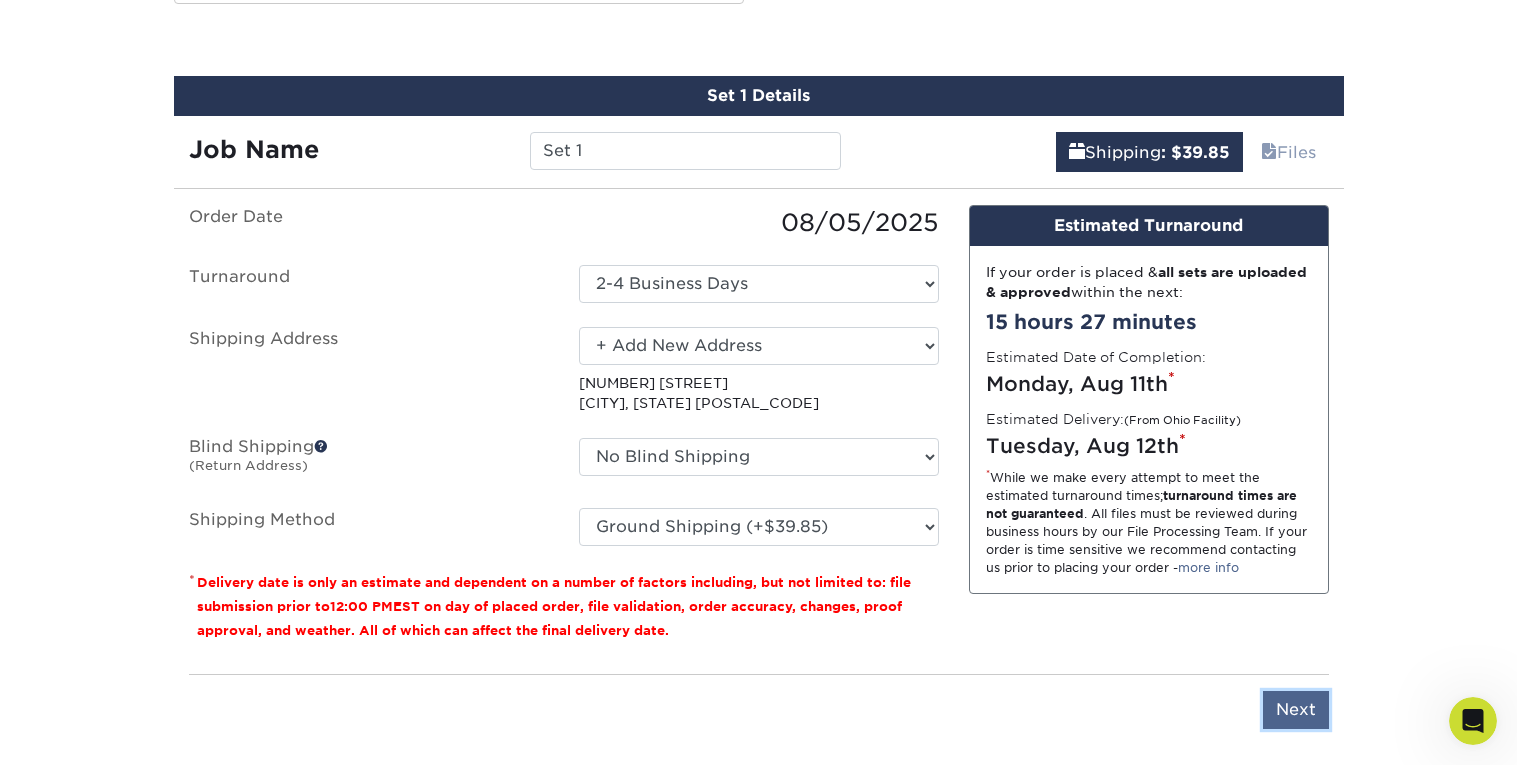 click on "Next" at bounding box center [1296, 710] 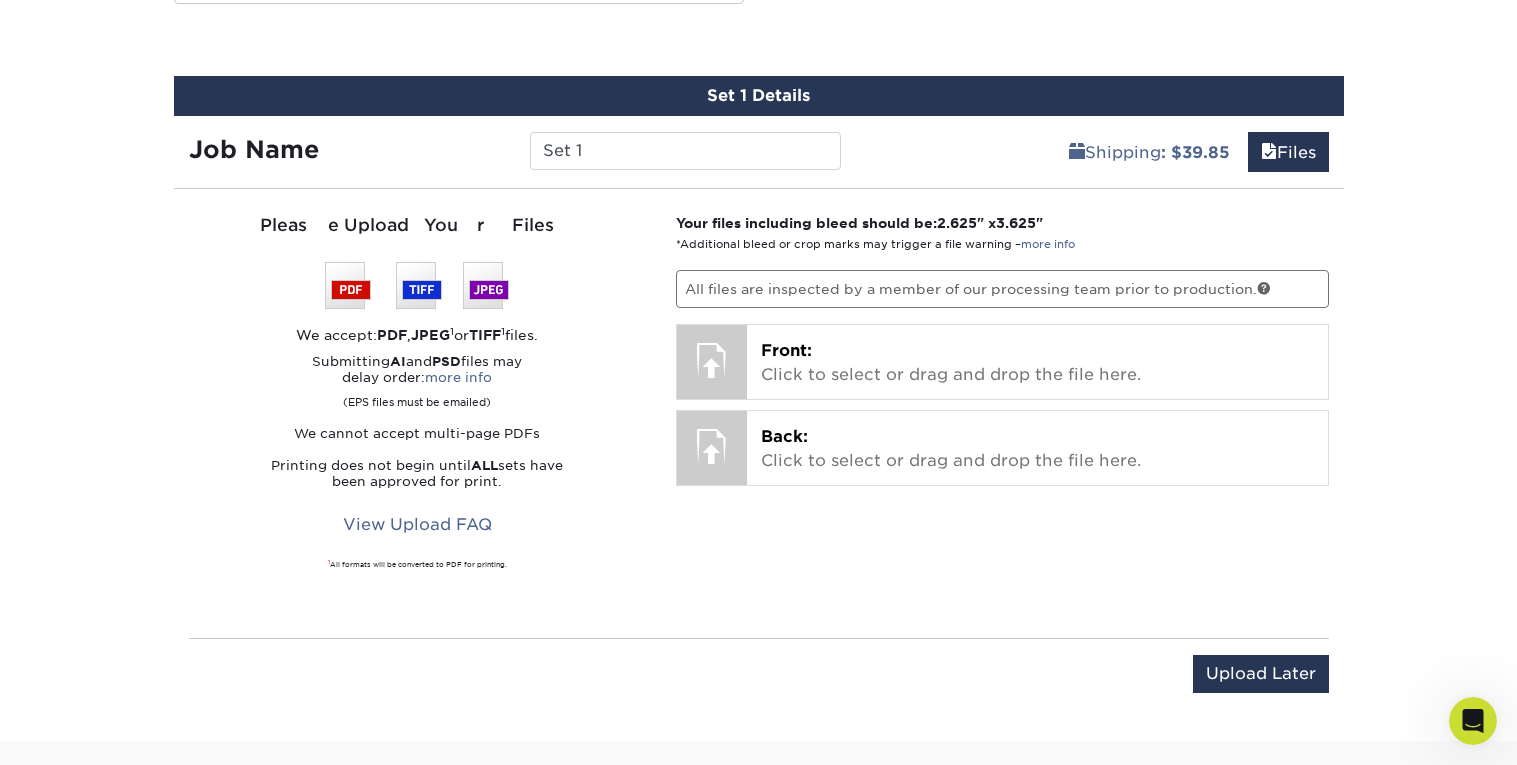 click on "All files are inspected by a member of our processing team prior to production." at bounding box center (1002, 289) 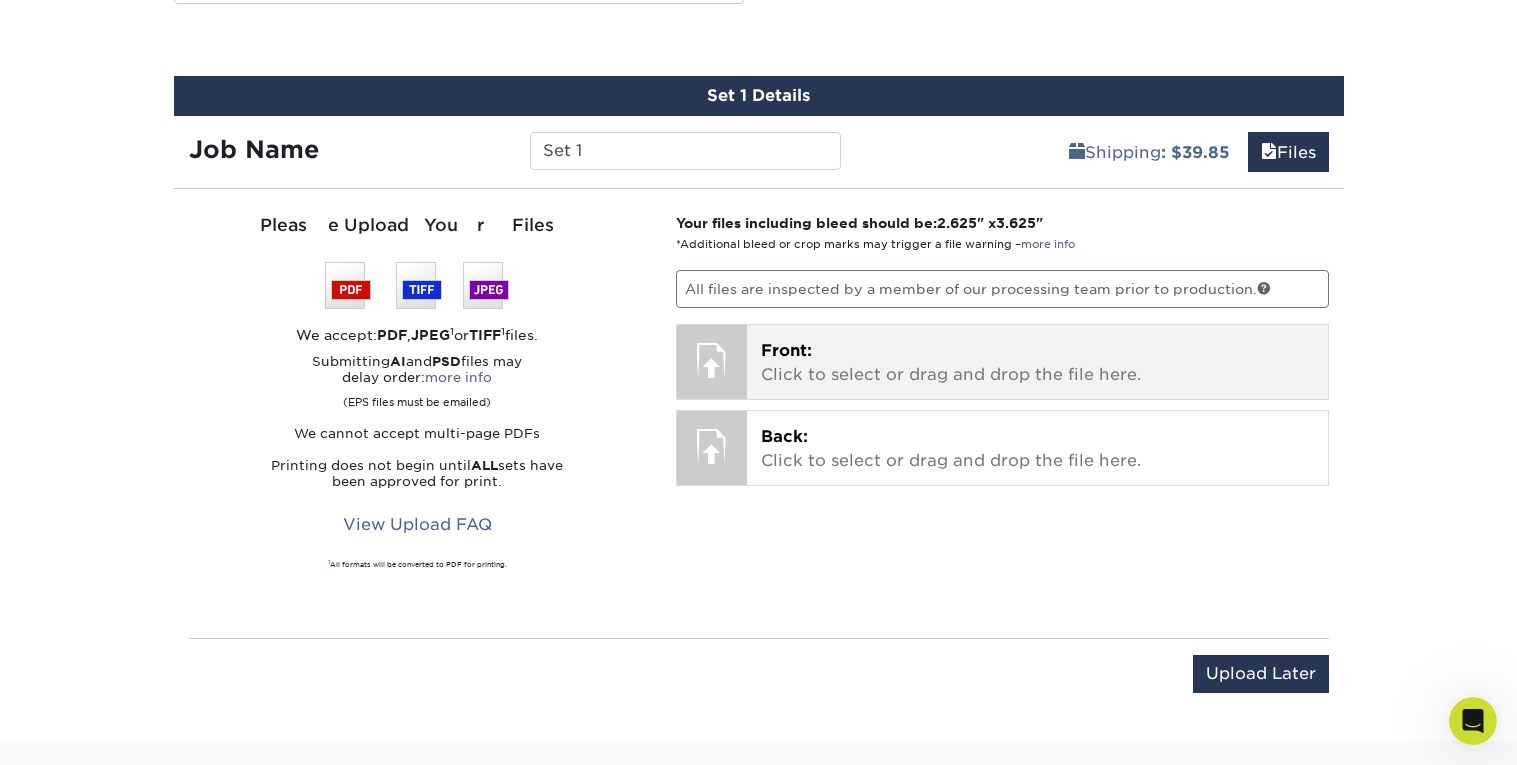 click on "Front: Click to select or drag and drop the file here." at bounding box center (1037, 363) 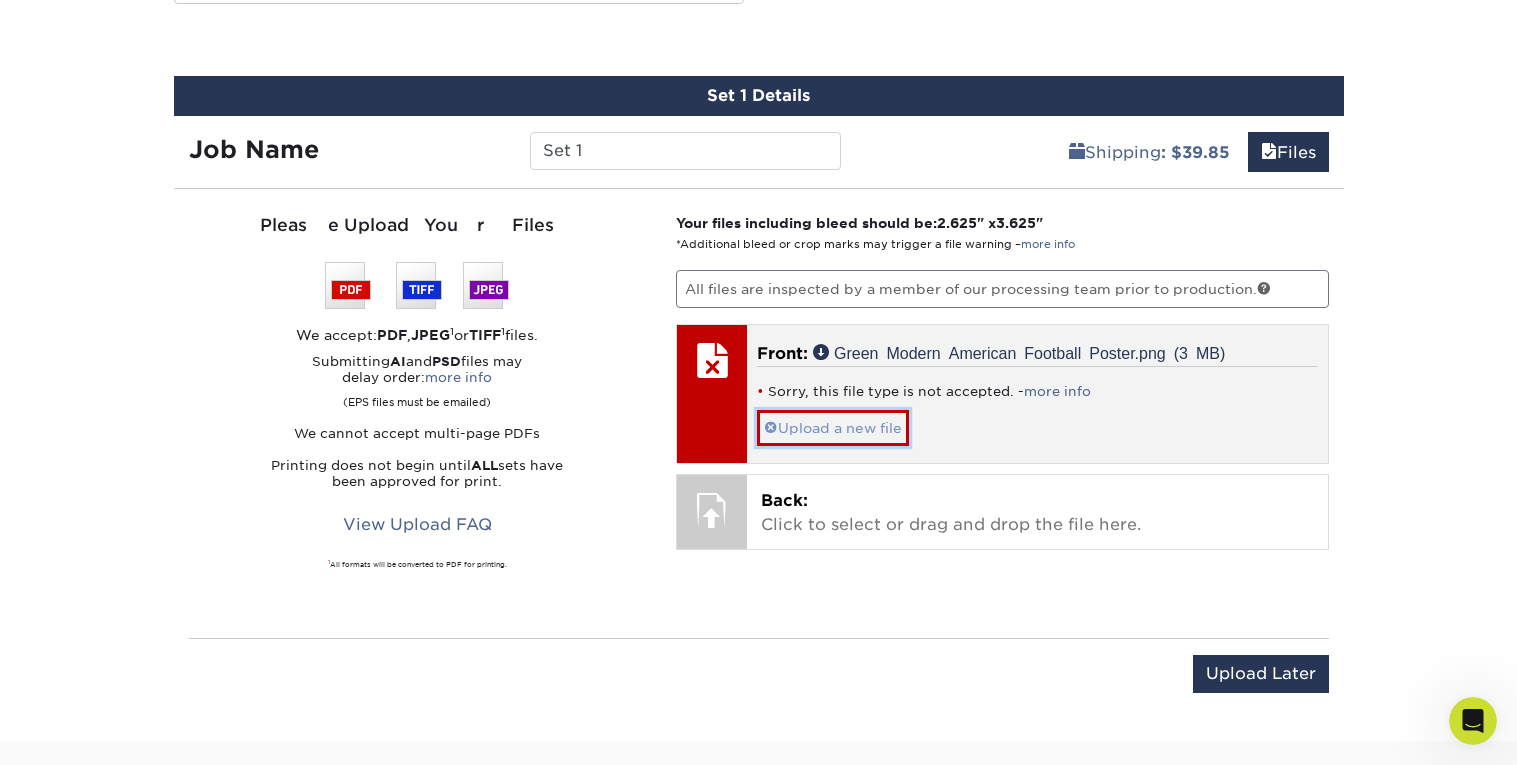 click on "Upload a new file" at bounding box center [833, 427] 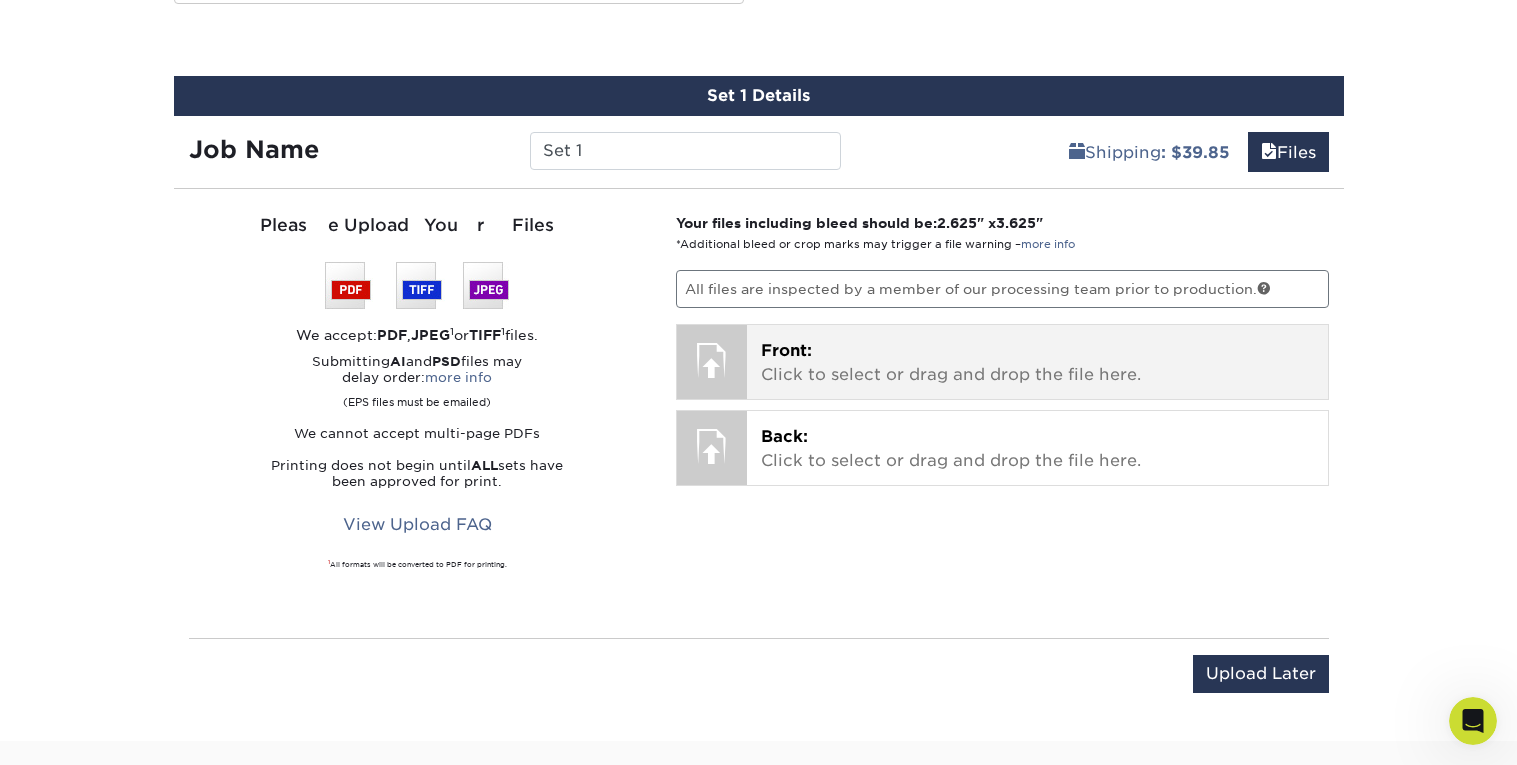 click on "Front: Click to select or drag and drop the file here." at bounding box center [1037, 363] 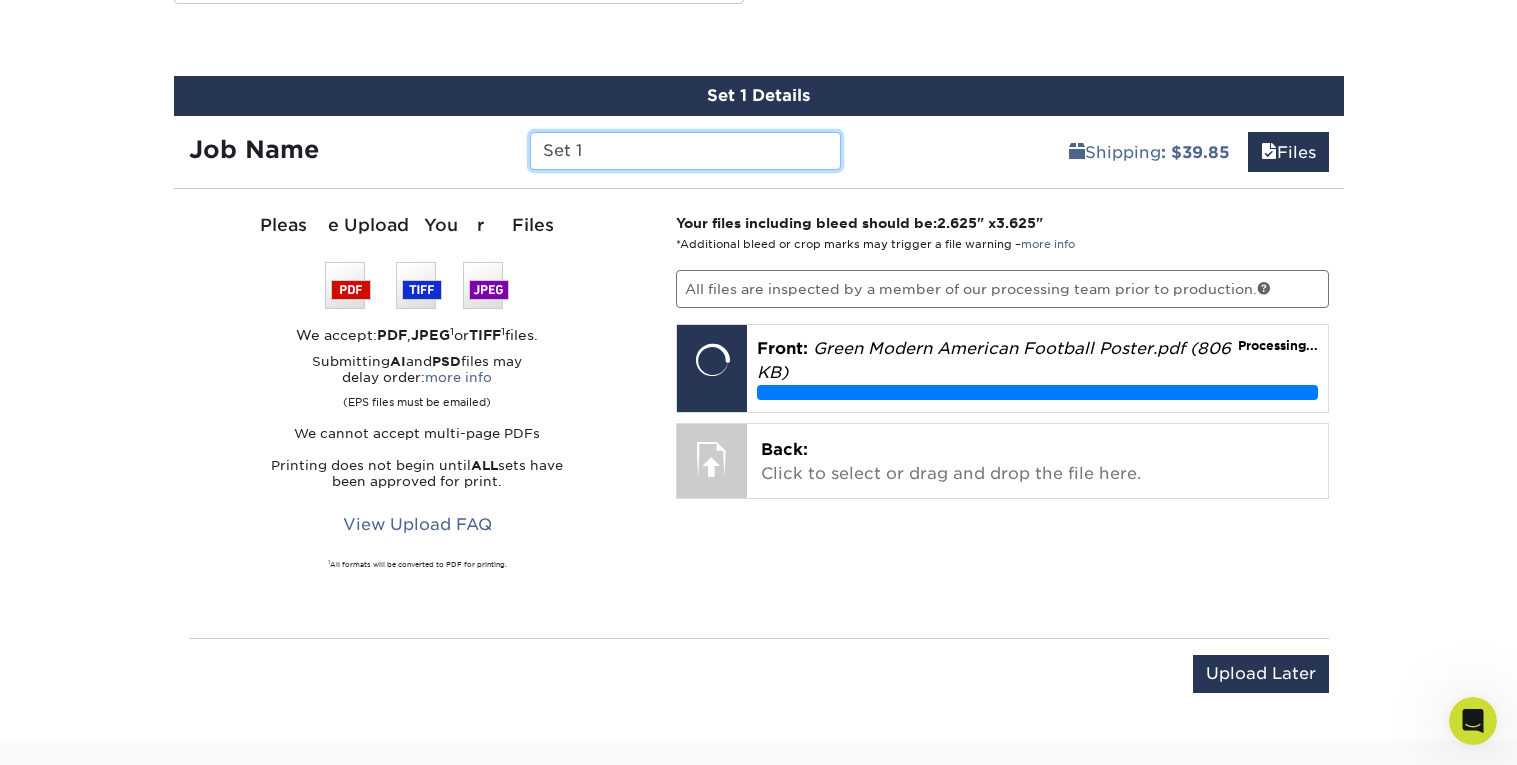 click on "Set 1" at bounding box center (685, 151) 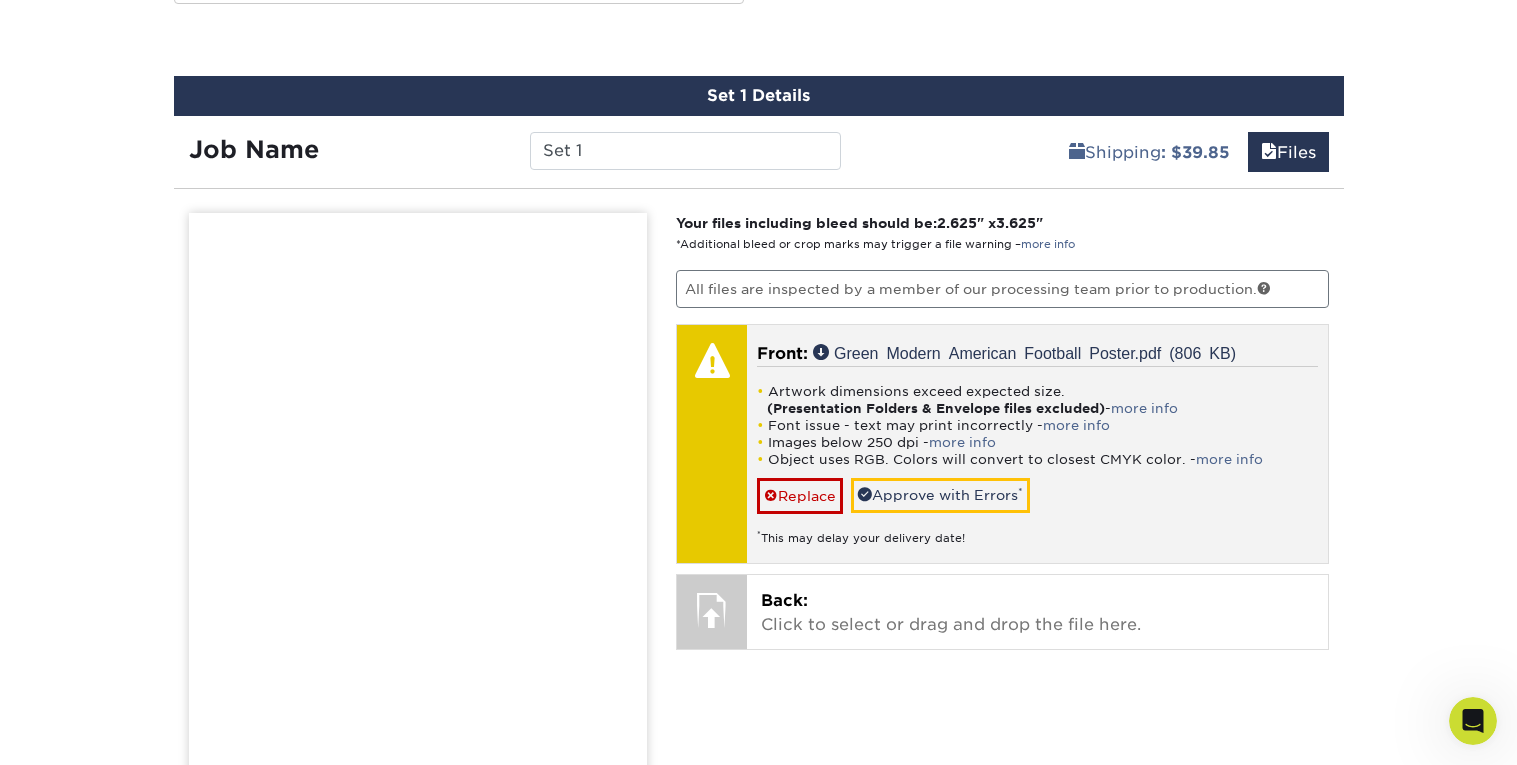 click on "* This may delay your delivery date!" at bounding box center (1037, 530) 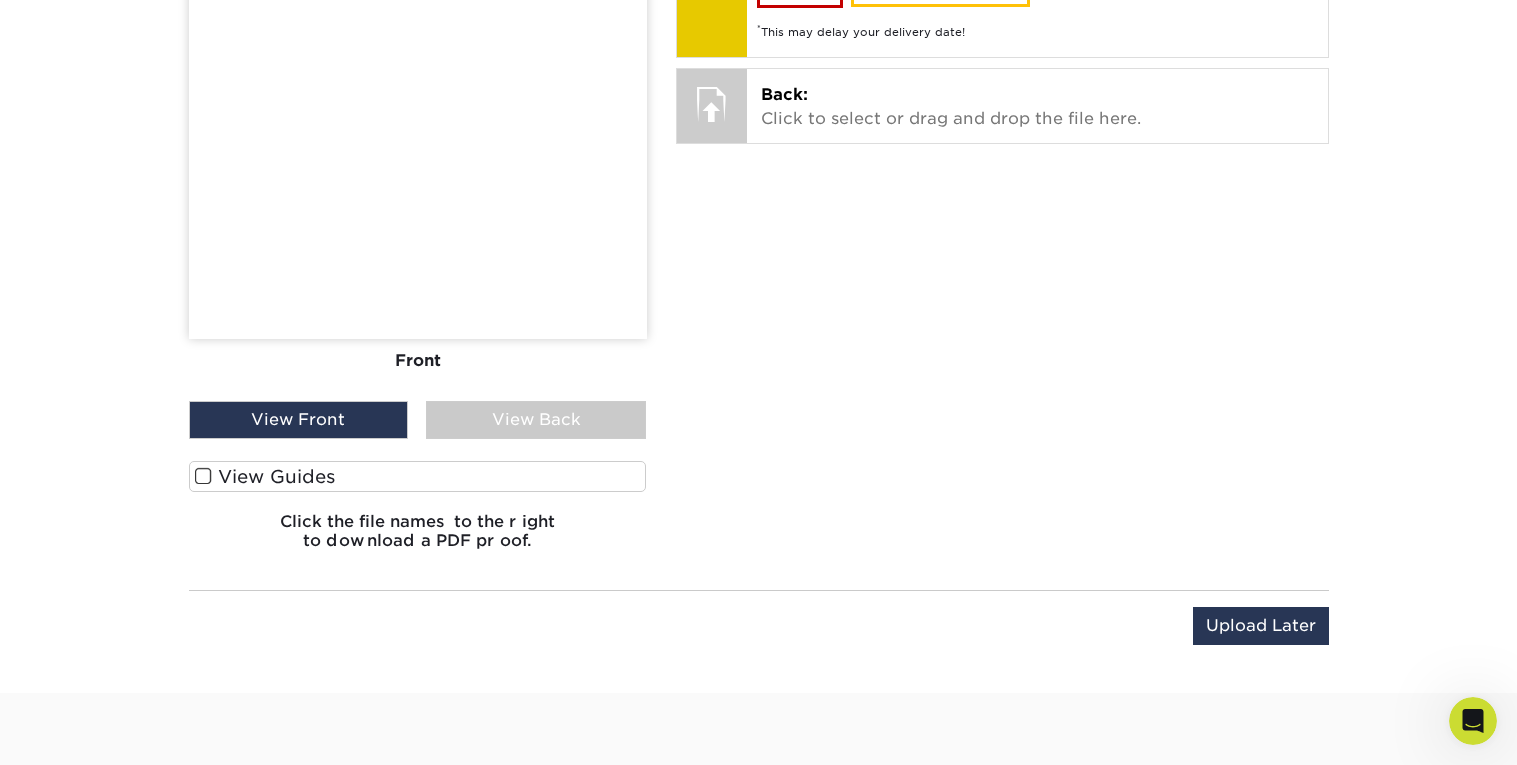 scroll, scrollTop: 1548, scrollLeft: 0, axis: vertical 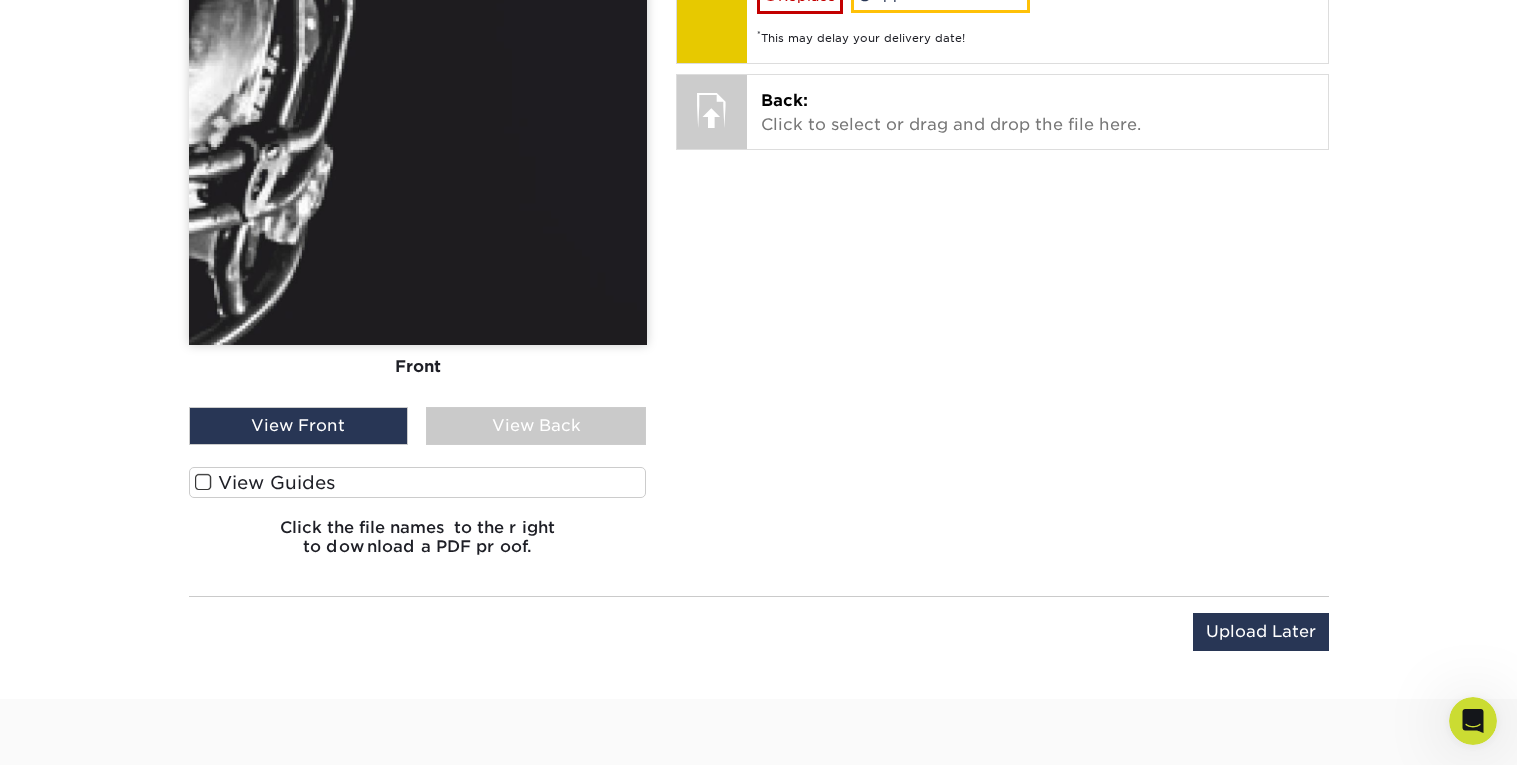 click on "View Guides" at bounding box center (418, 482) 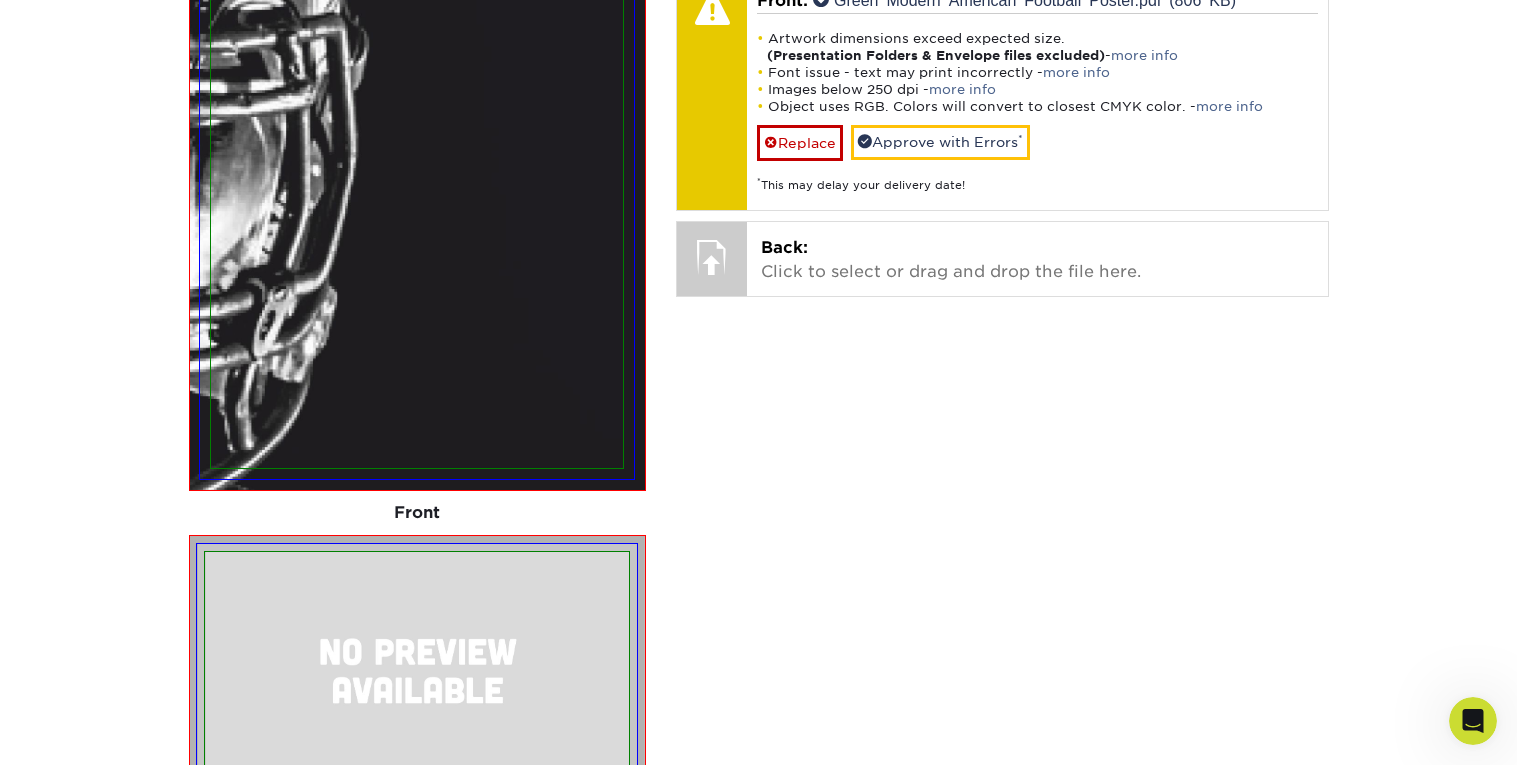 scroll, scrollTop: 1395, scrollLeft: 0, axis: vertical 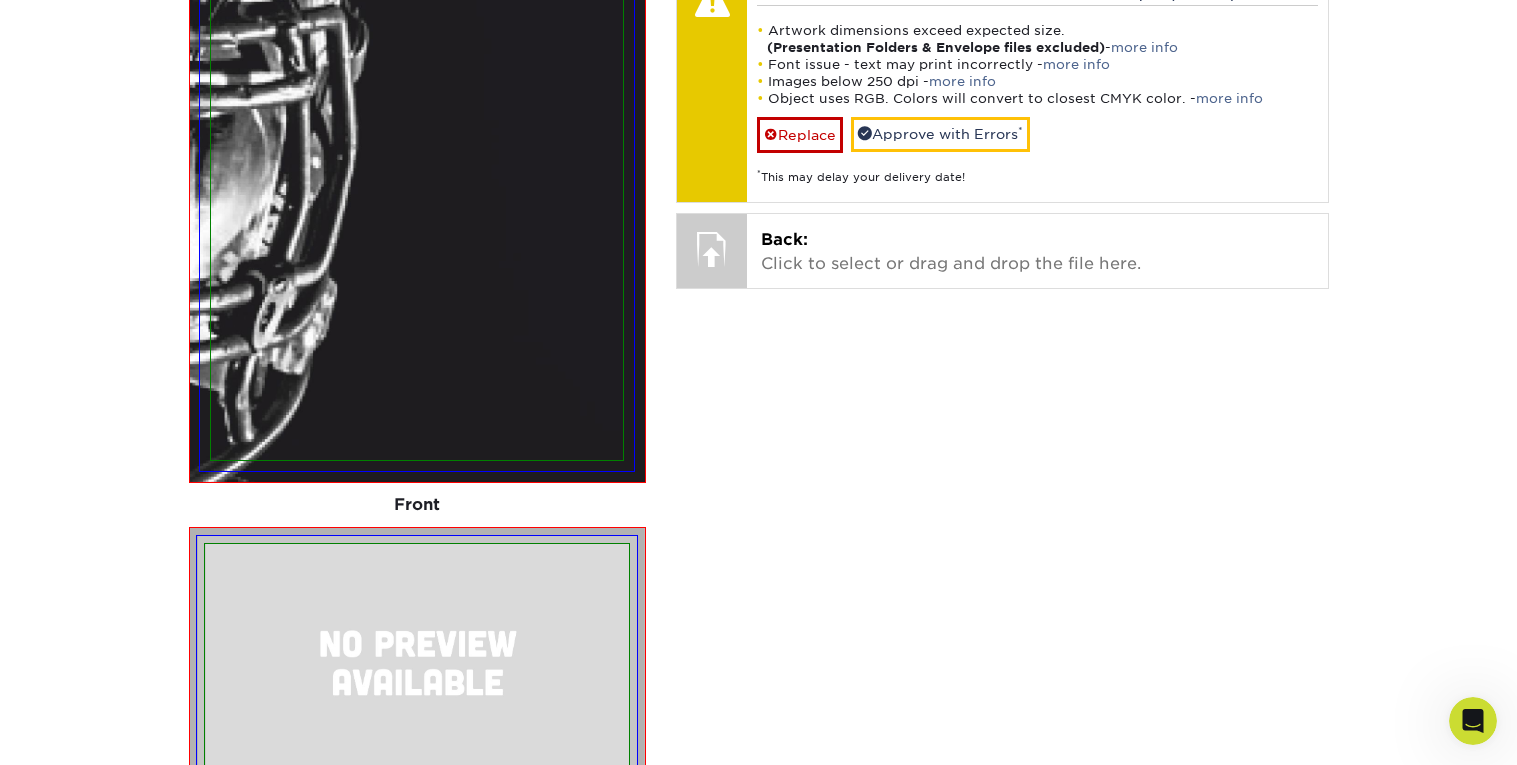 click at bounding box center [417, 661] 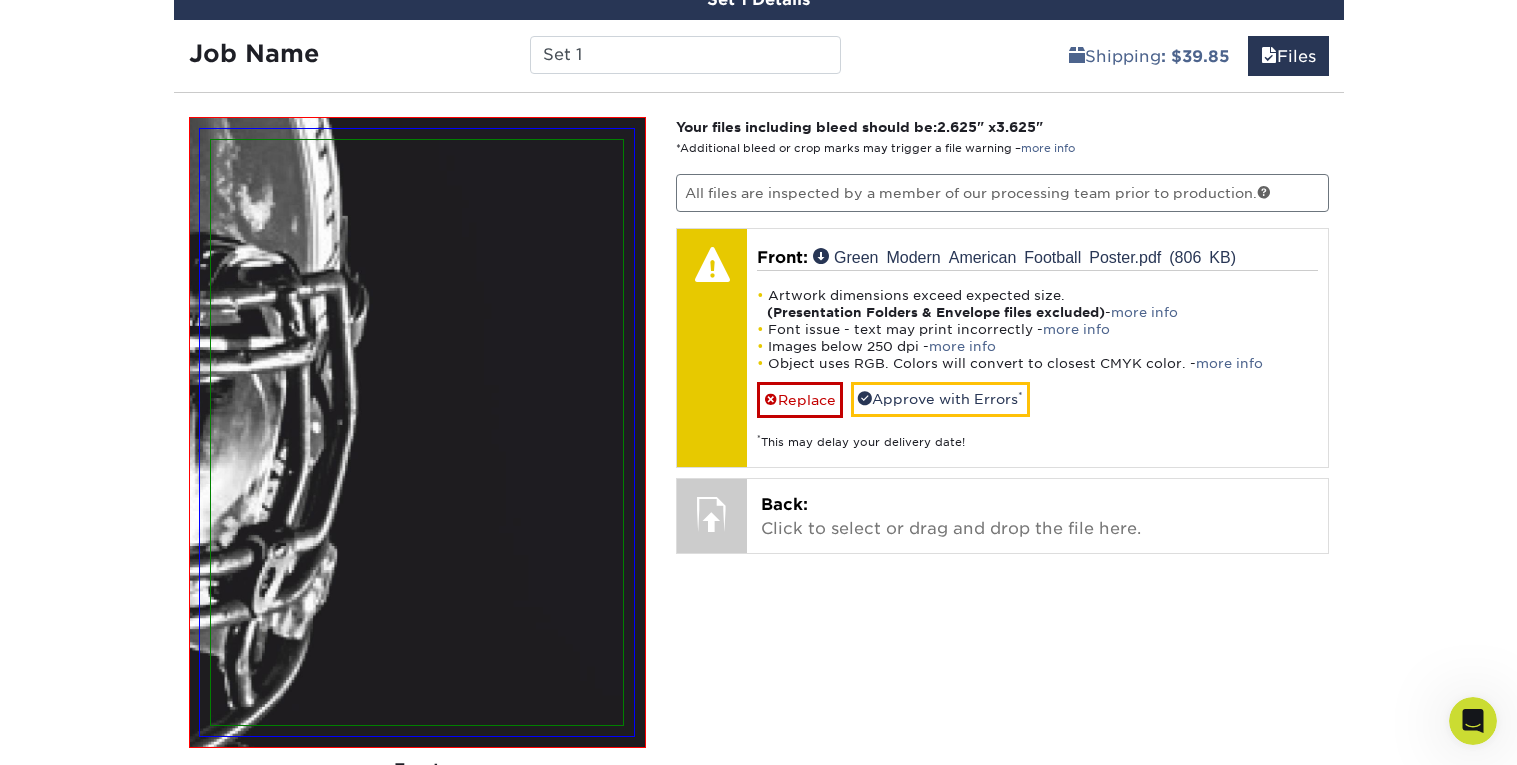 scroll, scrollTop: 1133, scrollLeft: 0, axis: vertical 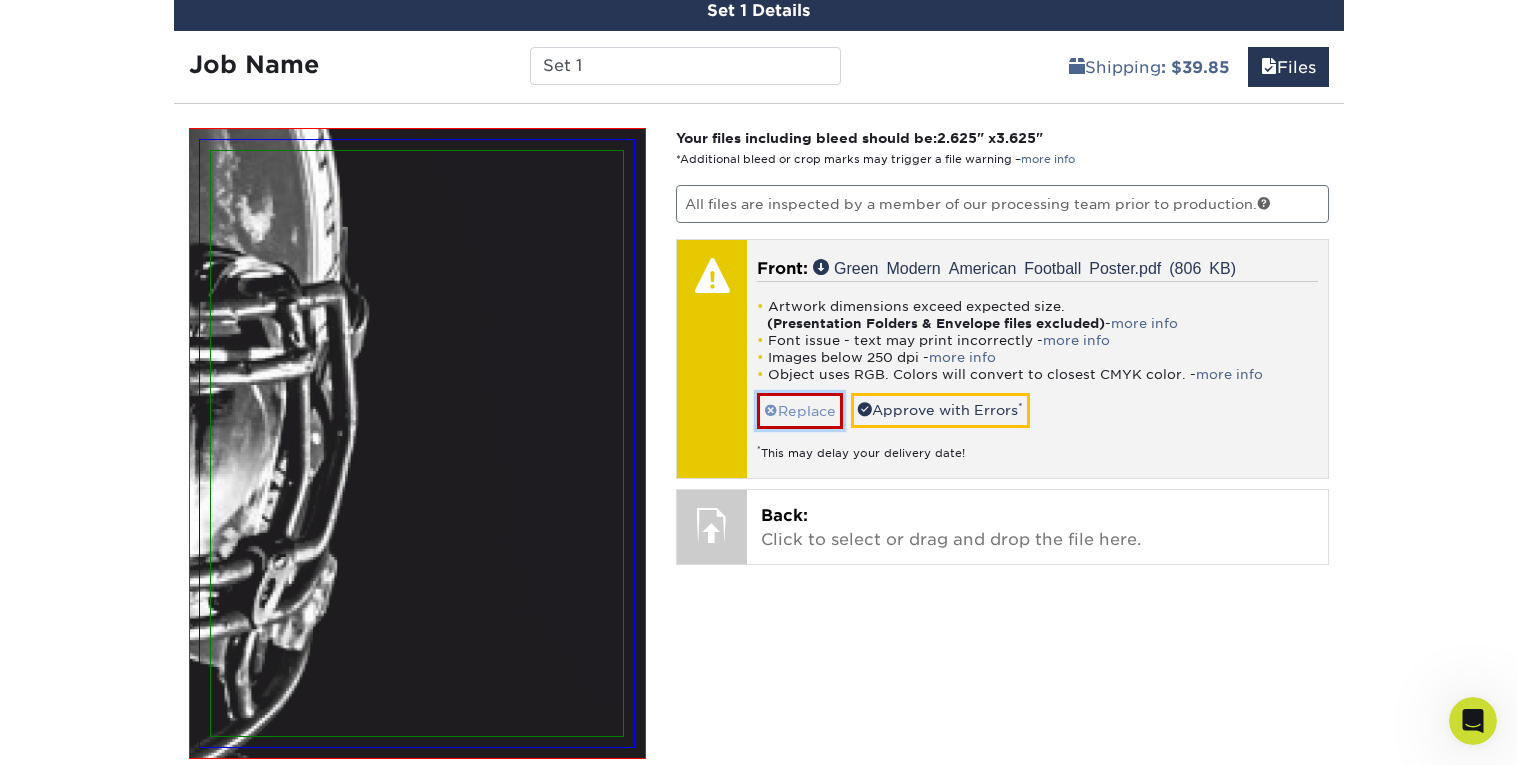 click on "Replace" at bounding box center (800, 410) 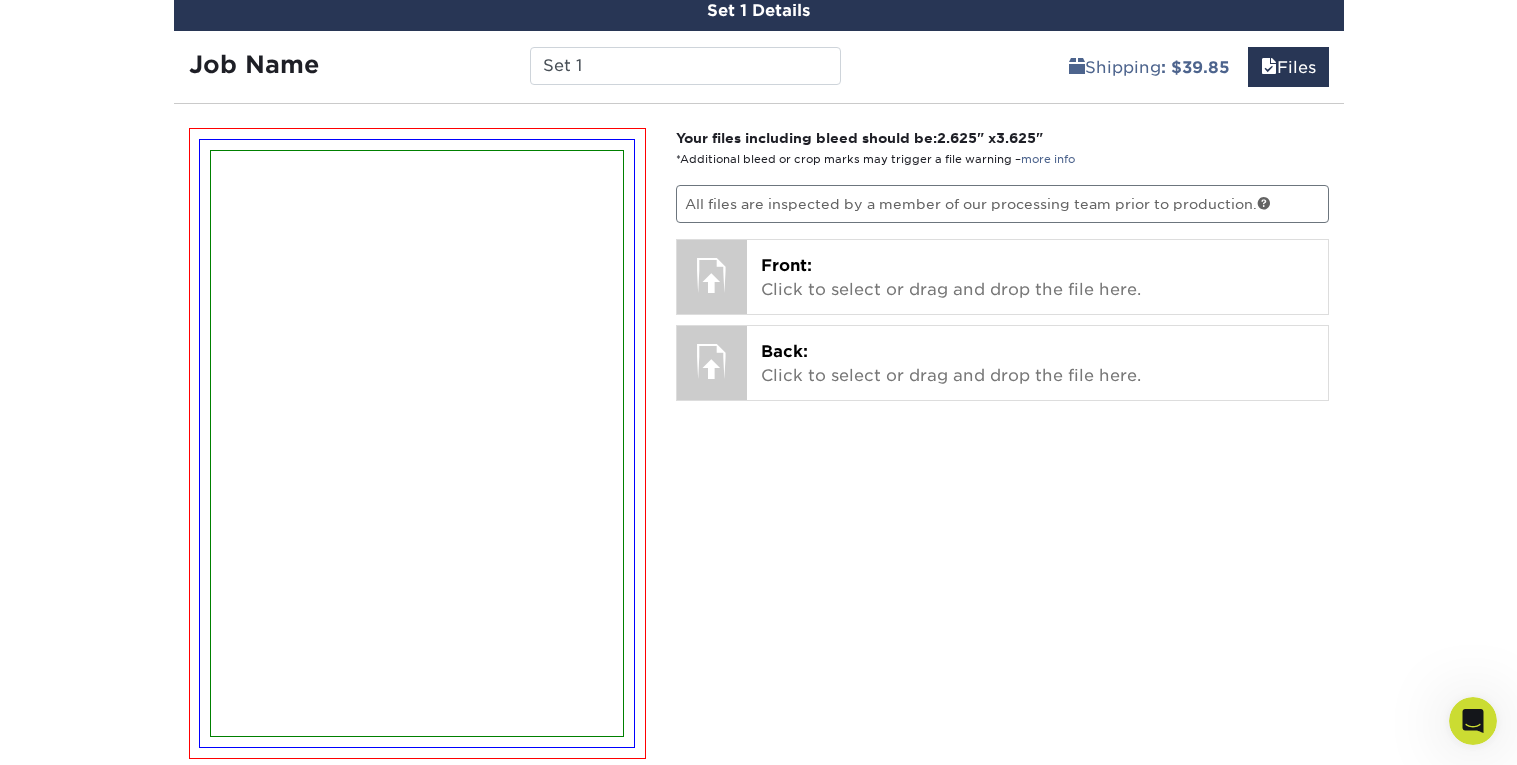 click on "All files are inspected by a member of our processing team prior to production." at bounding box center [1002, 204] 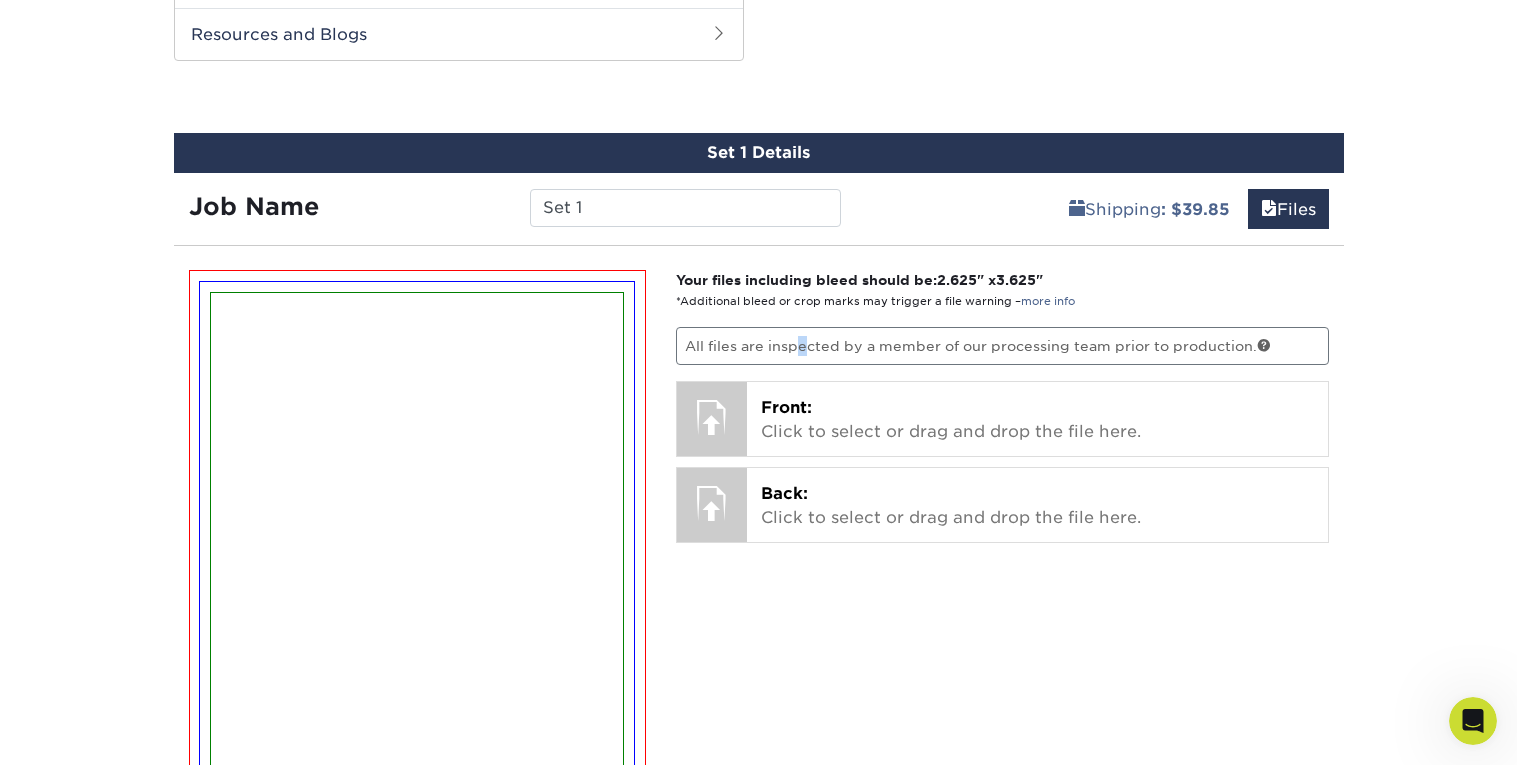 scroll, scrollTop: 1018, scrollLeft: 0, axis: vertical 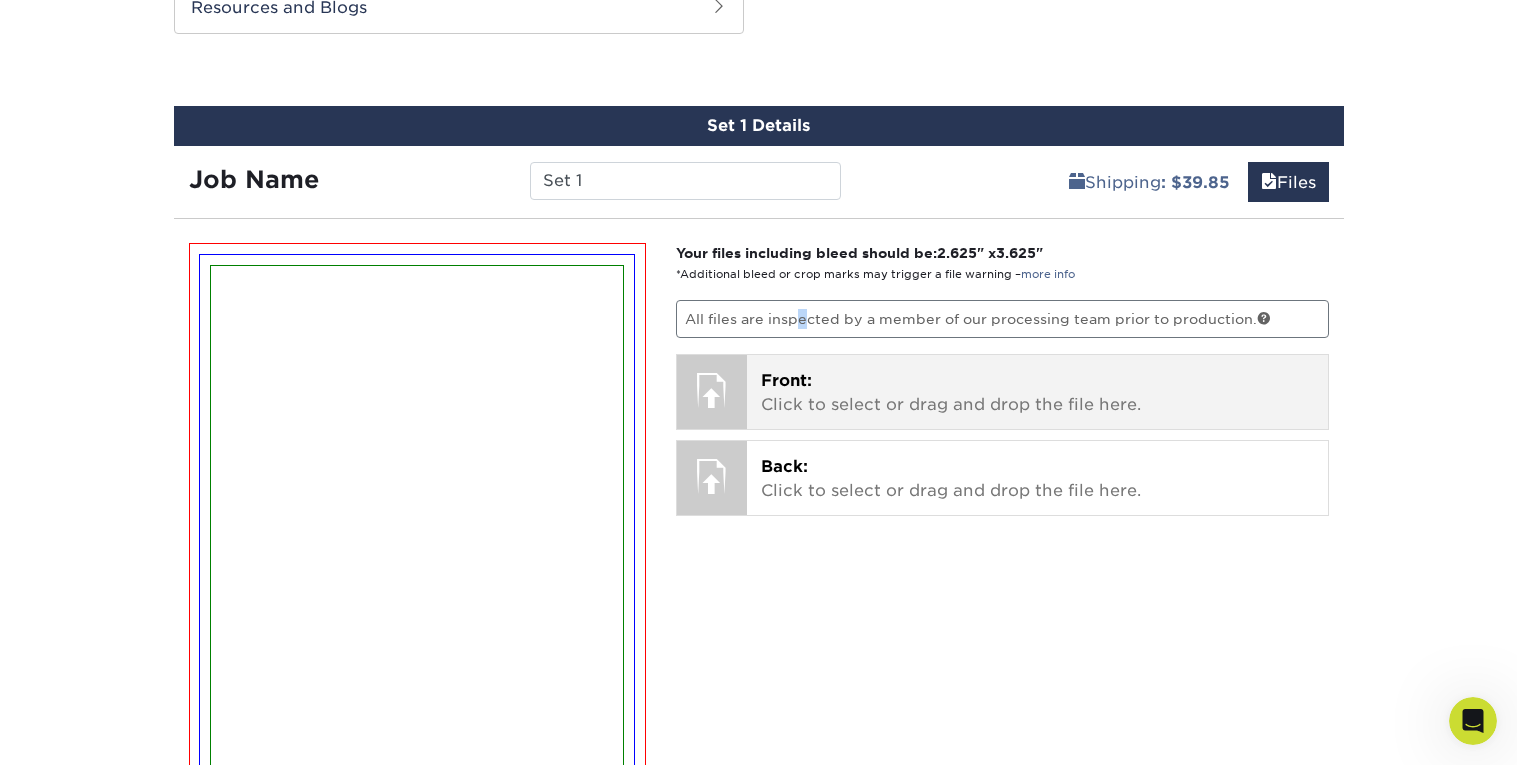click on "Front:" at bounding box center (786, 380) 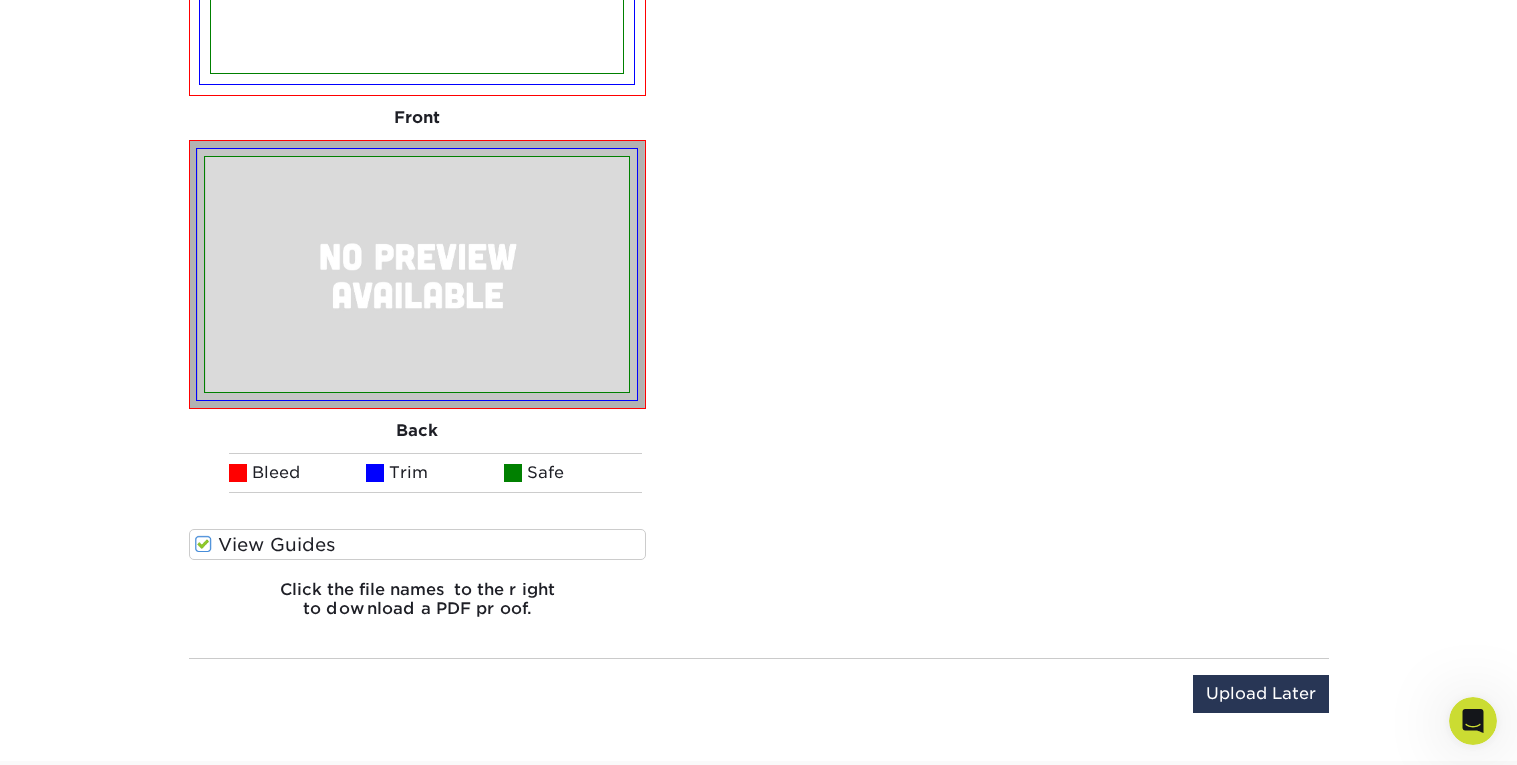 scroll, scrollTop: 1800, scrollLeft: 0, axis: vertical 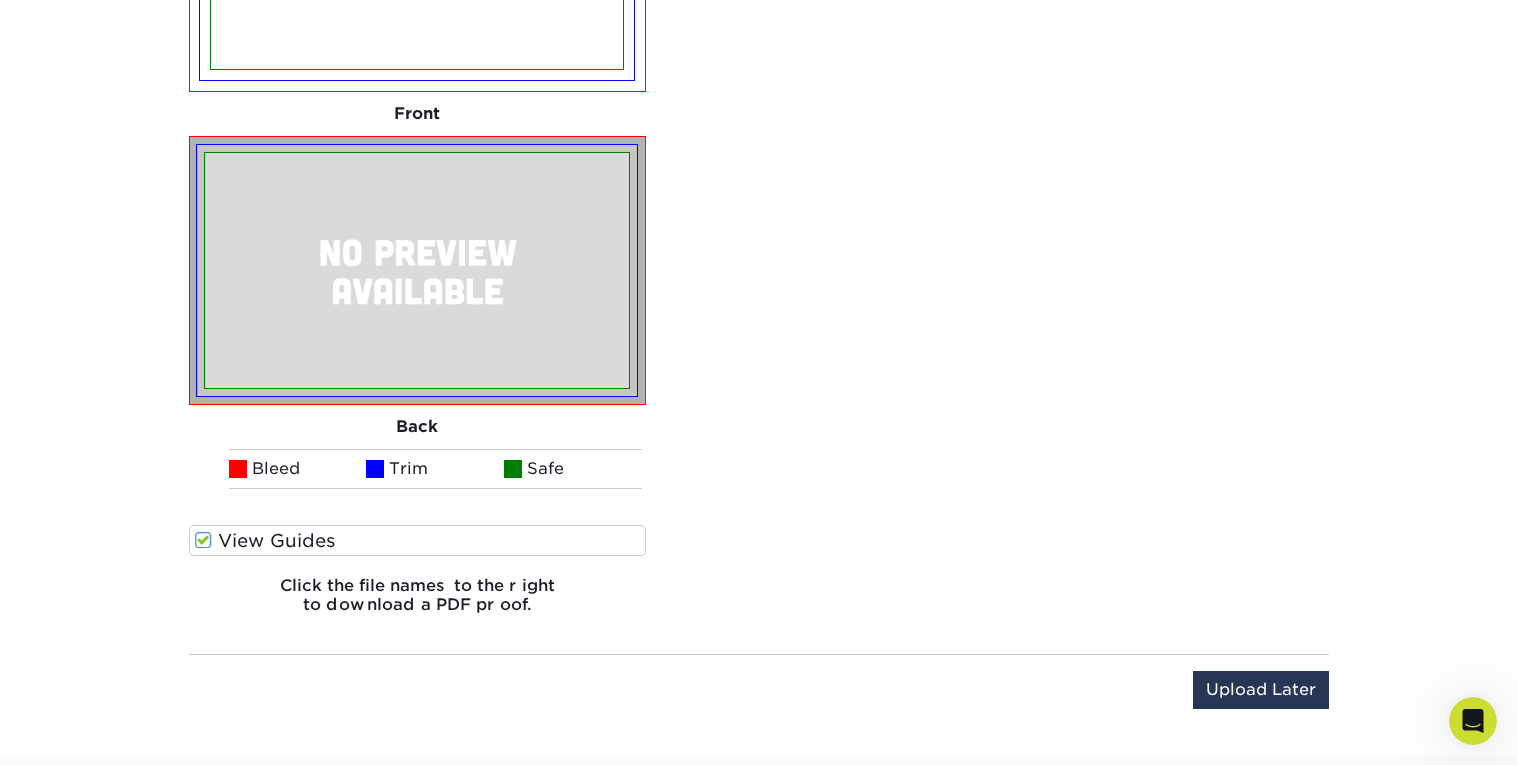 click at bounding box center (375, 469) 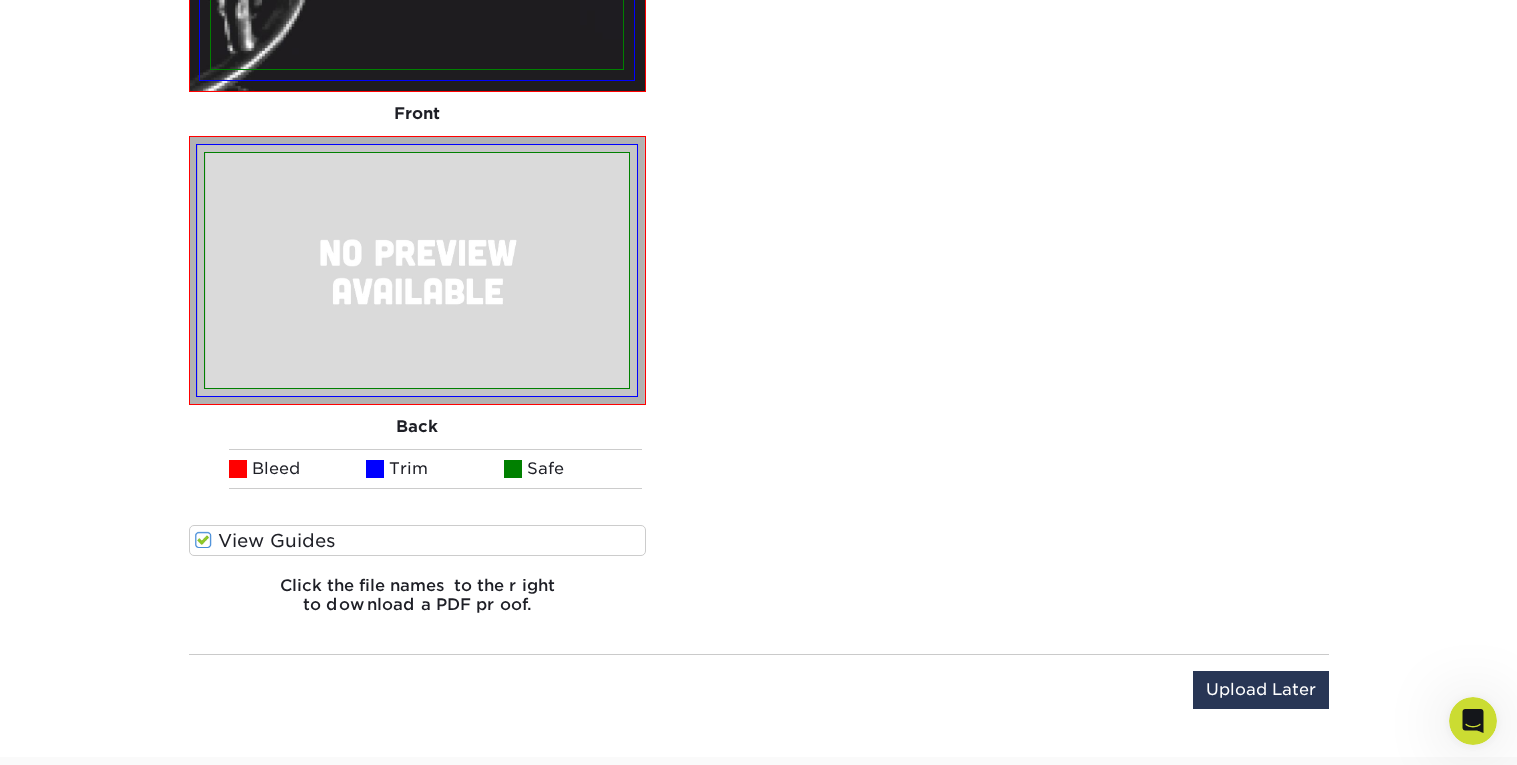 click on "View Guides" at bounding box center [418, 540] 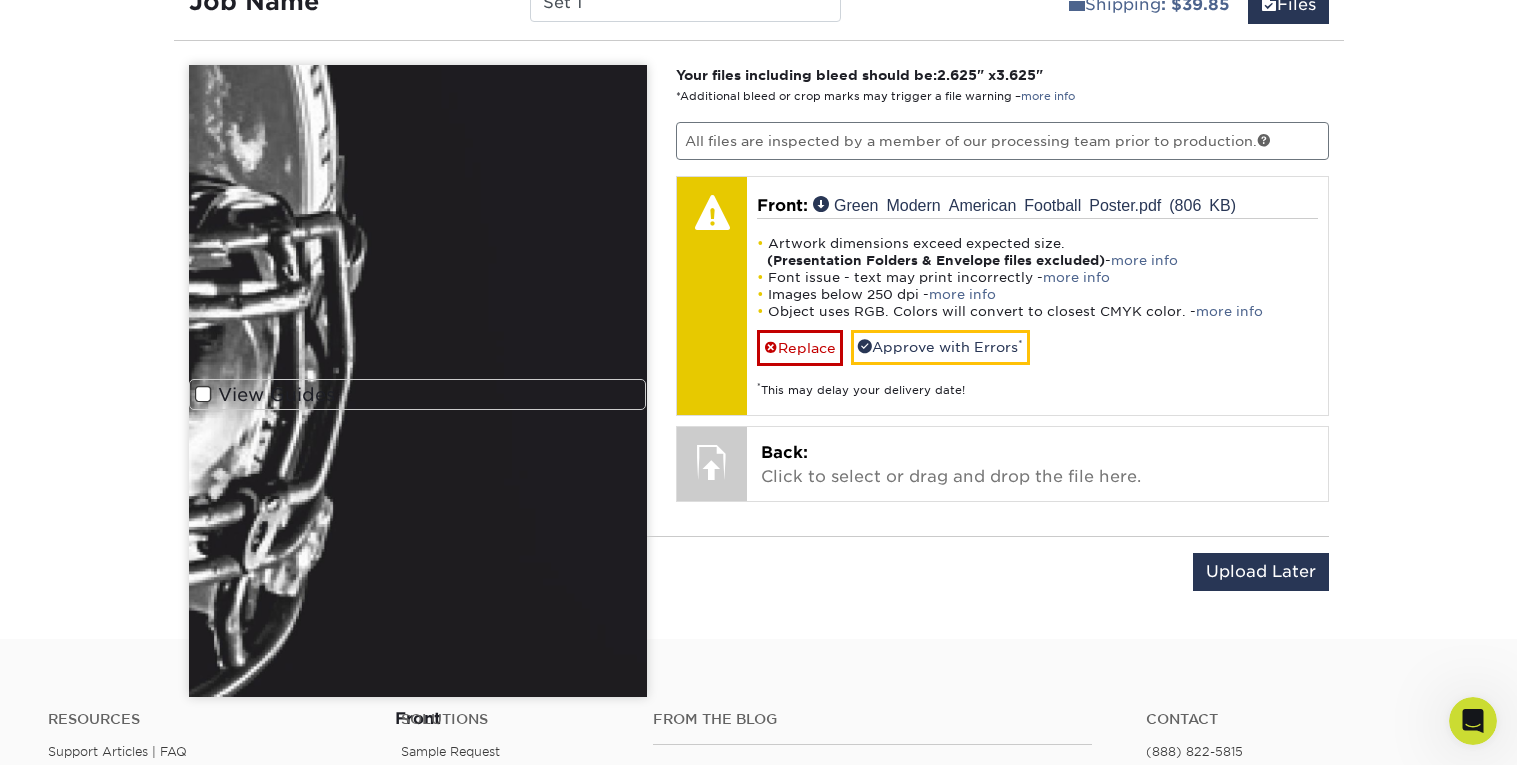 scroll, scrollTop: 1189, scrollLeft: 0, axis: vertical 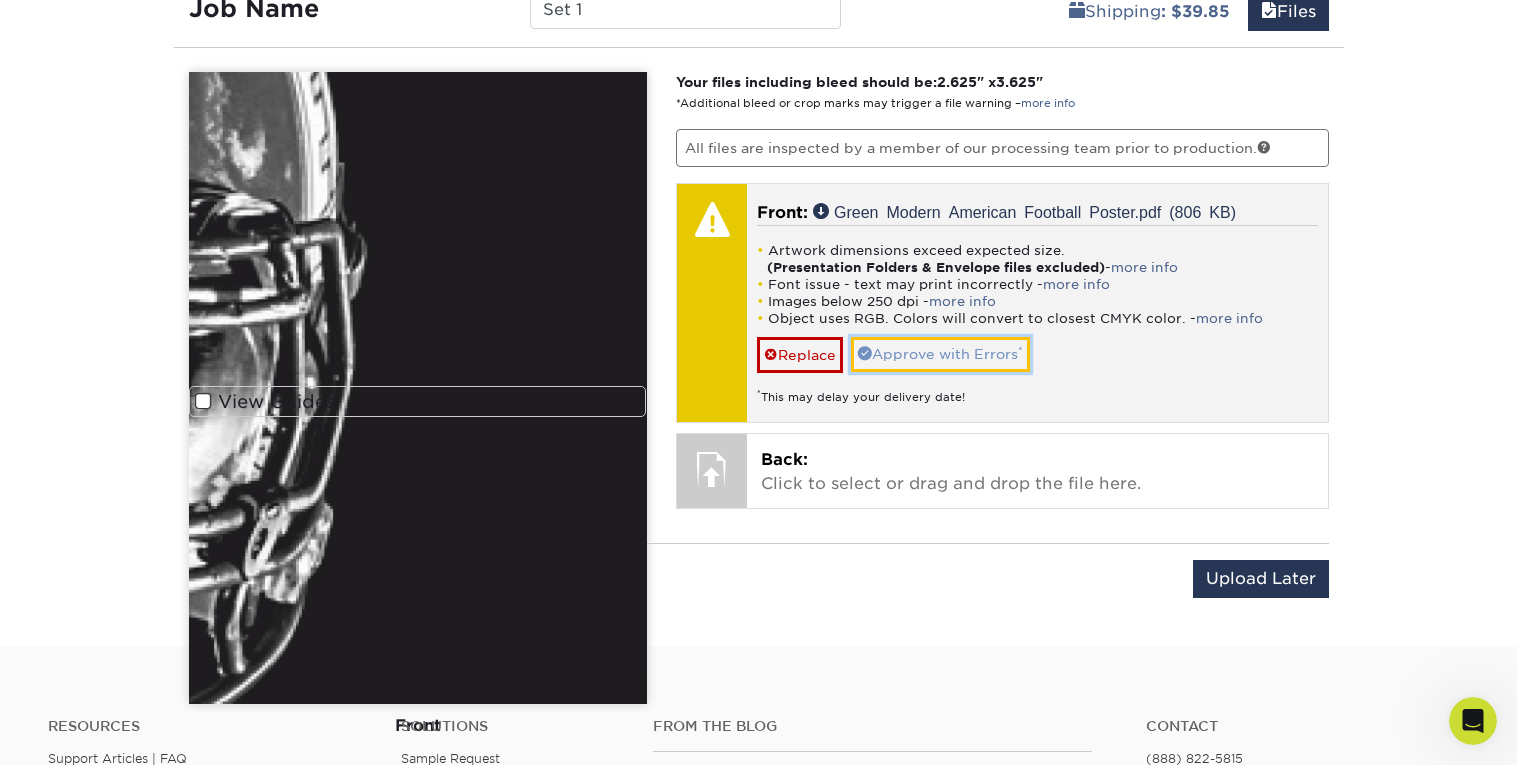 click on "Approve with Errors *" at bounding box center (940, 354) 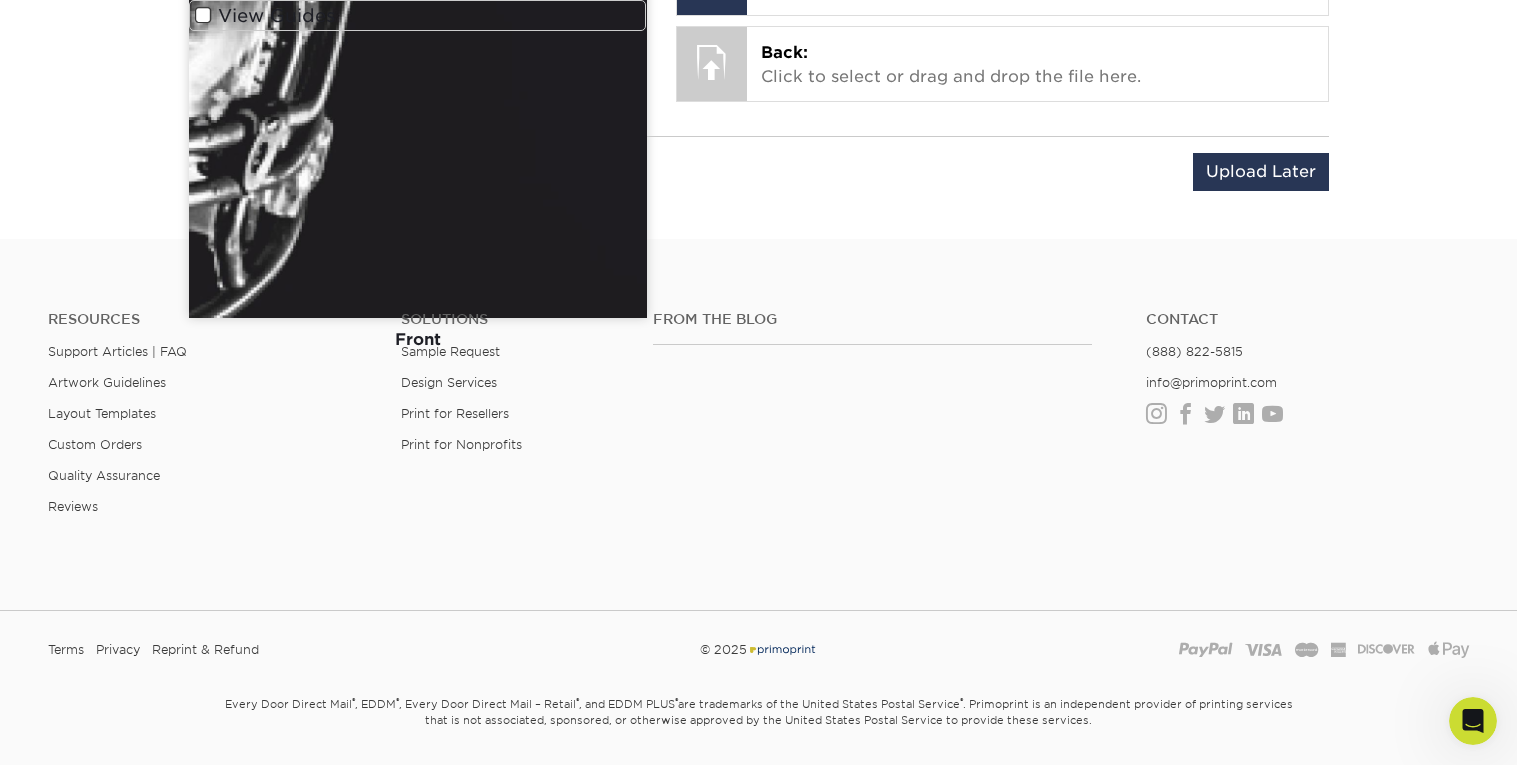 scroll, scrollTop: 1564, scrollLeft: 0, axis: vertical 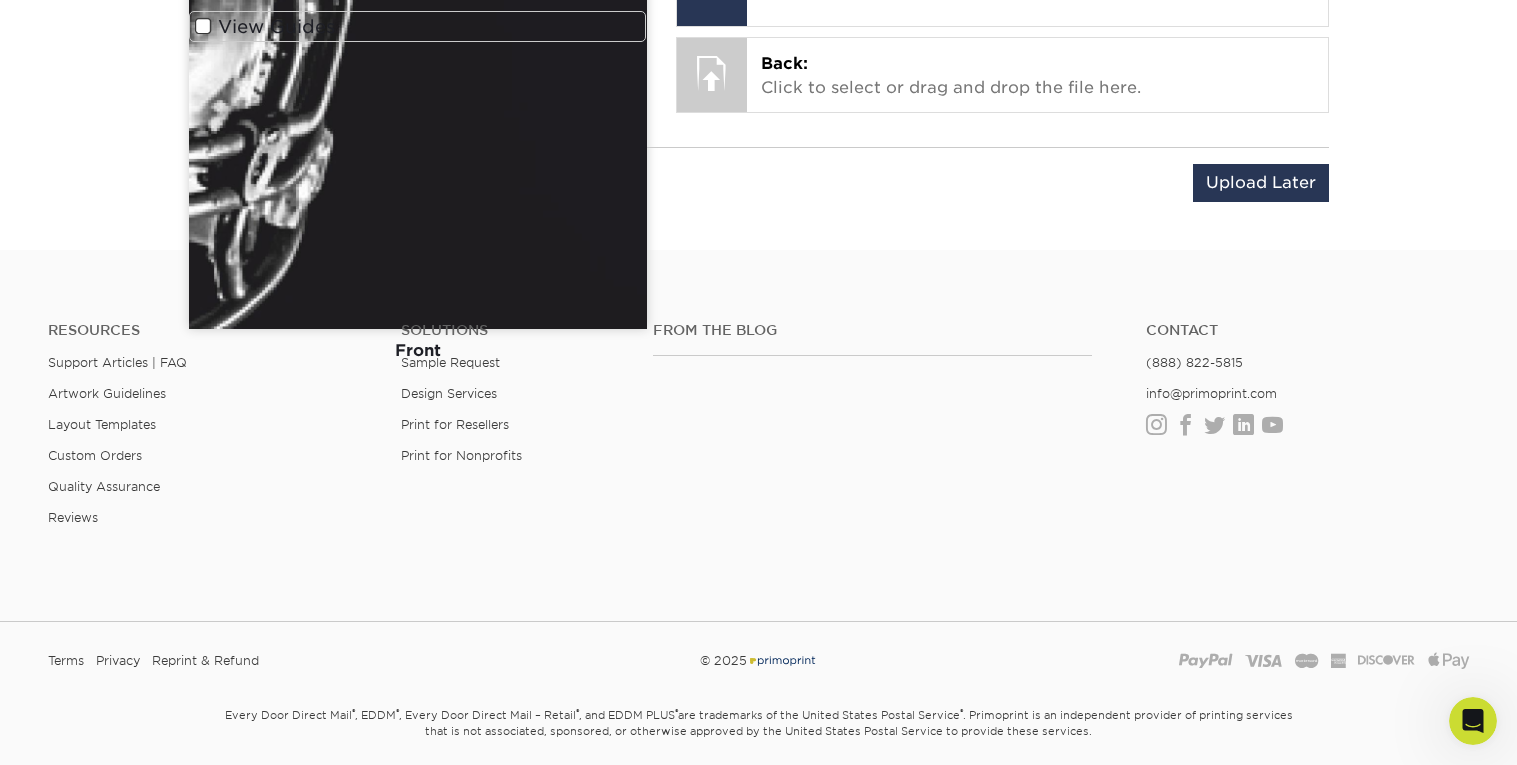 click at bounding box center [418, 13] 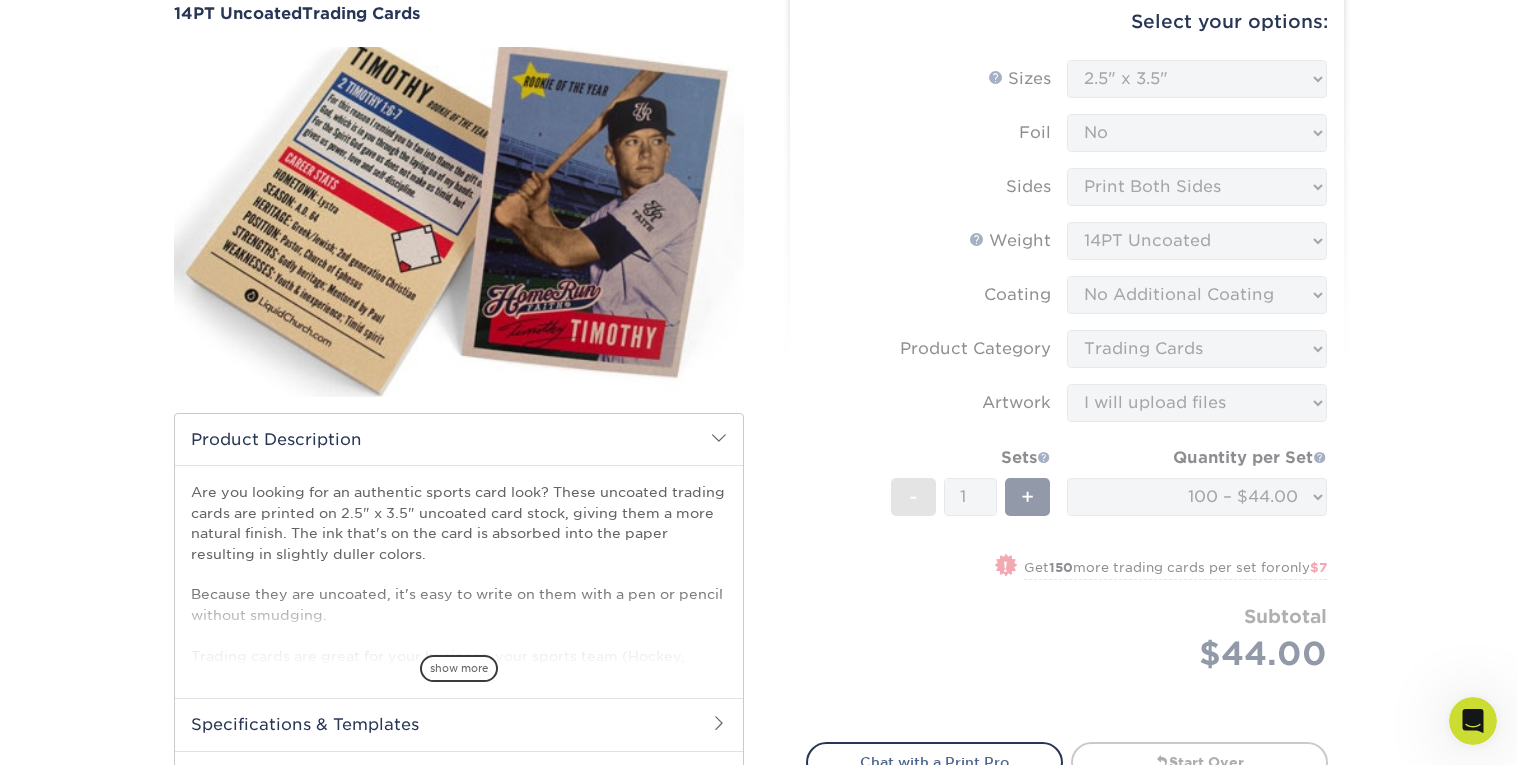 scroll, scrollTop: 0, scrollLeft: 0, axis: both 